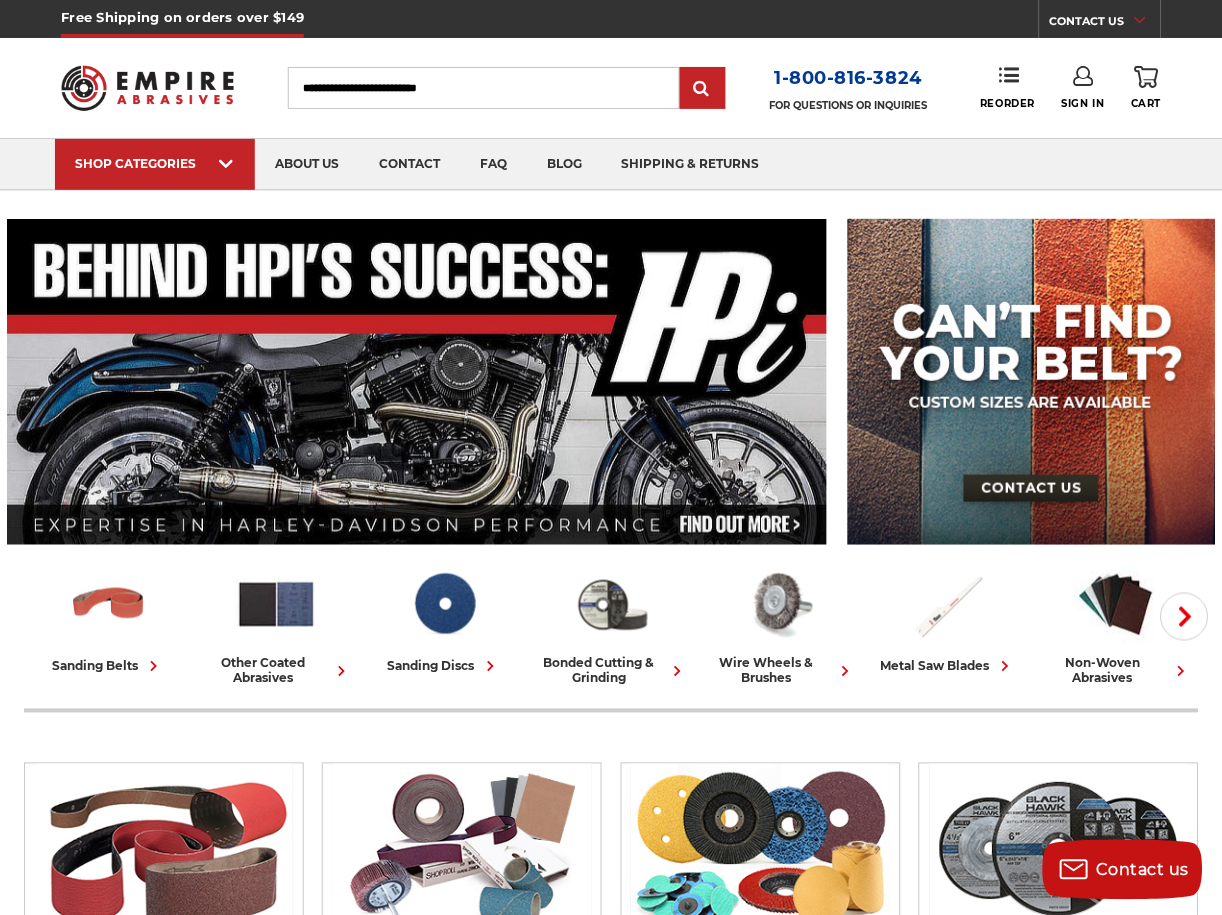 scroll, scrollTop: 0, scrollLeft: 0, axis: both 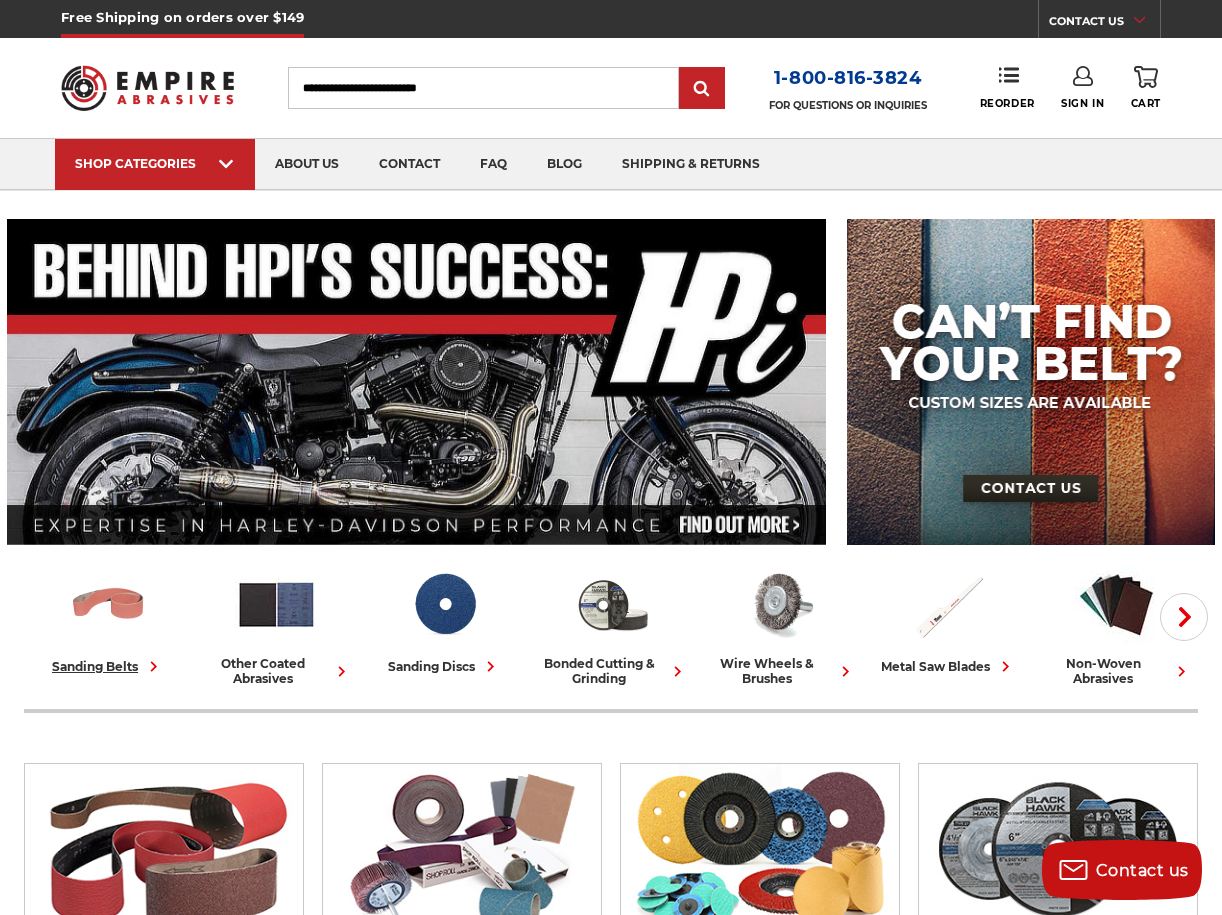 click at bounding box center [108, 604] 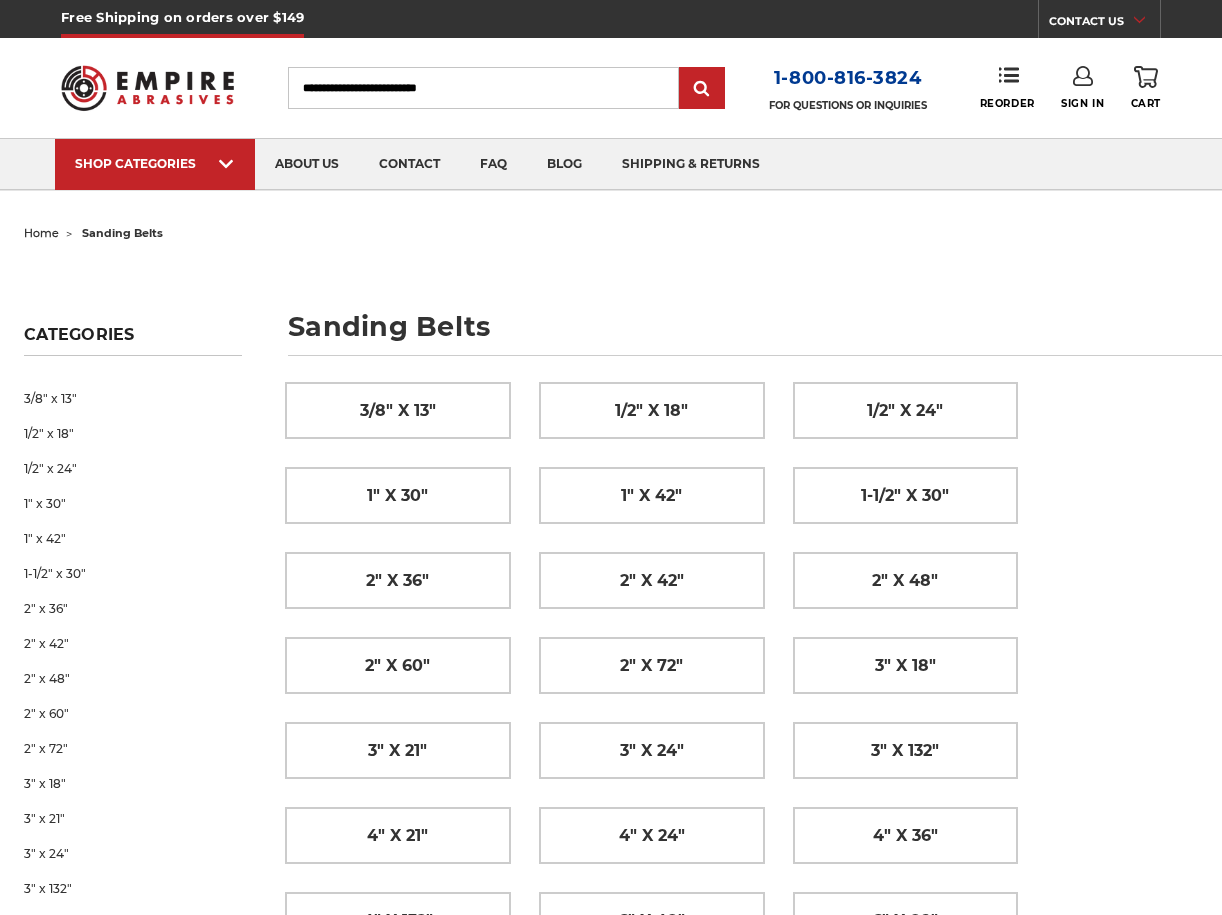 scroll, scrollTop: 0, scrollLeft: 0, axis: both 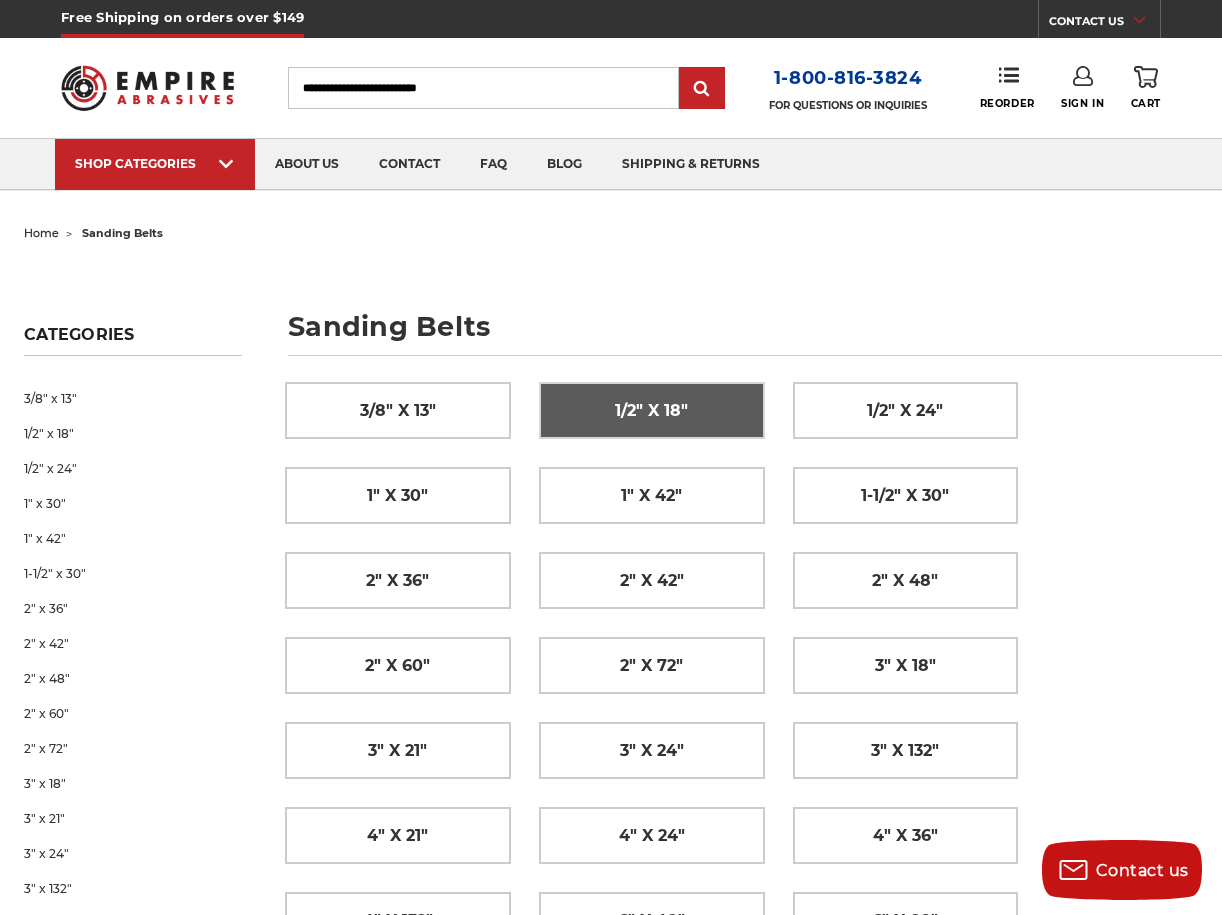 click on "1/2" x 18"" at bounding box center [652, 410] 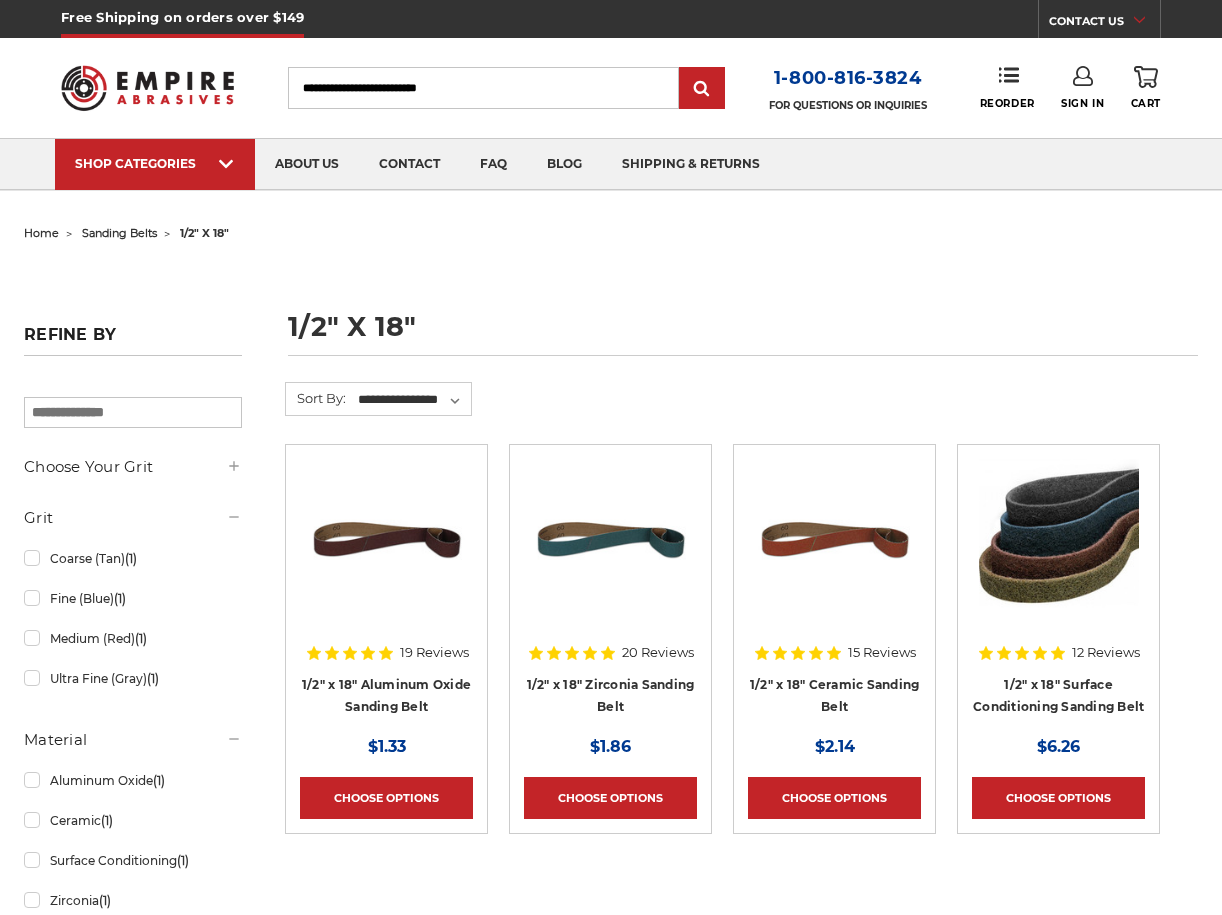 scroll, scrollTop: 0, scrollLeft: 0, axis: both 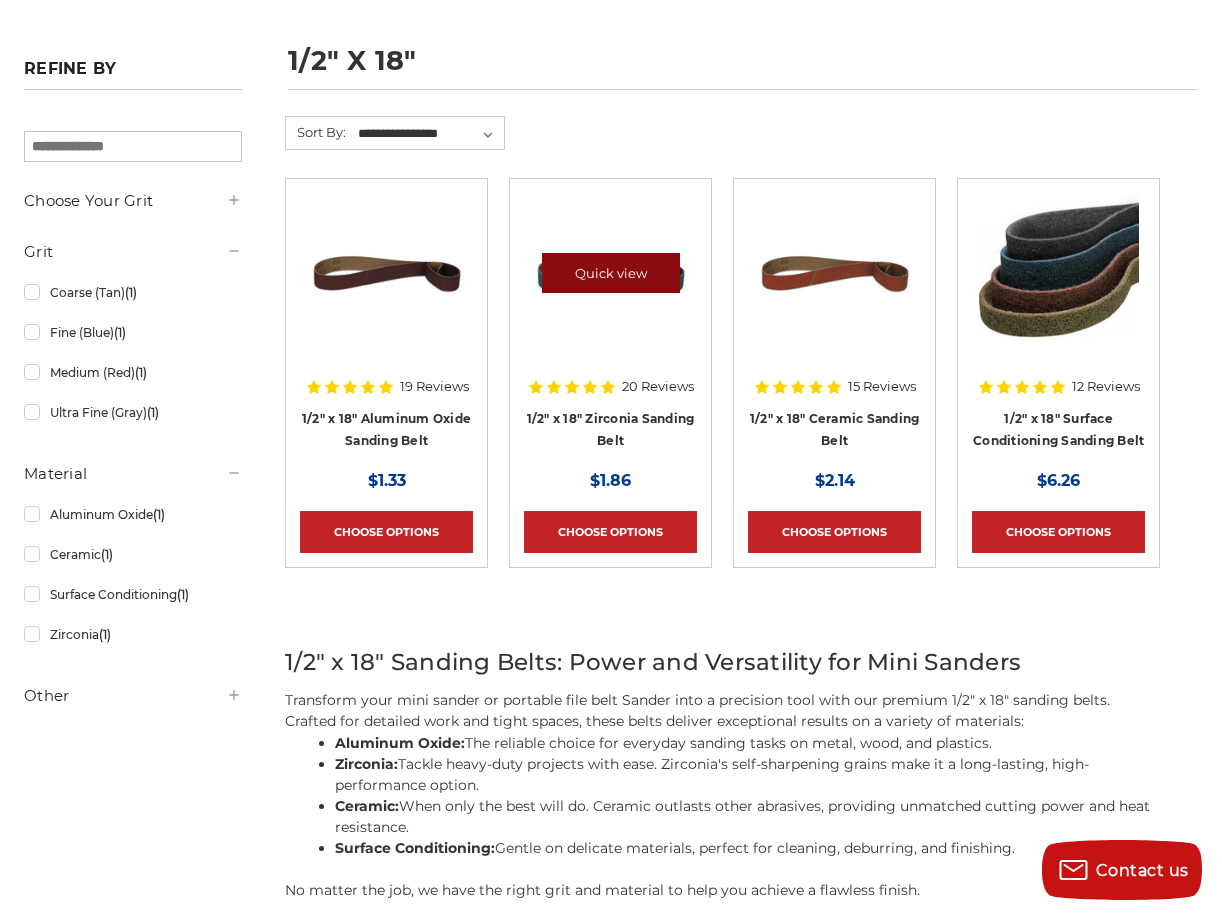 click on "Quick view" at bounding box center [611, 273] 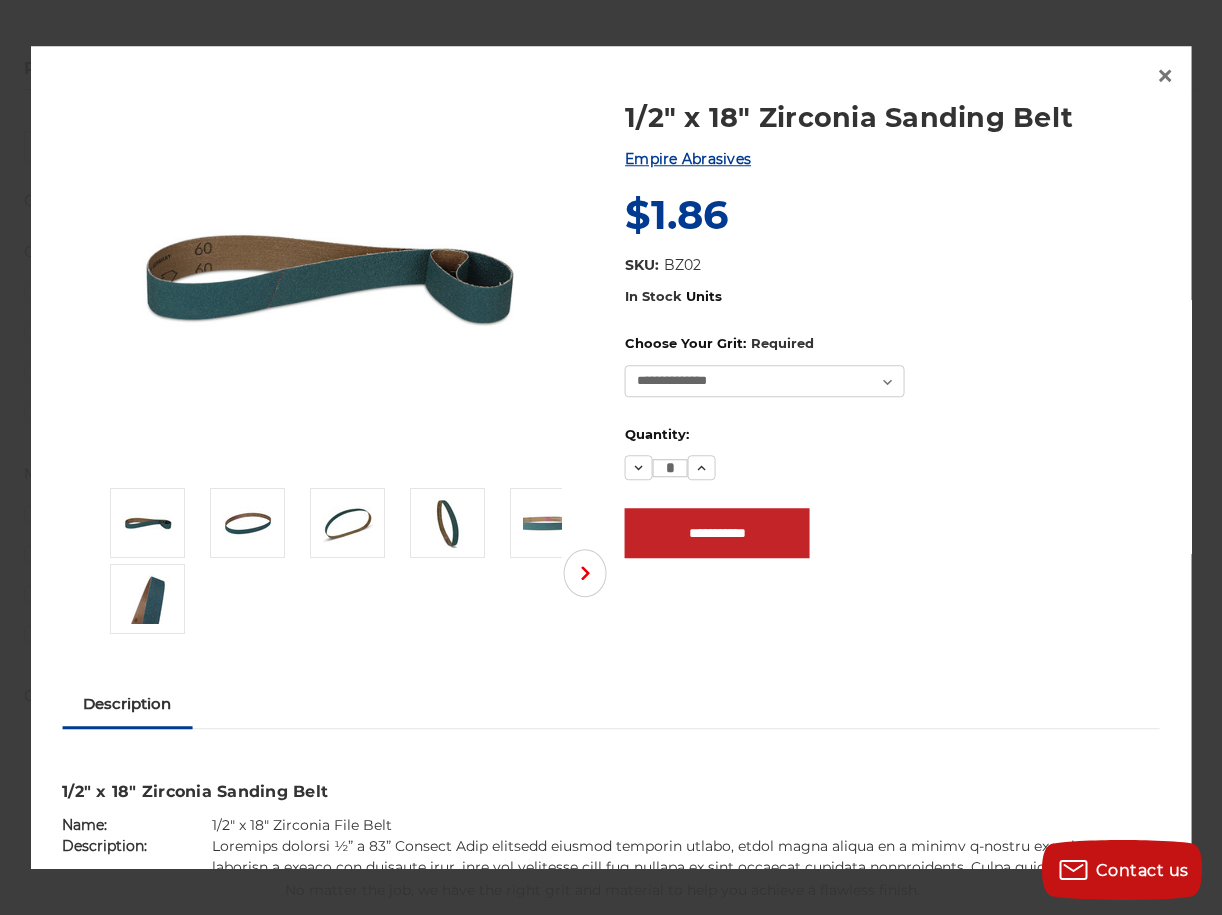 scroll, scrollTop: 0, scrollLeft: 0, axis: both 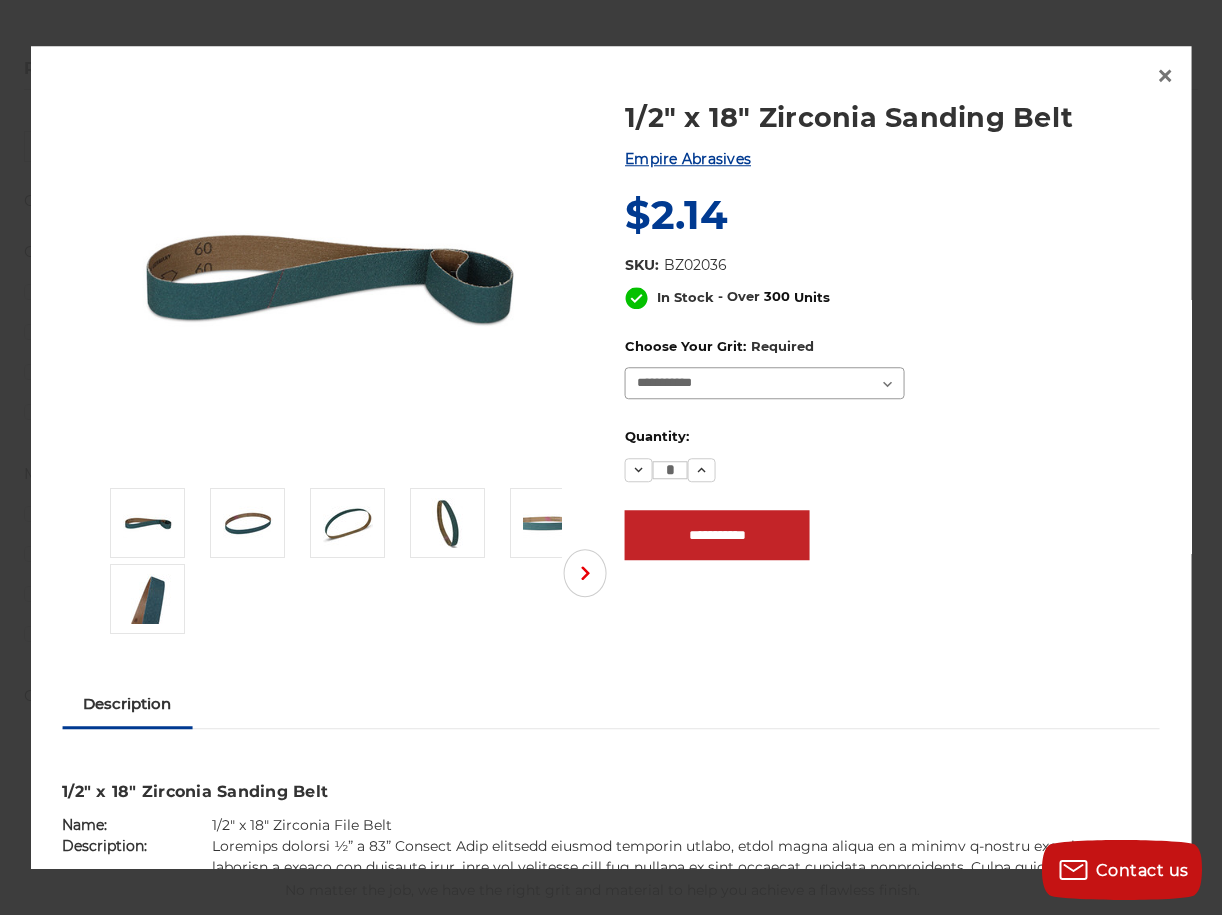 select on "****" 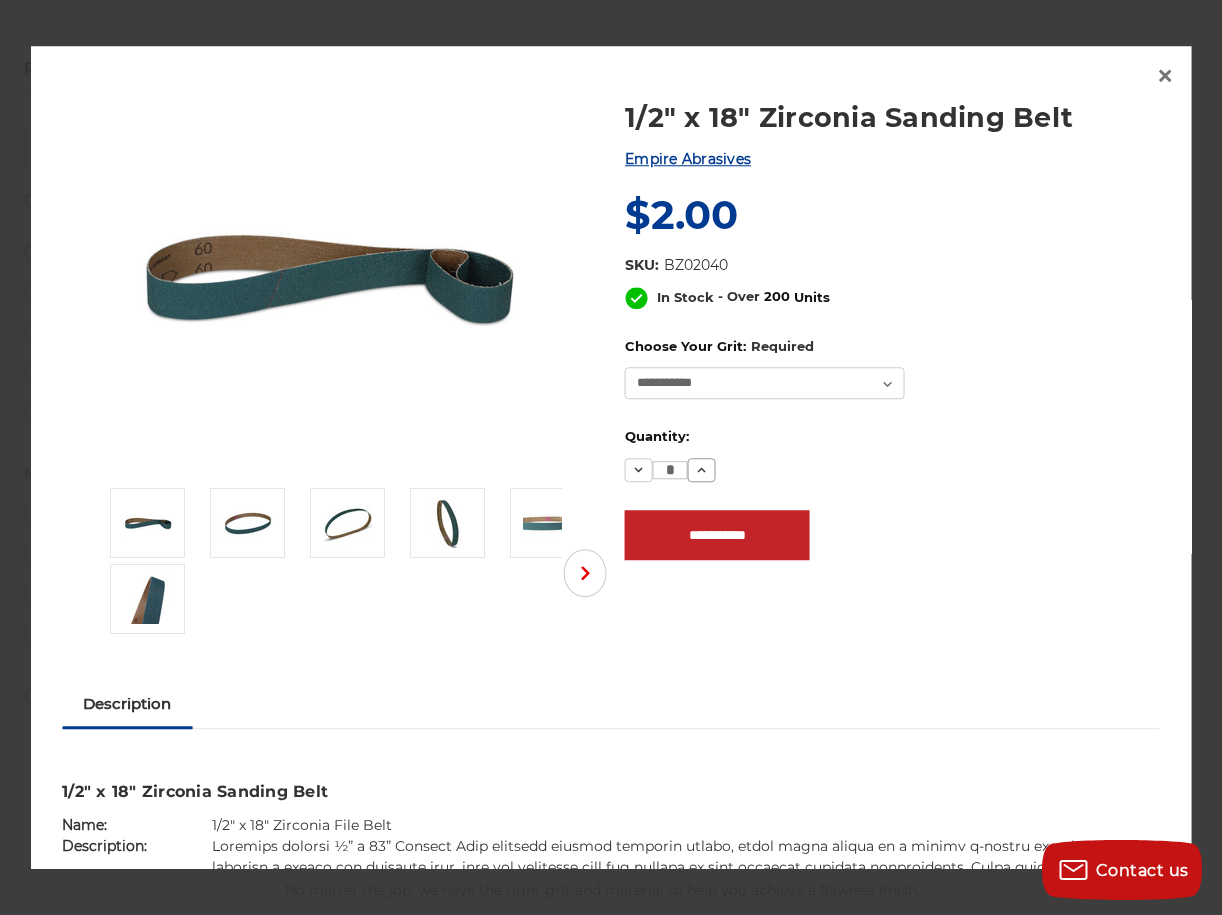 click 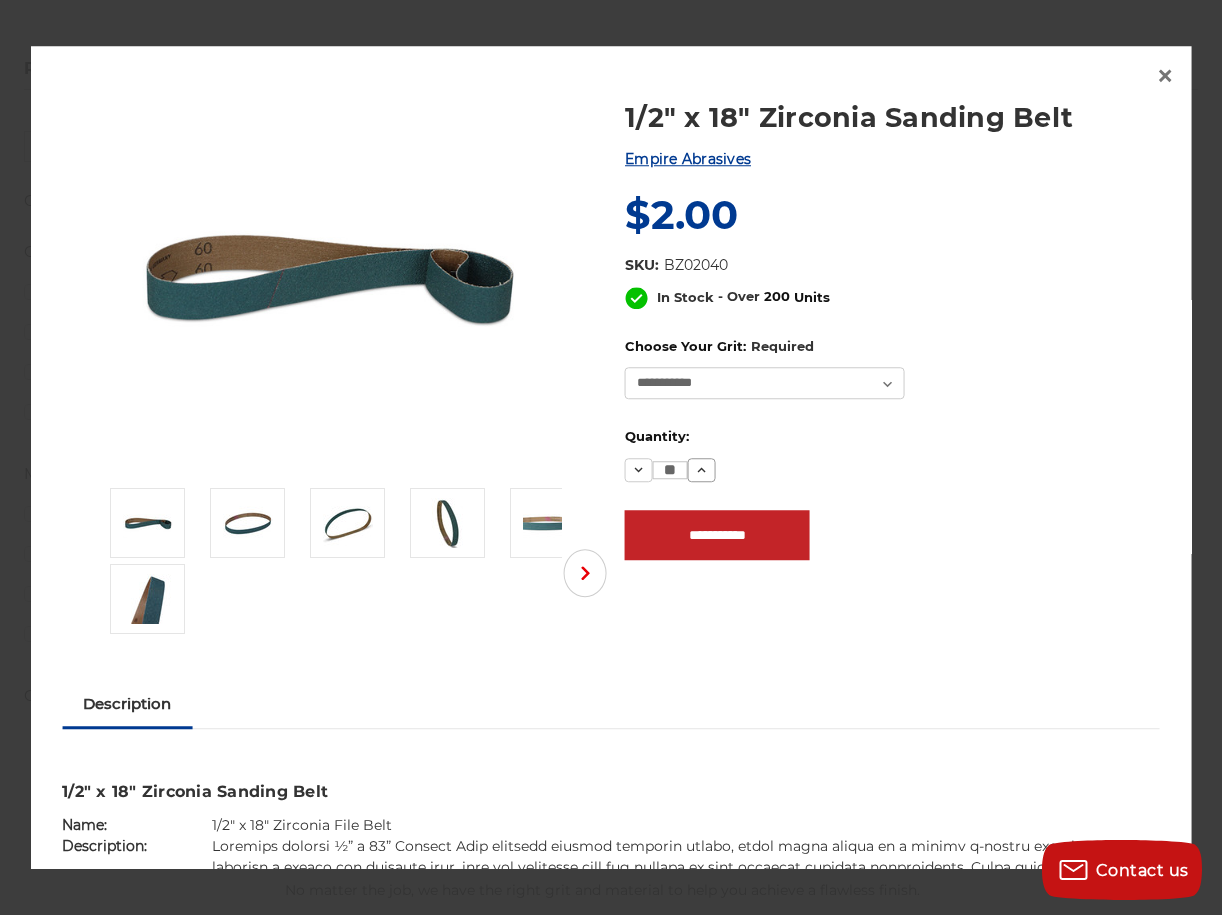 click 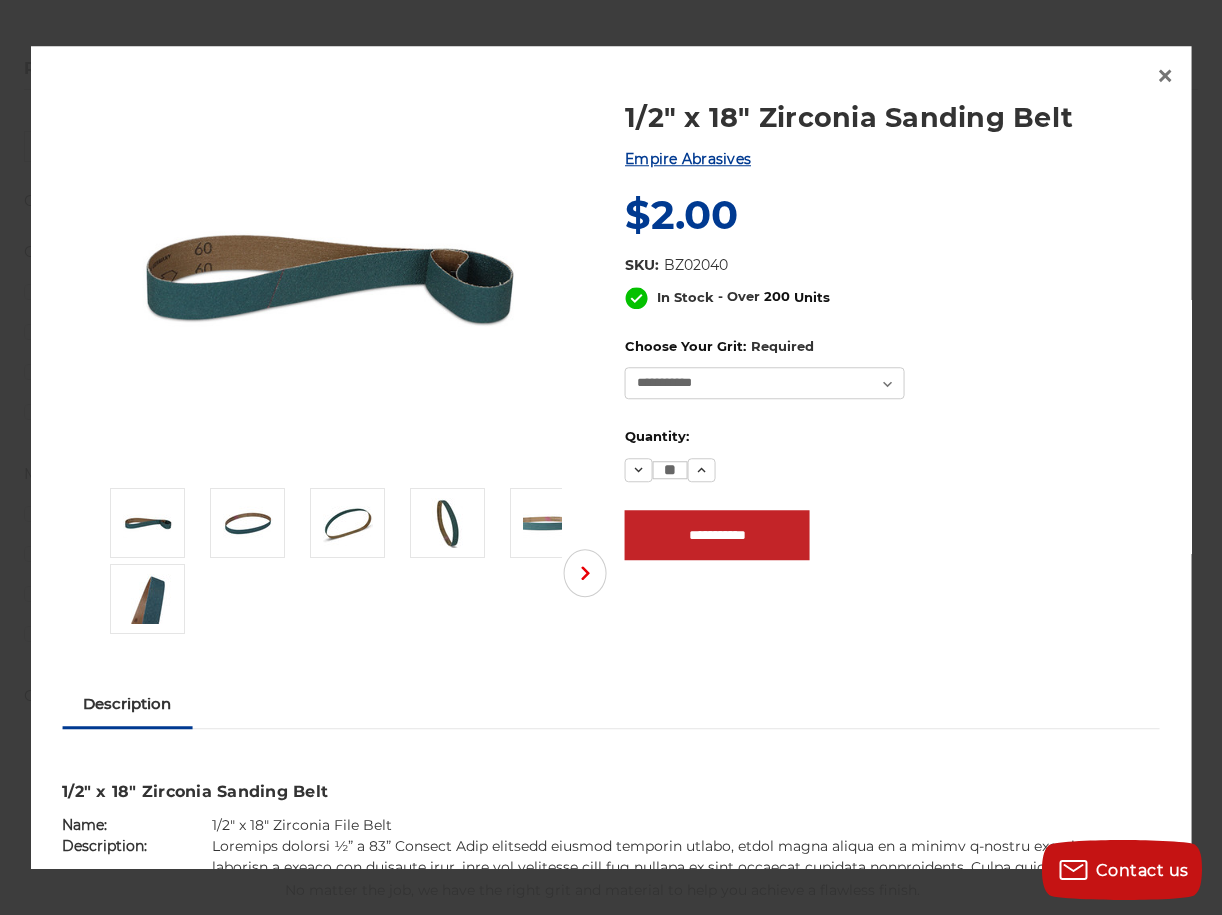 scroll, scrollTop: 0, scrollLeft: 0, axis: both 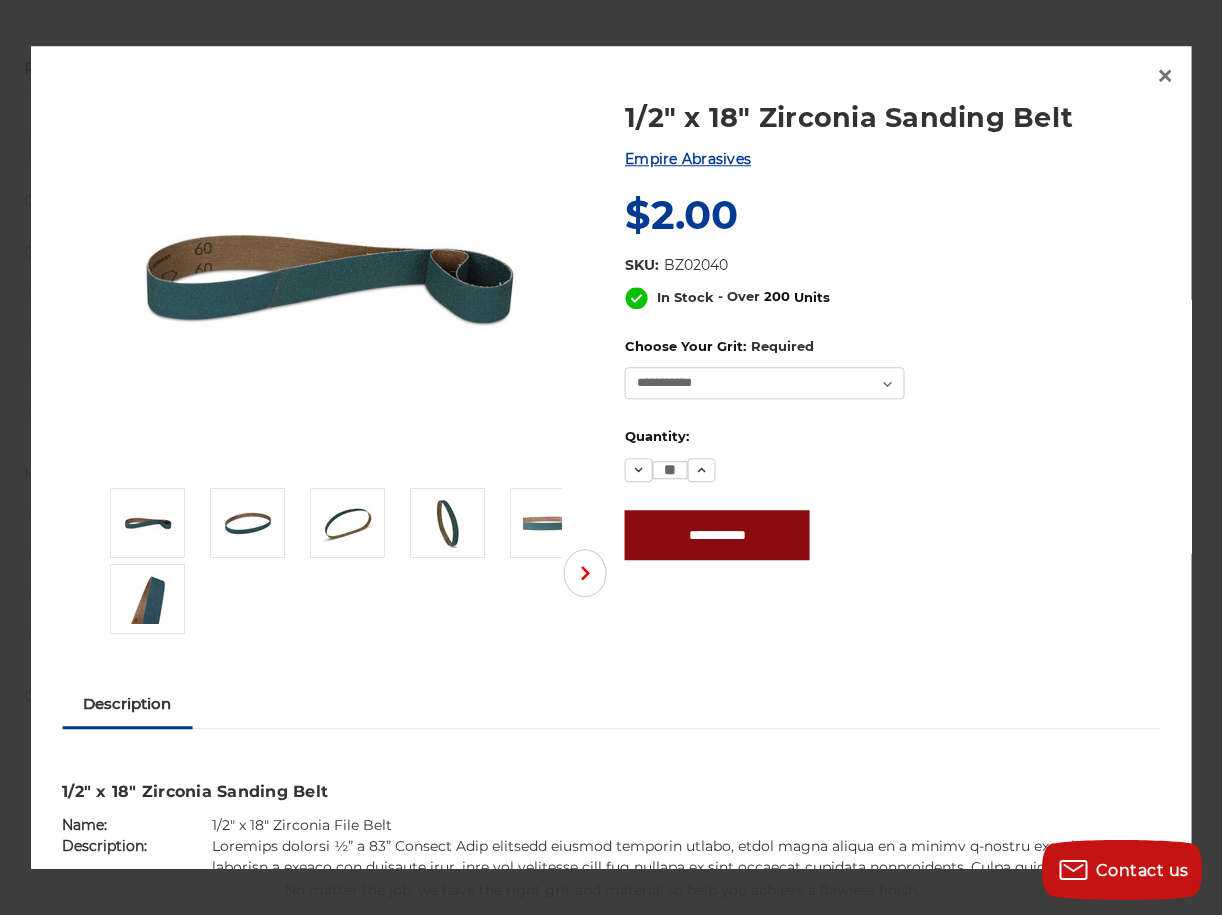 click on "**********" at bounding box center (717, 535) 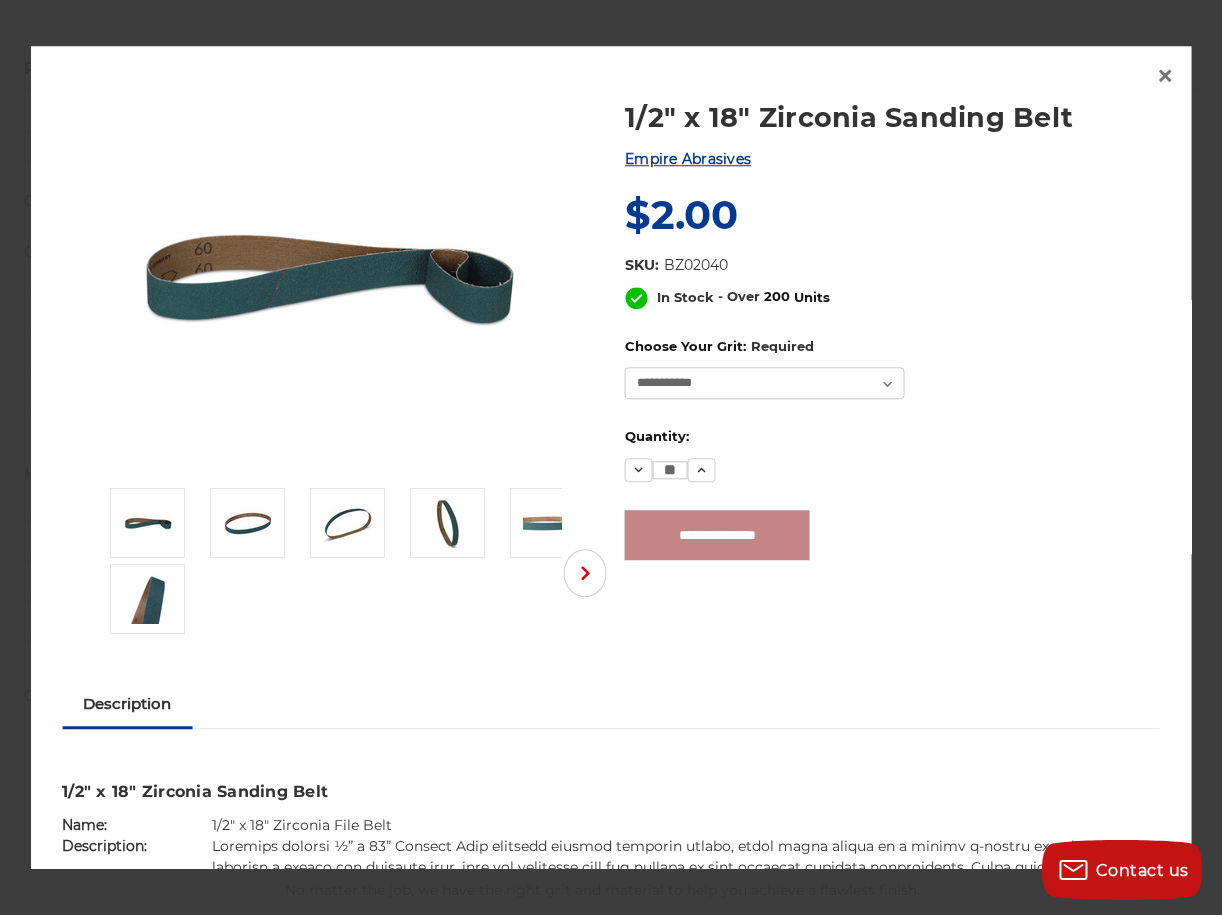 type on "**********" 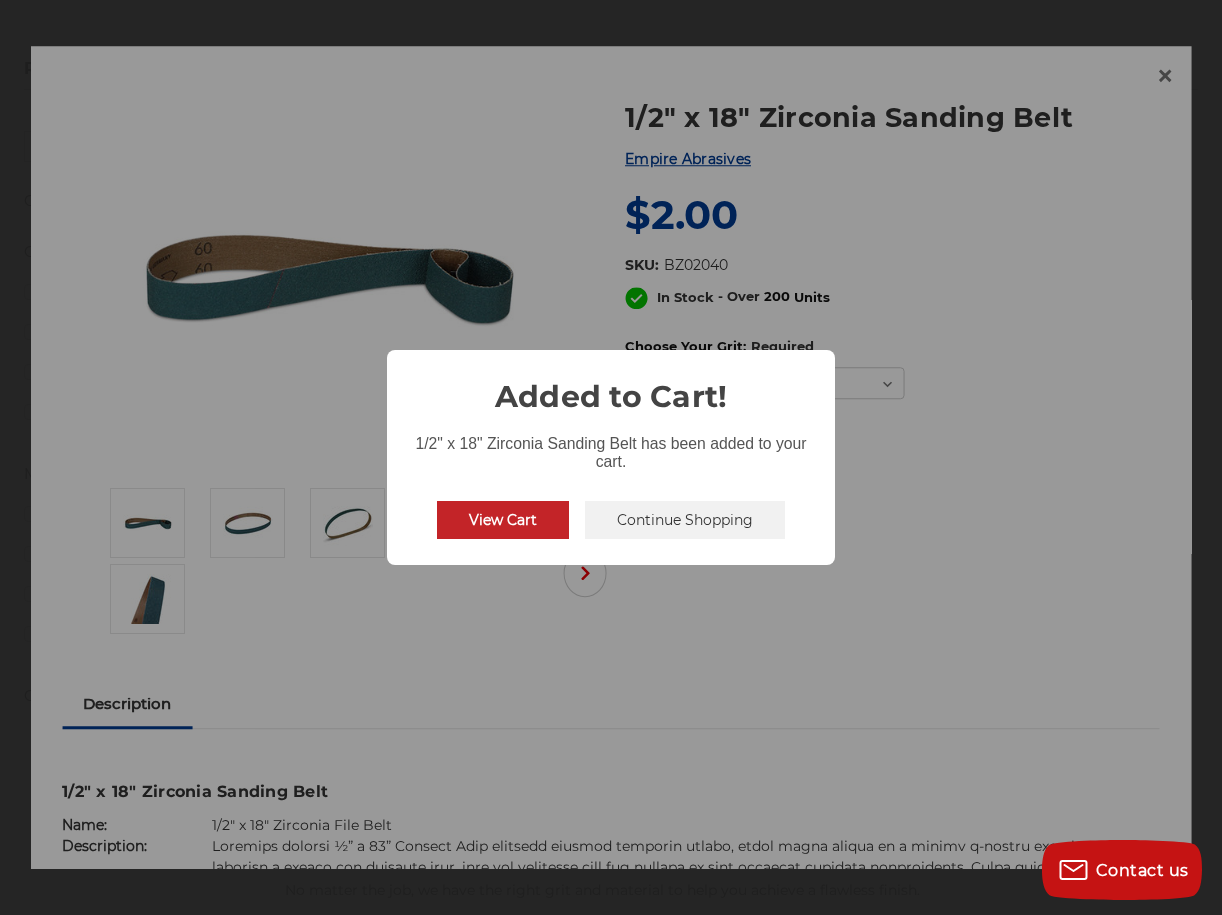 click on "Continue Shopping" at bounding box center [685, 520] 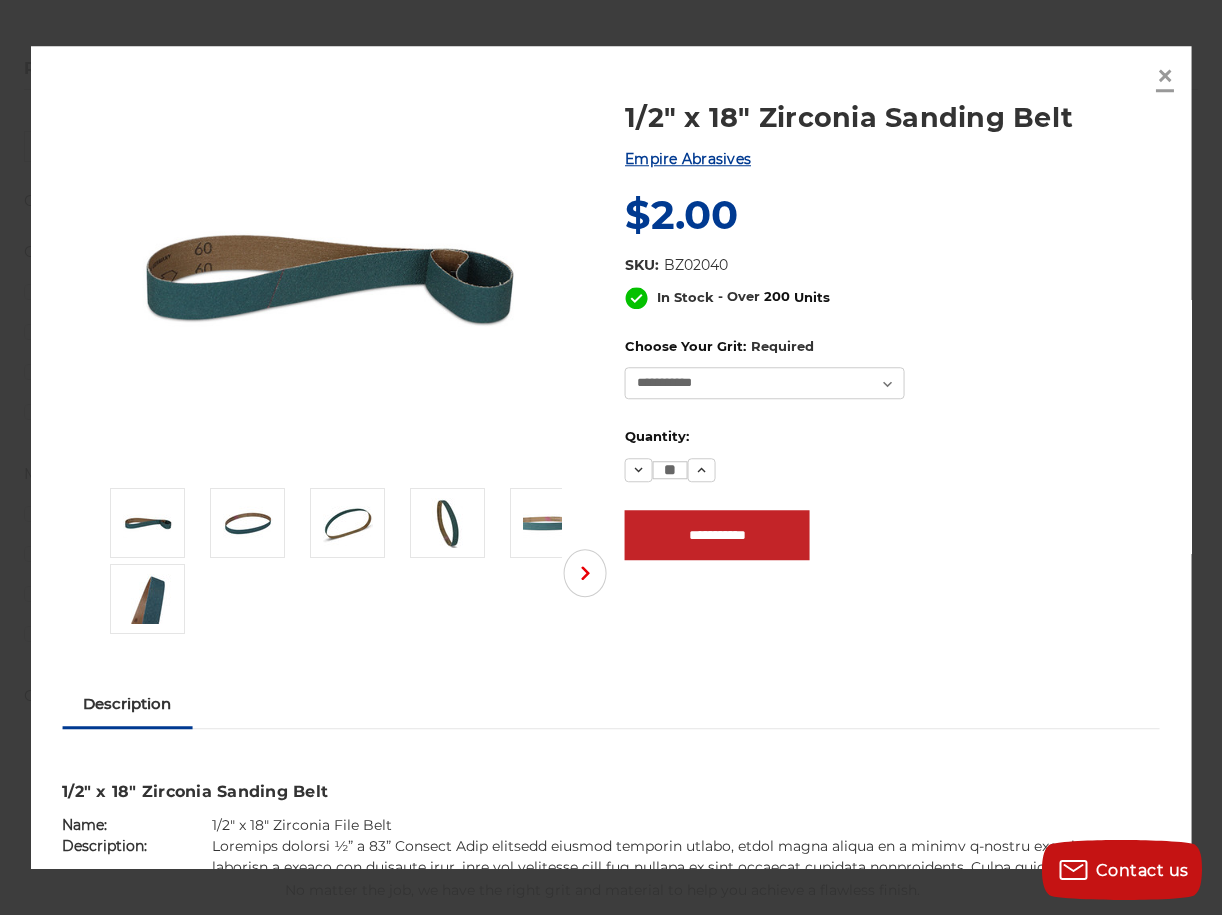 click on "×" at bounding box center (1165, 75) 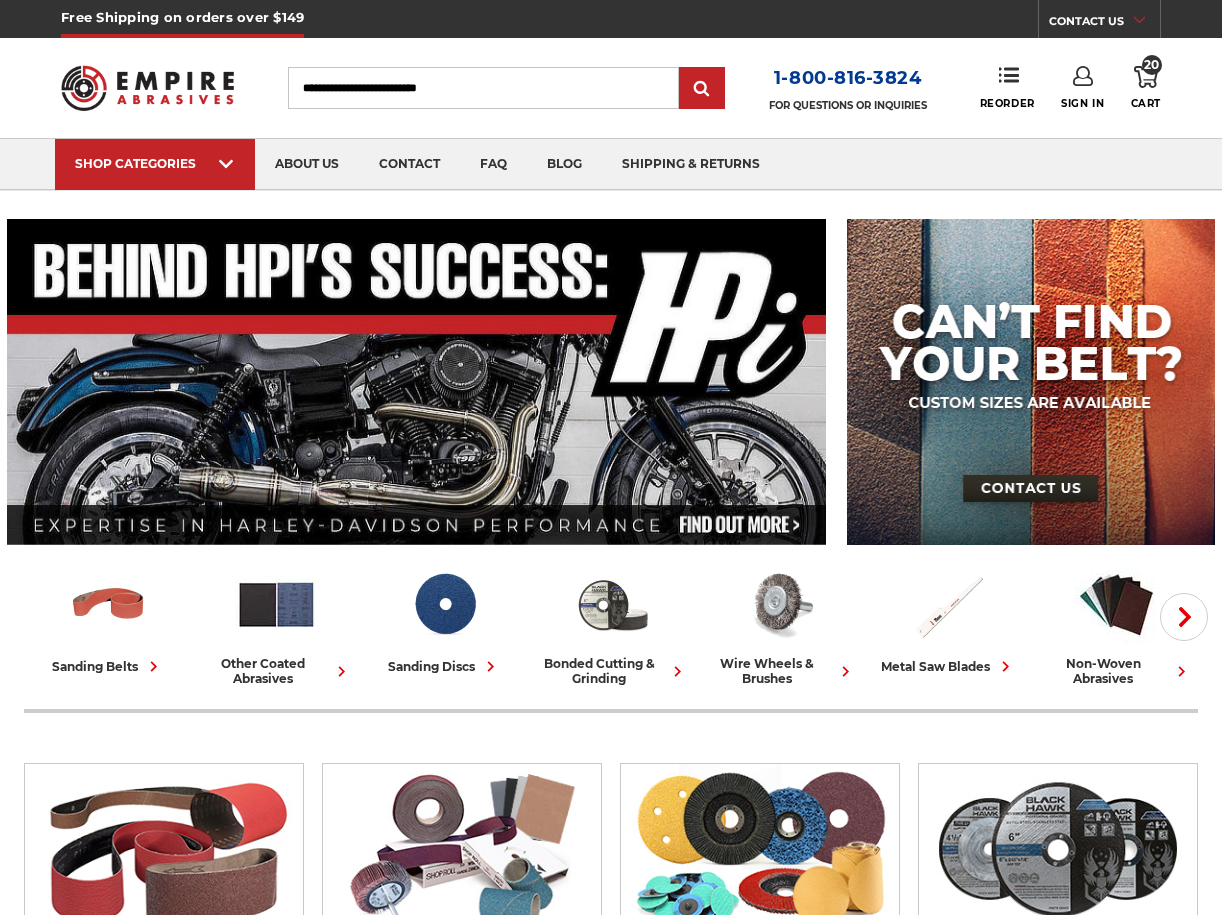 scroll, scrollTop: 0, scrollLeft: 0, axis: both 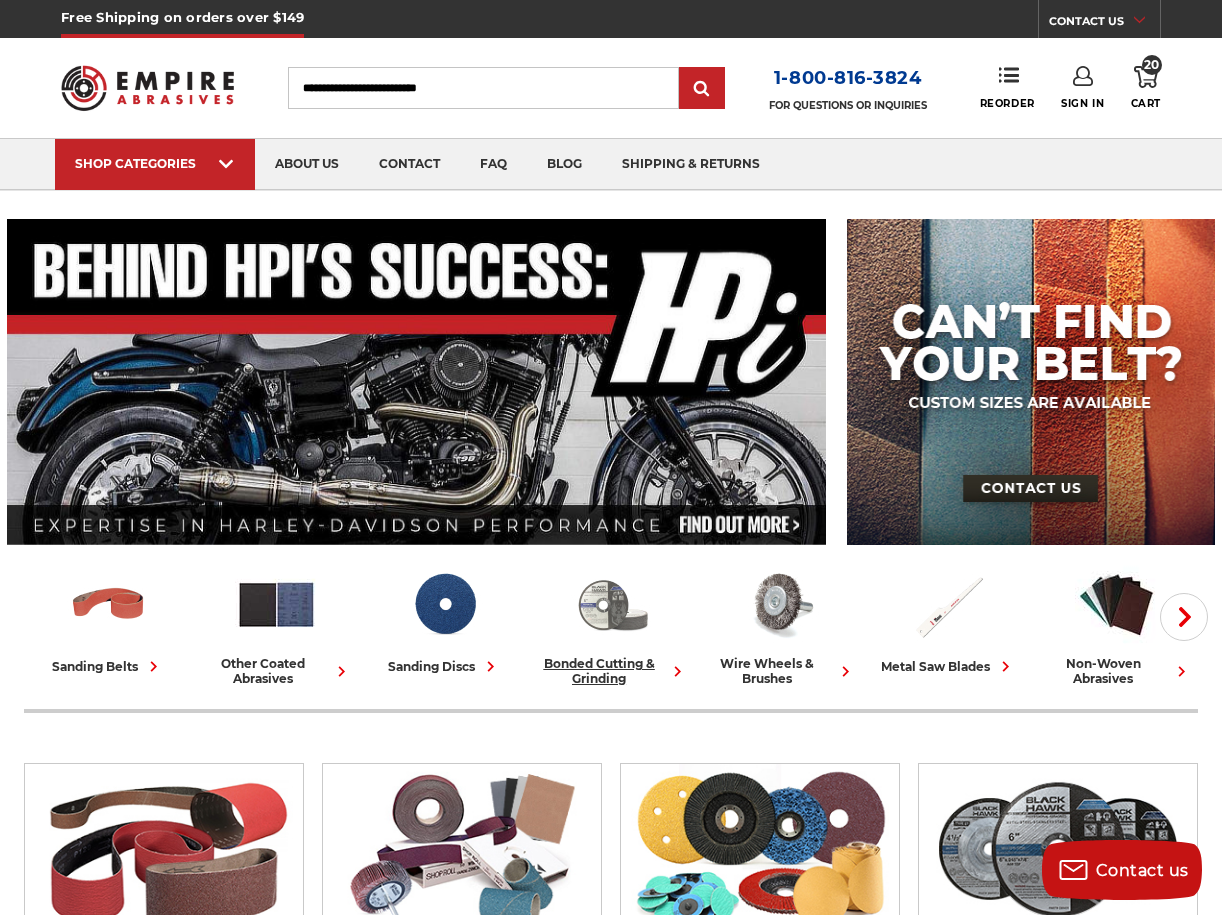 click at bounding box center (612, 604) 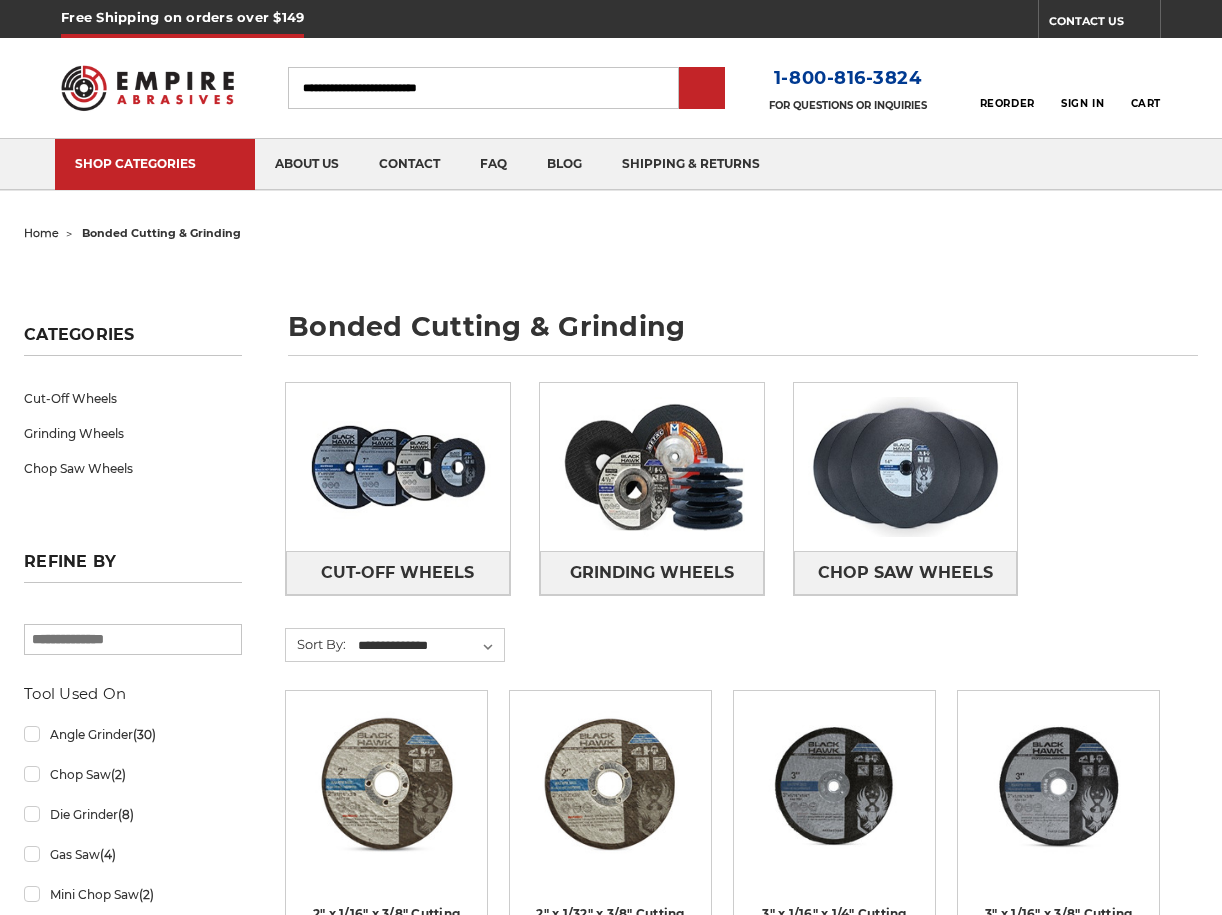 scroll, scrollTop: 0, scrollLeft: 0, axis: both 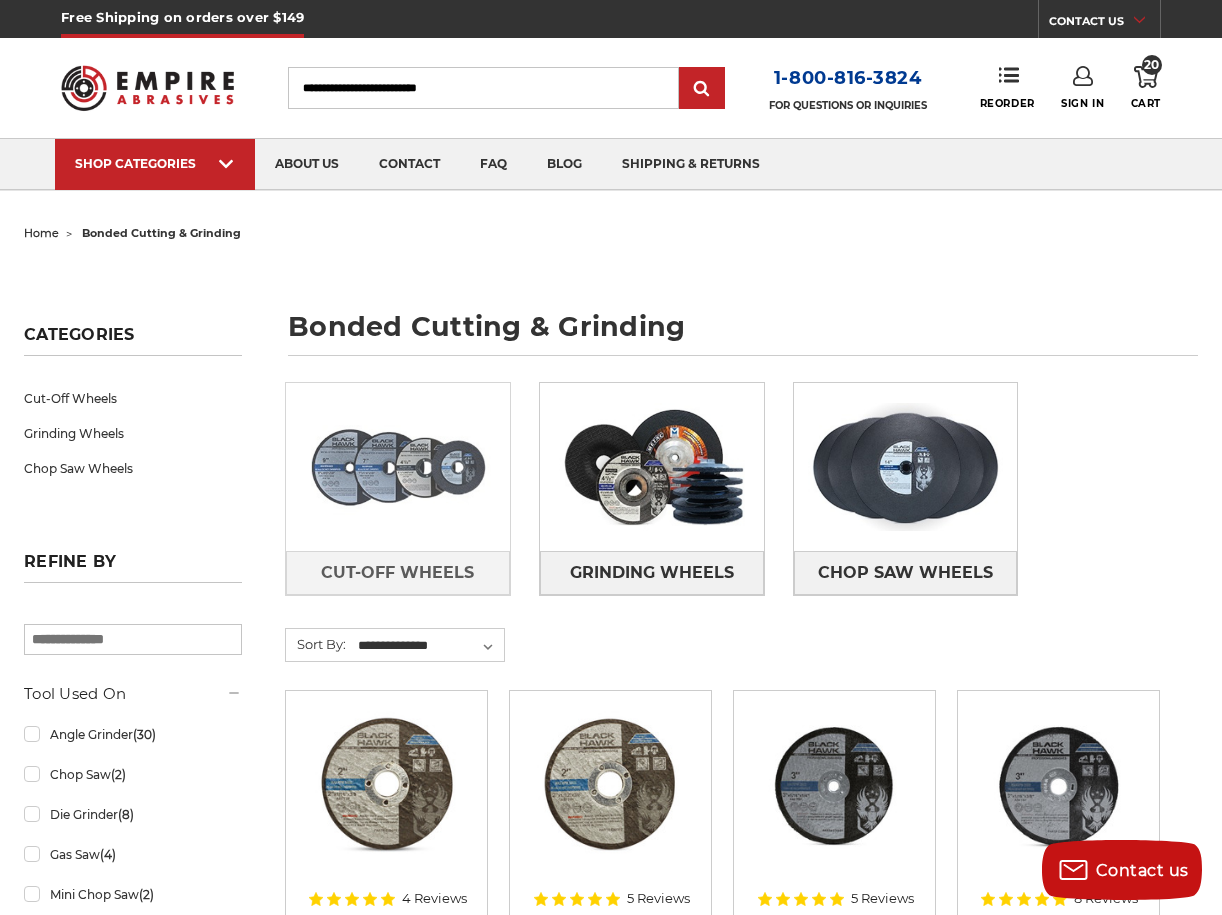 click at bounding box center (398, 467) 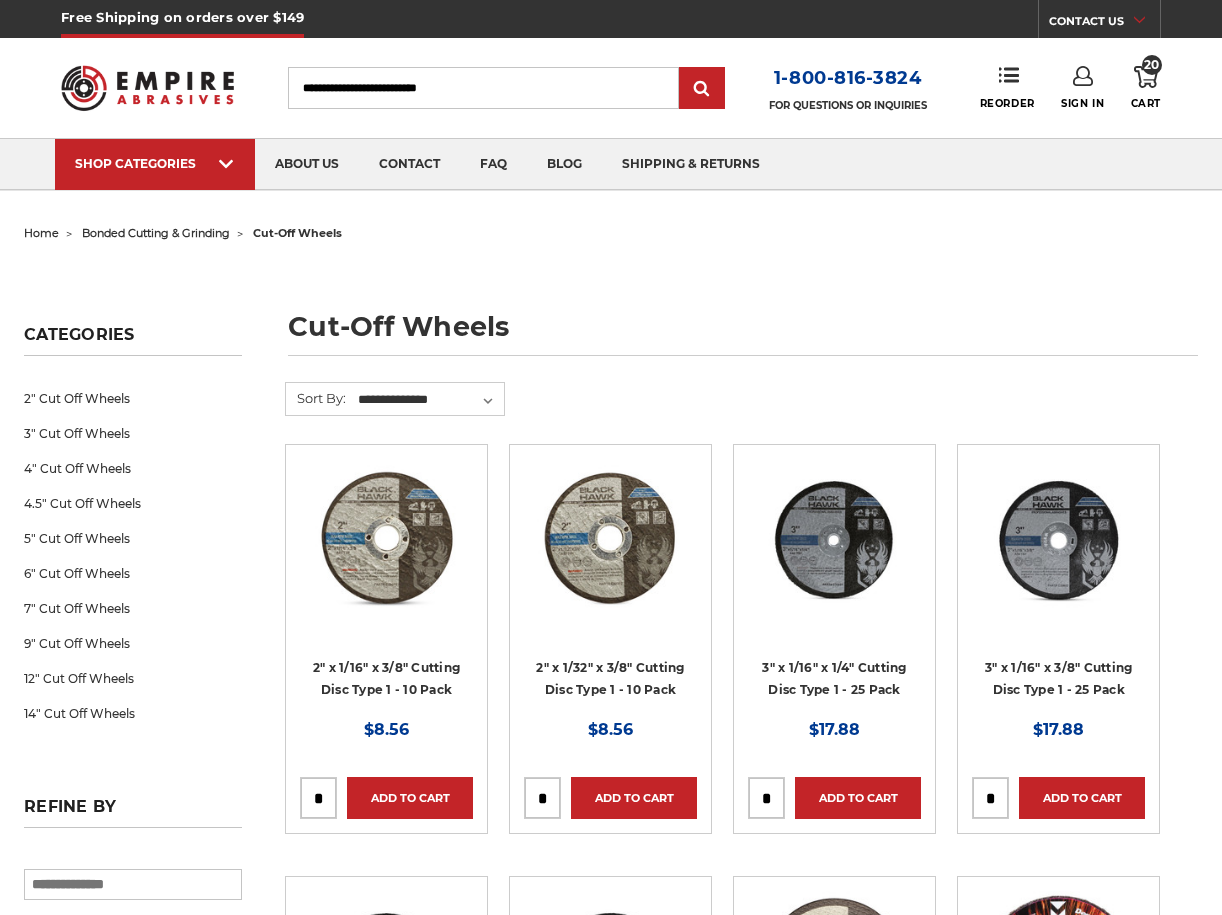 scroll, scrollTop: 0, scrollLeft: 0, axis: both 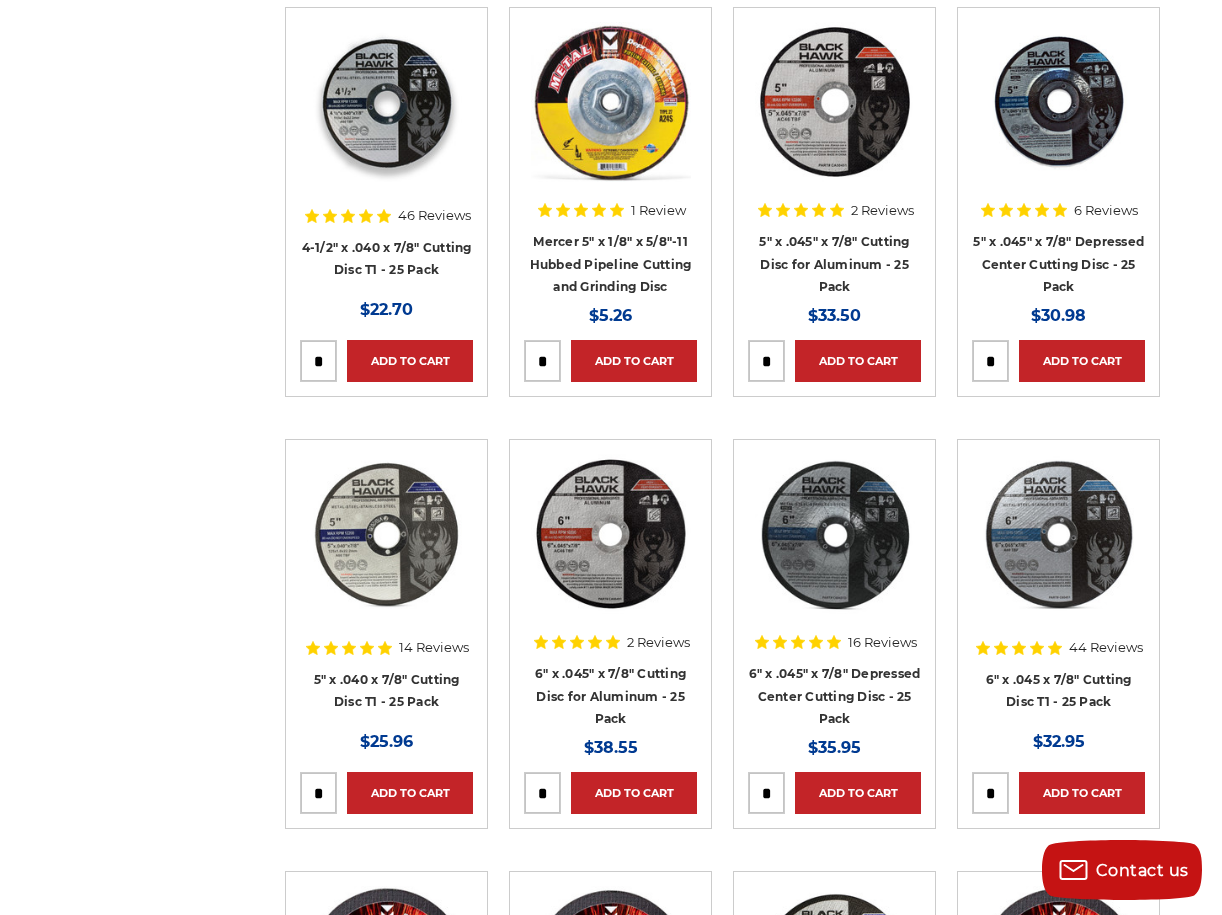 click at bounding box center (766, 793) 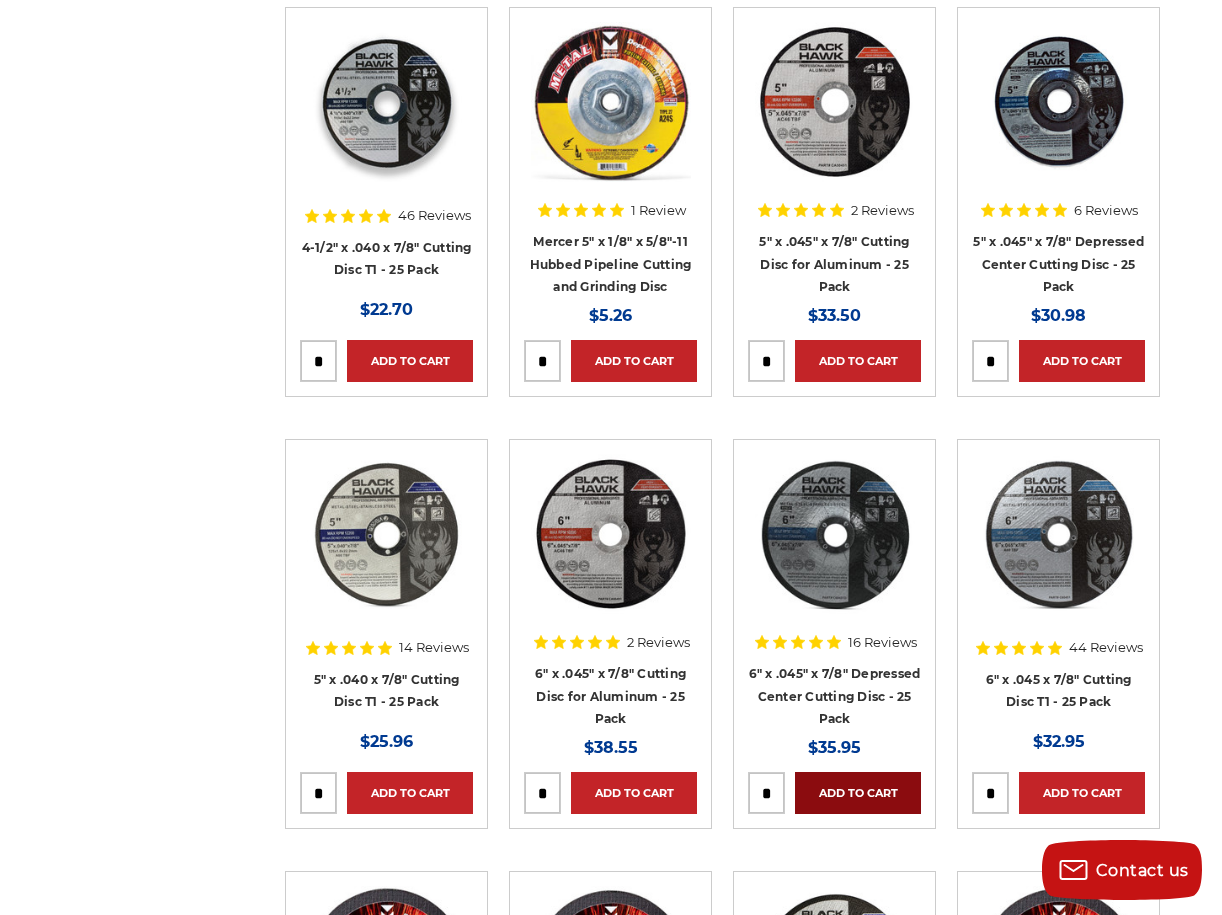 type on "*" 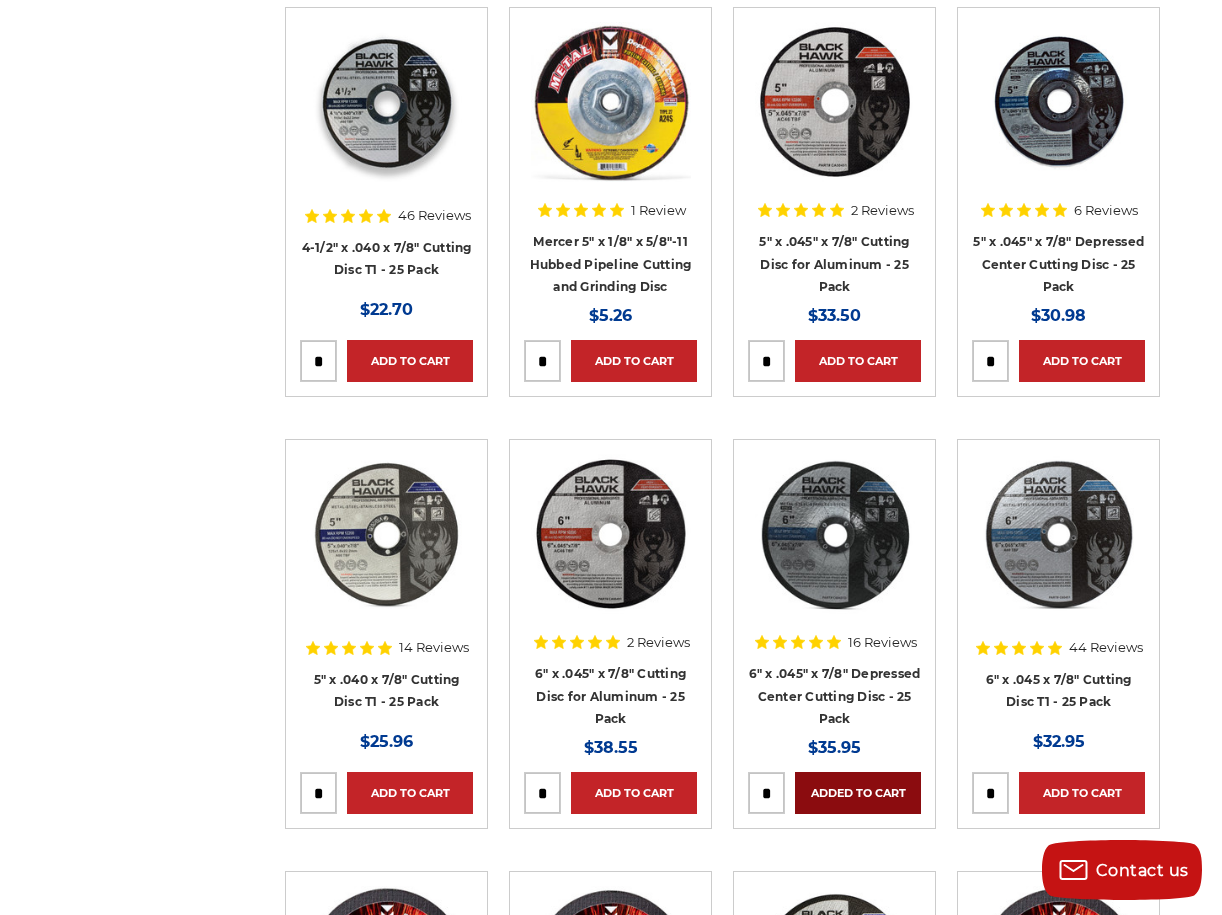 click on "Added to Cart" at bounding box center [858, 793] 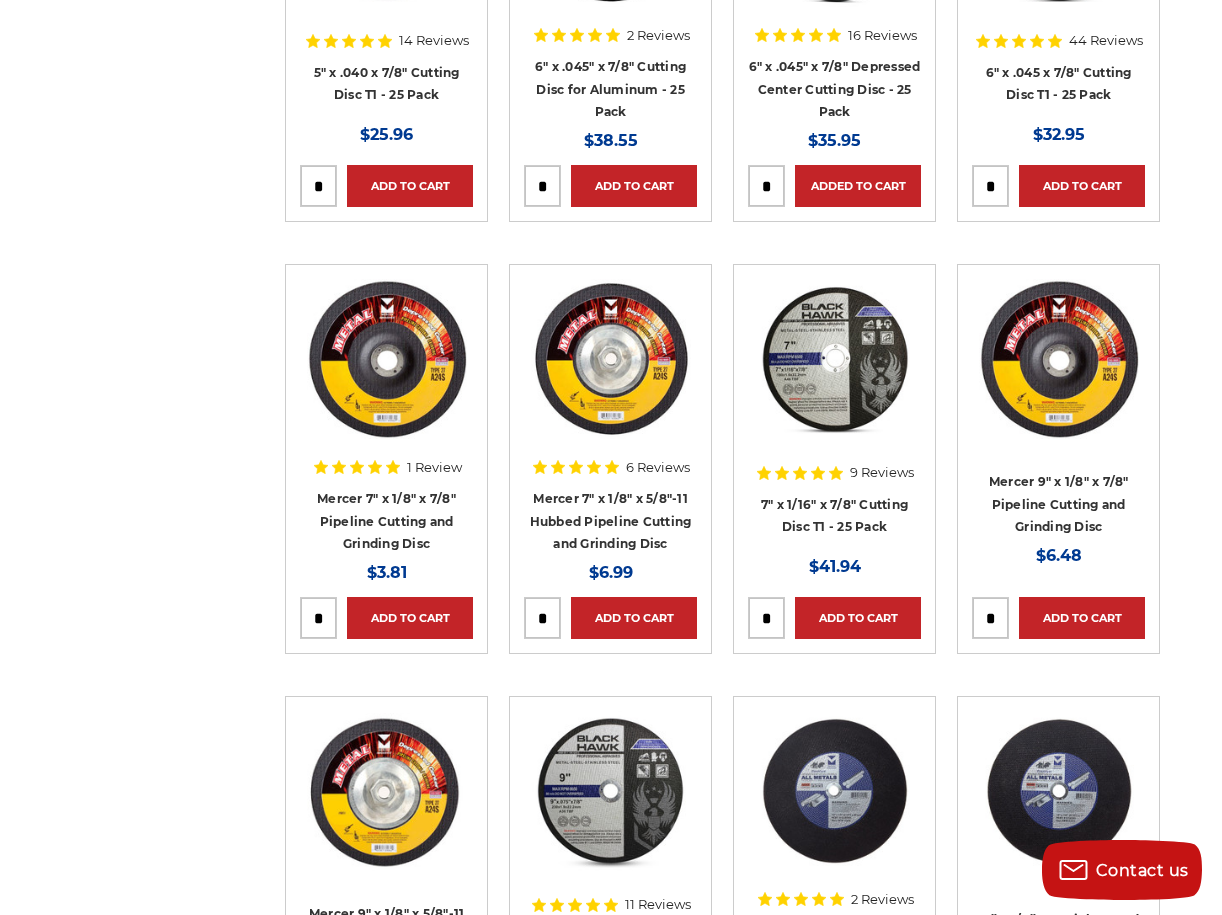 scroll, scrollTop: 2781, scrollLeft: 0, axis: vertical 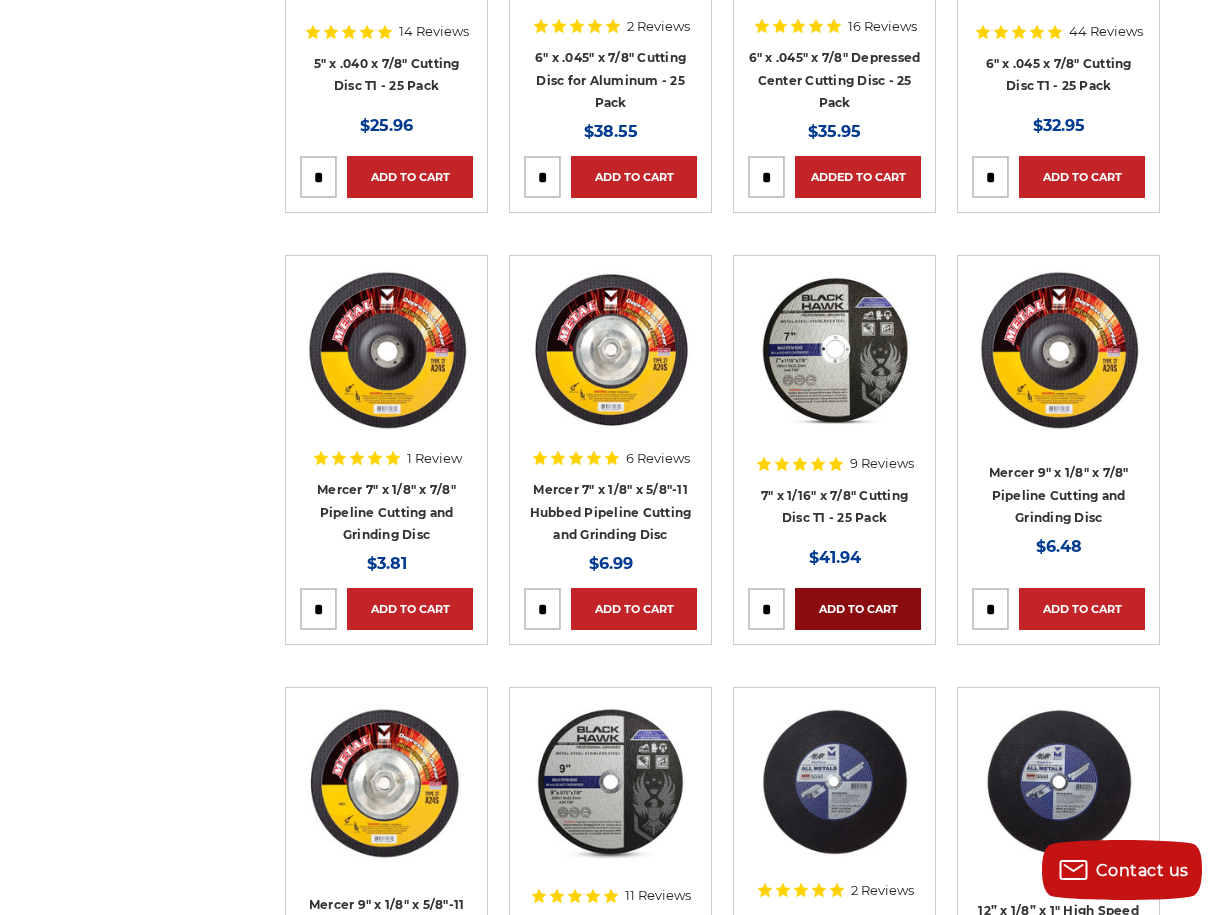click on "Add to Cart" at bounding box center (858, 609) 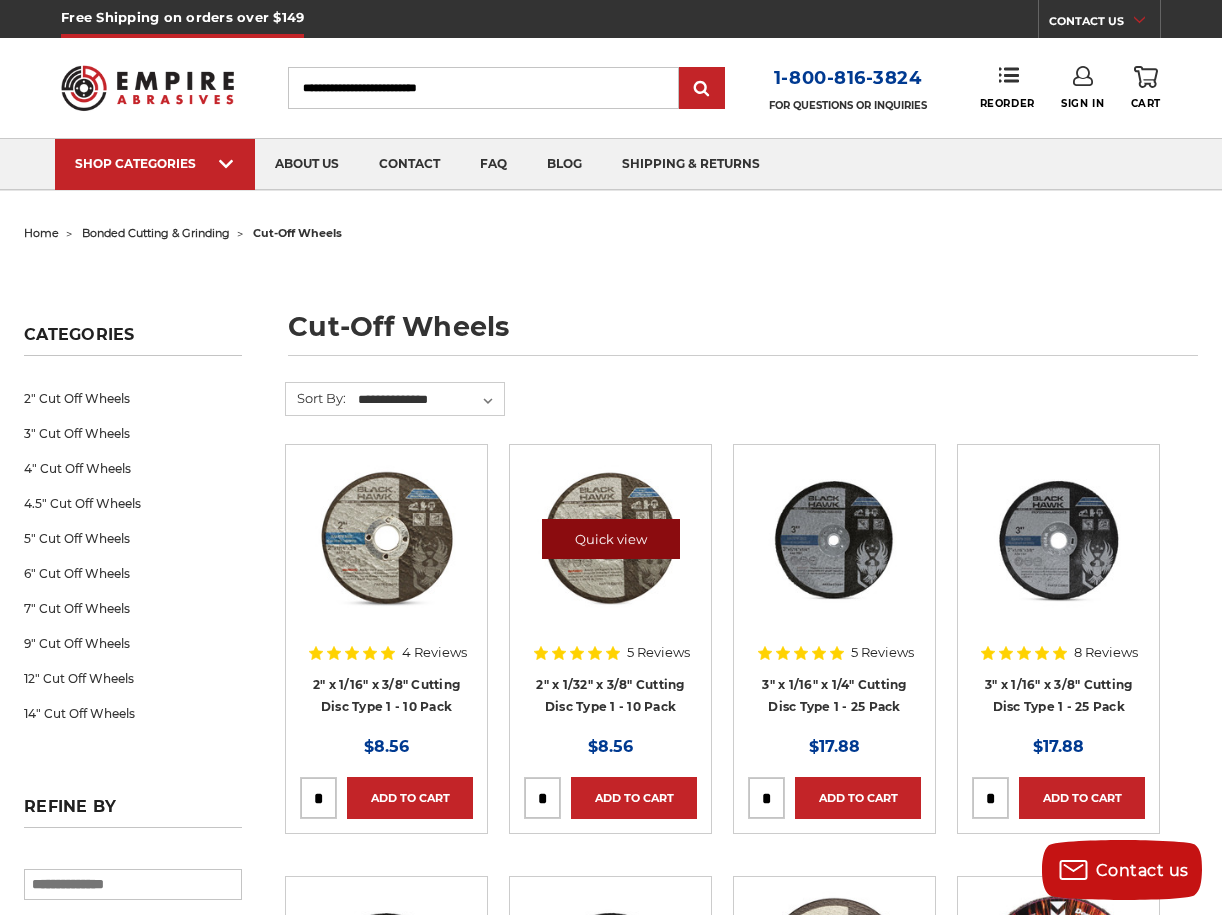 scroll, scrollTop: 0, scrollLeft: 0, axis: both 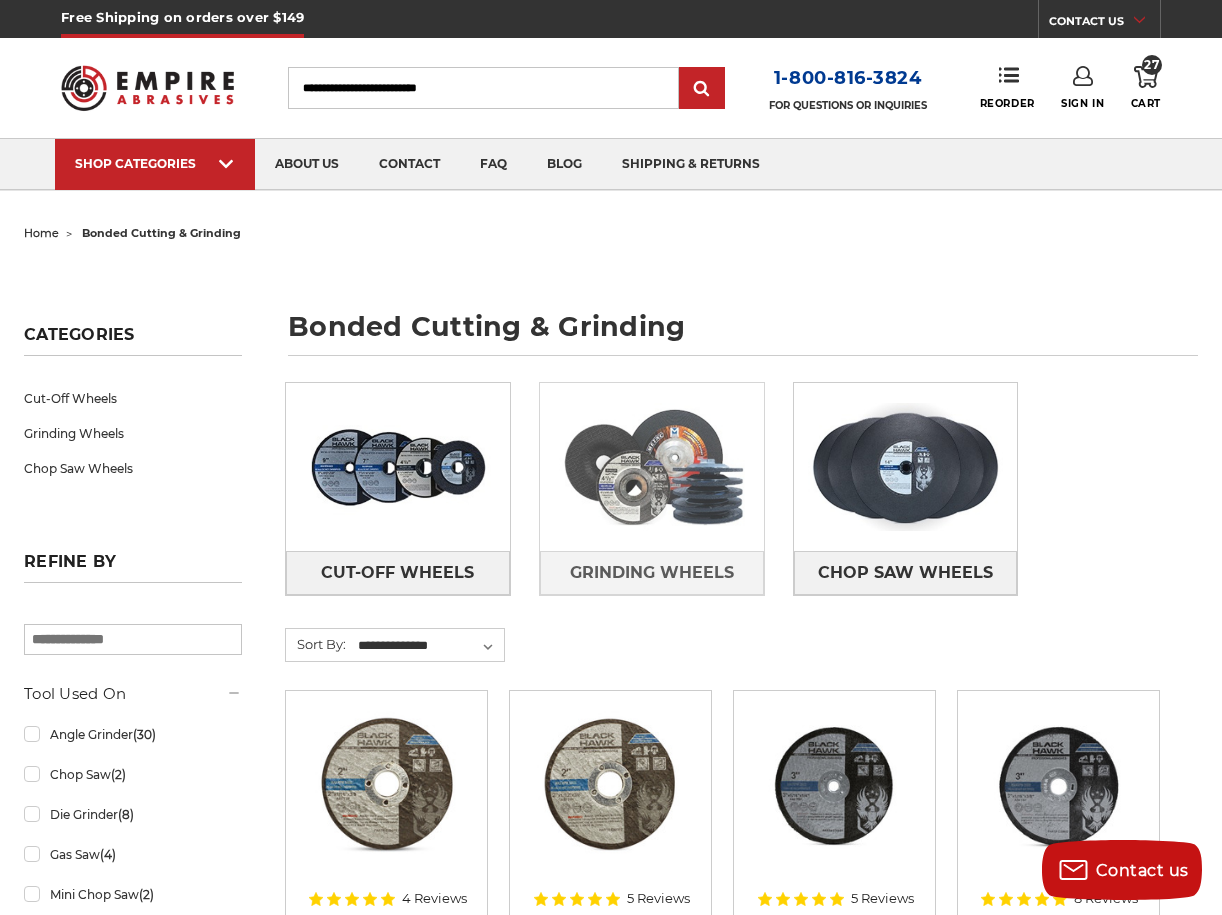 click at bounding box center [652, 467] 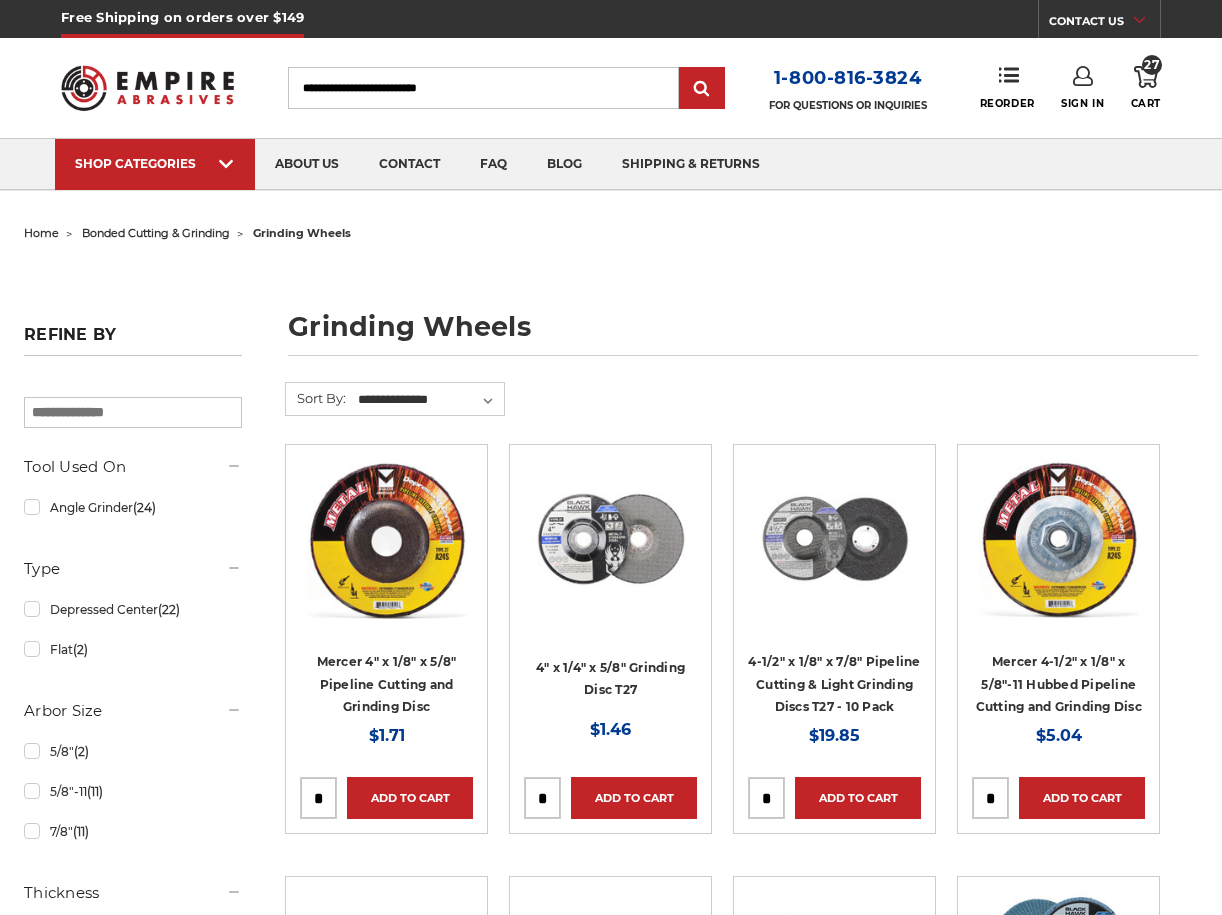 scroll, scrollTop: 0, scrollLeft: 0, axis: both 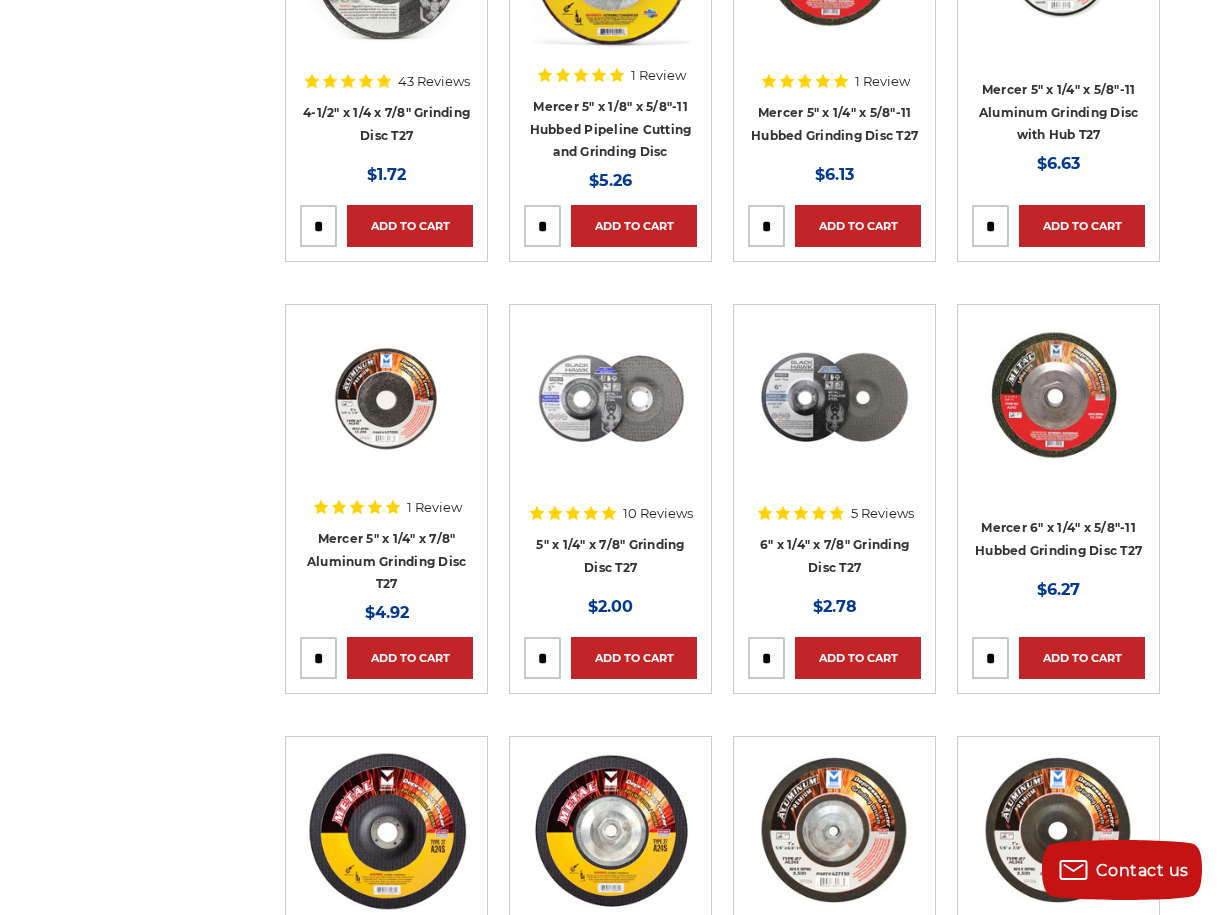 click at bounding box center (318, 226) 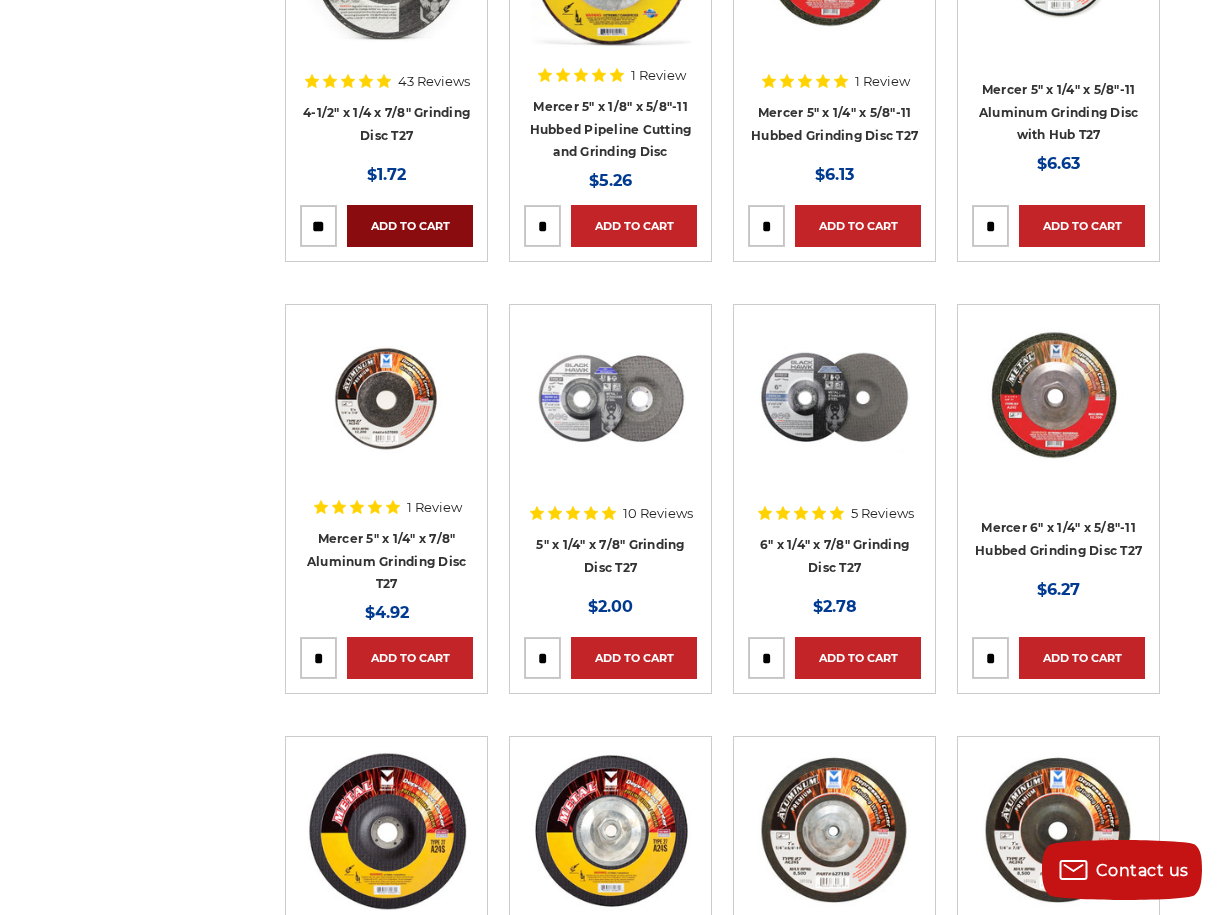 type on "**" 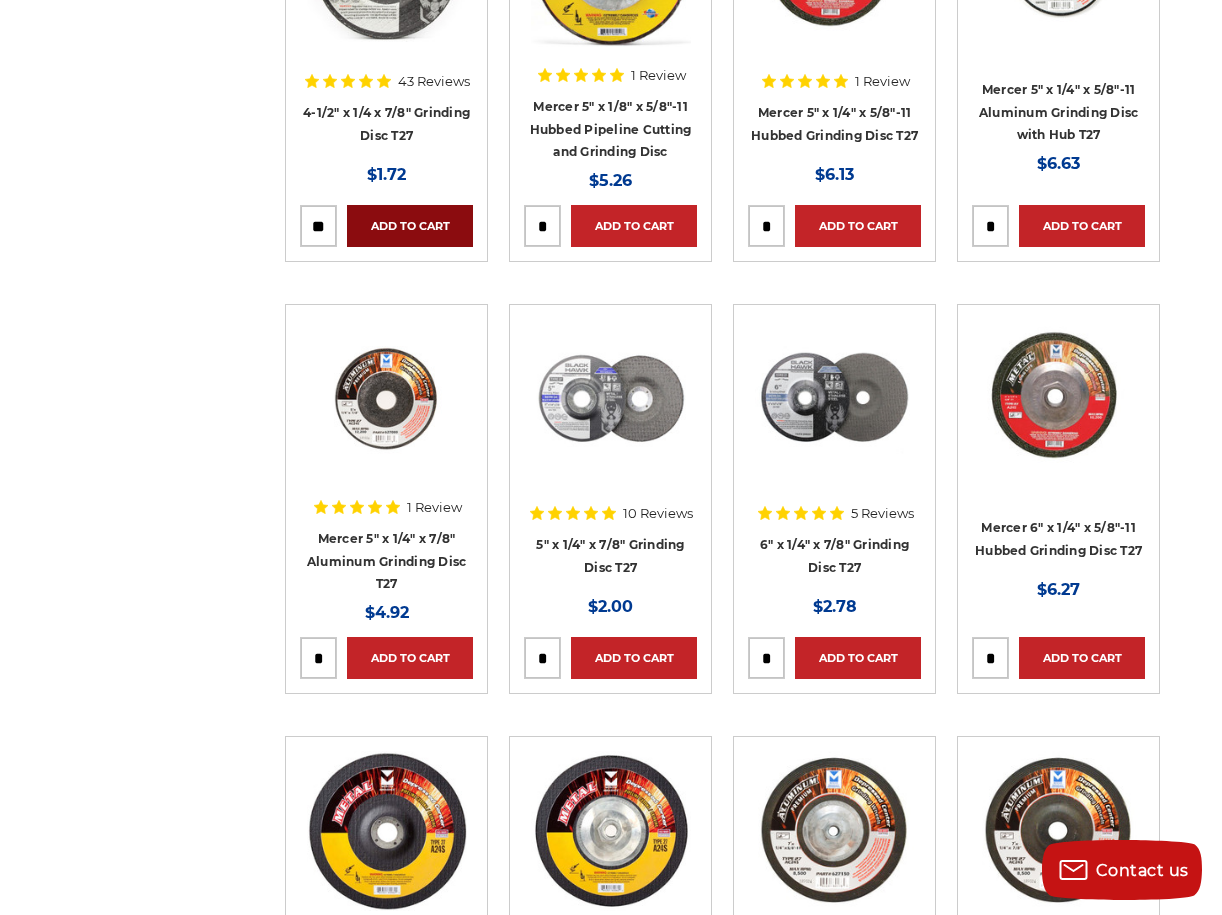 click on "Add to Cart" at bounding box center [410, 226] 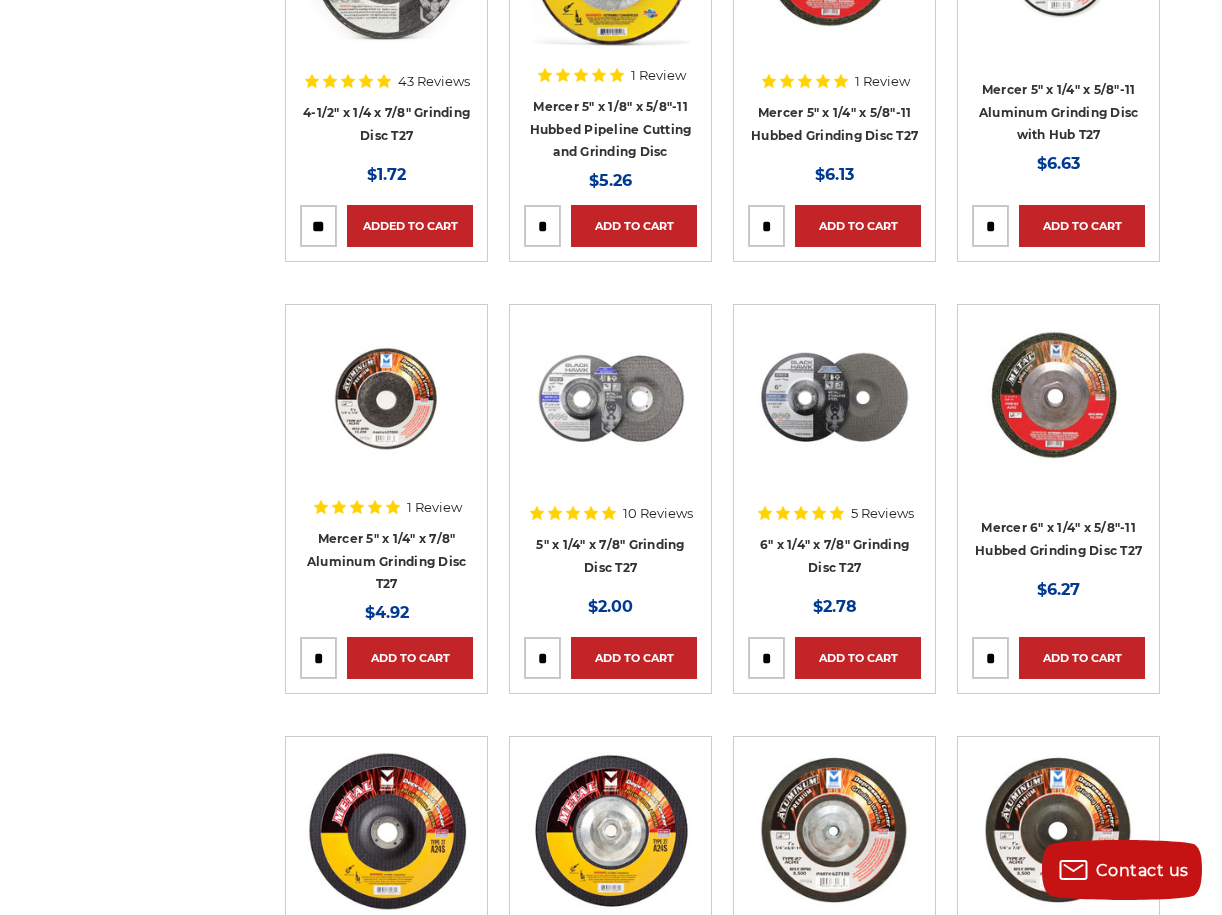 click at bounding box center [542, 658] 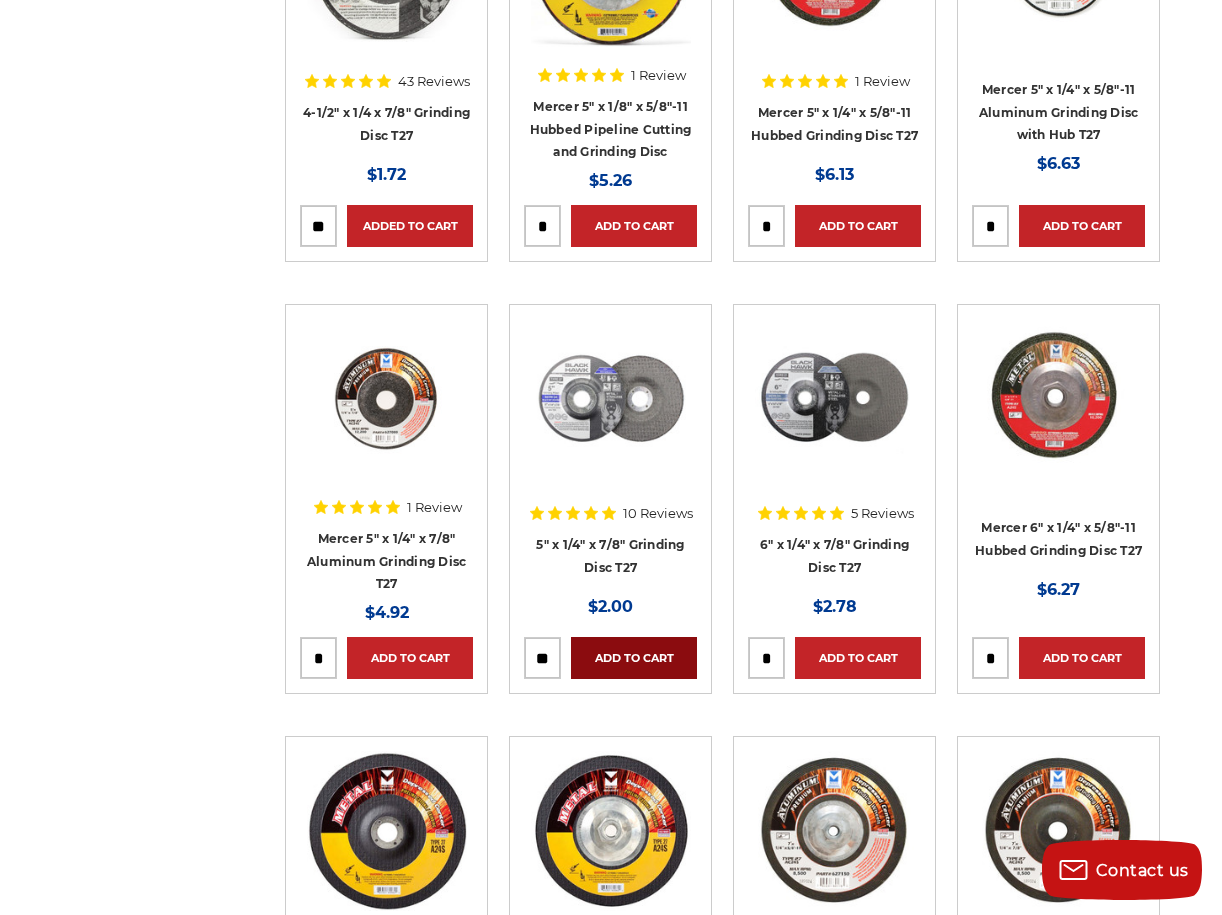 type on "**" 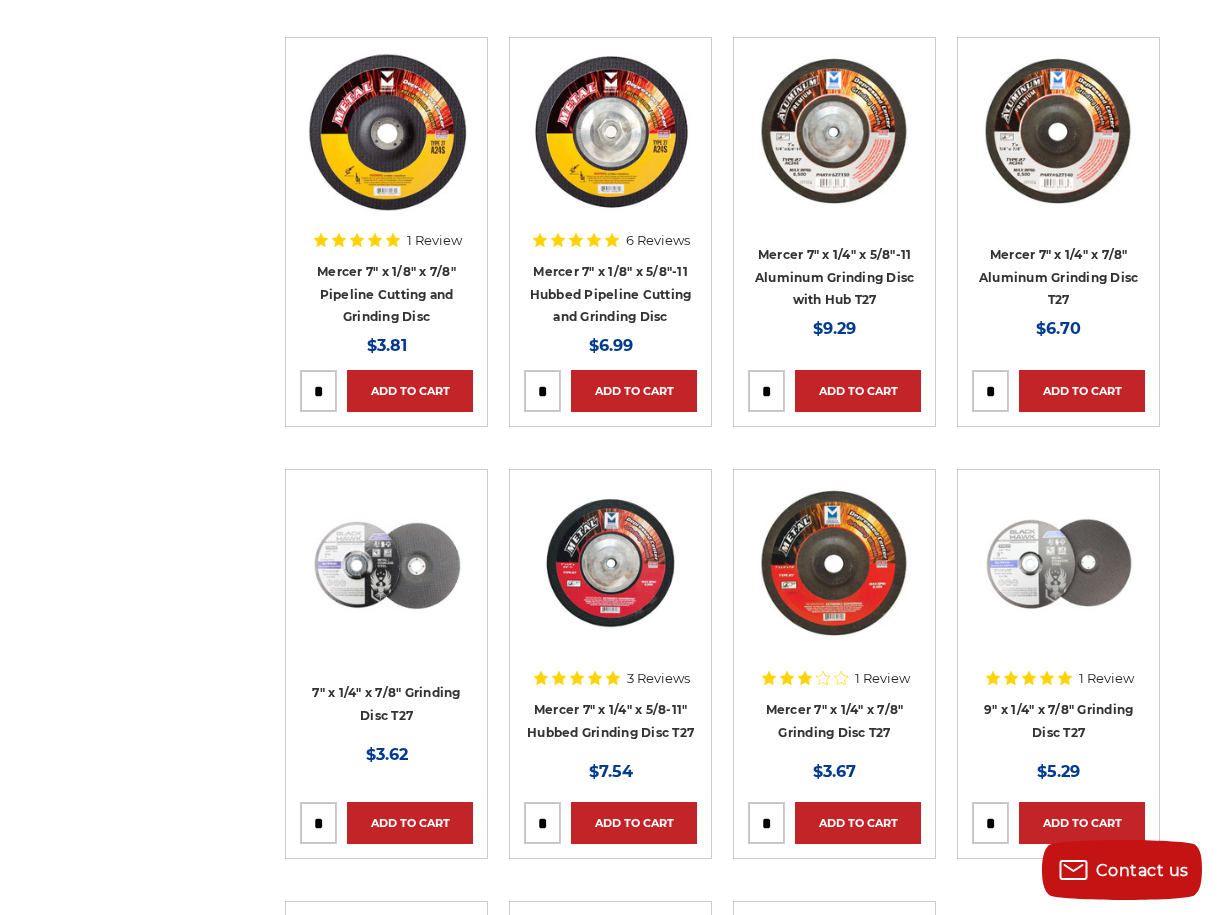 scroll, scrollTop: 2174, scrollLeft: 0, axis: vertical 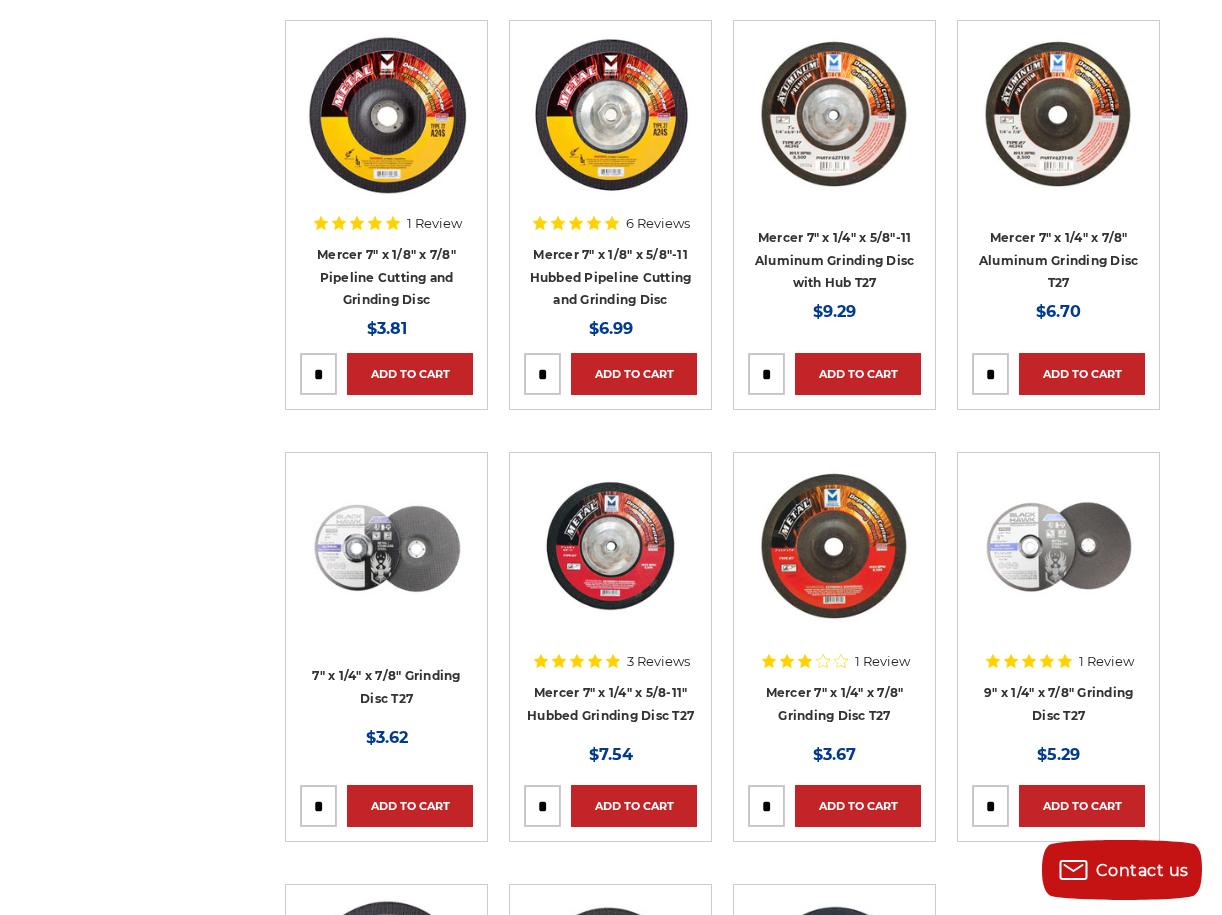 click at bounding box center [318, 806] 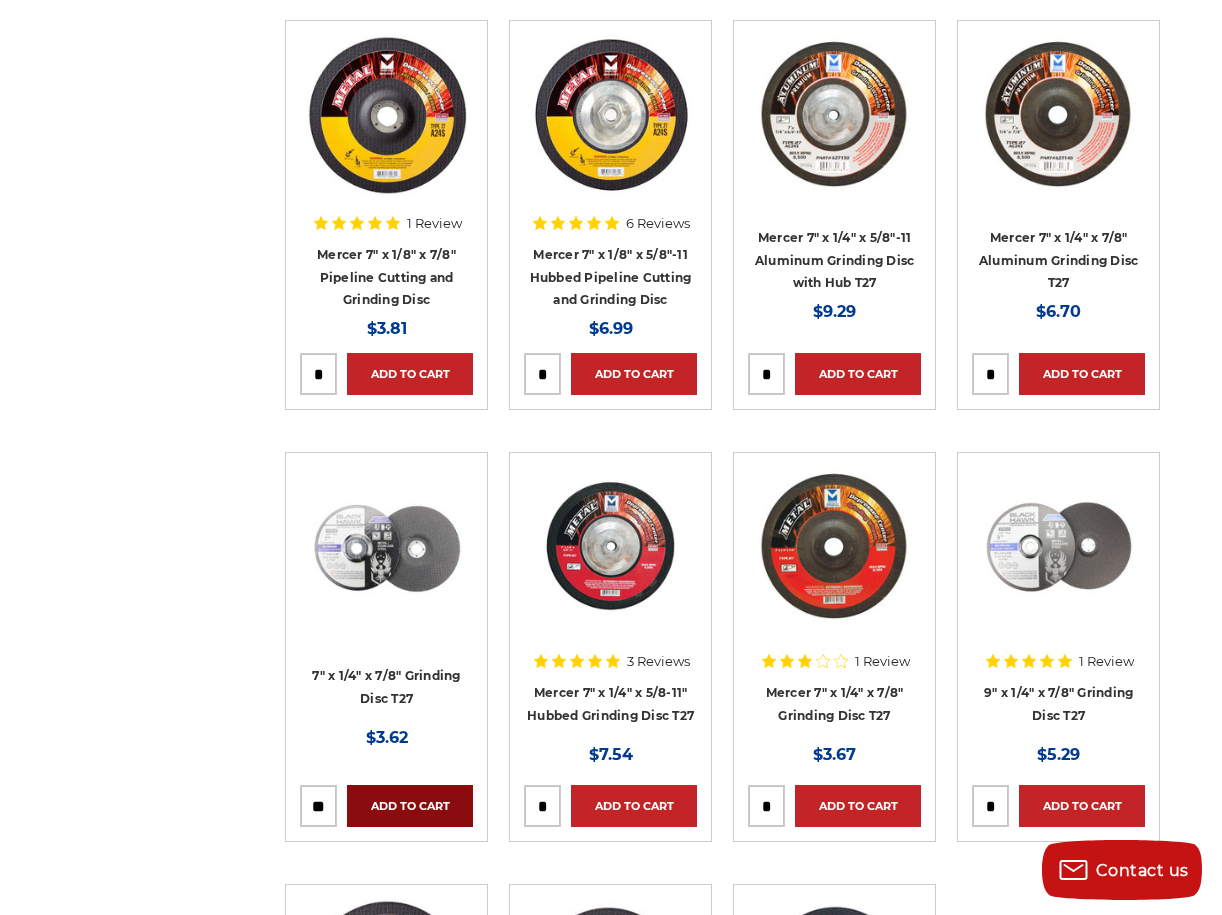 type on "**" 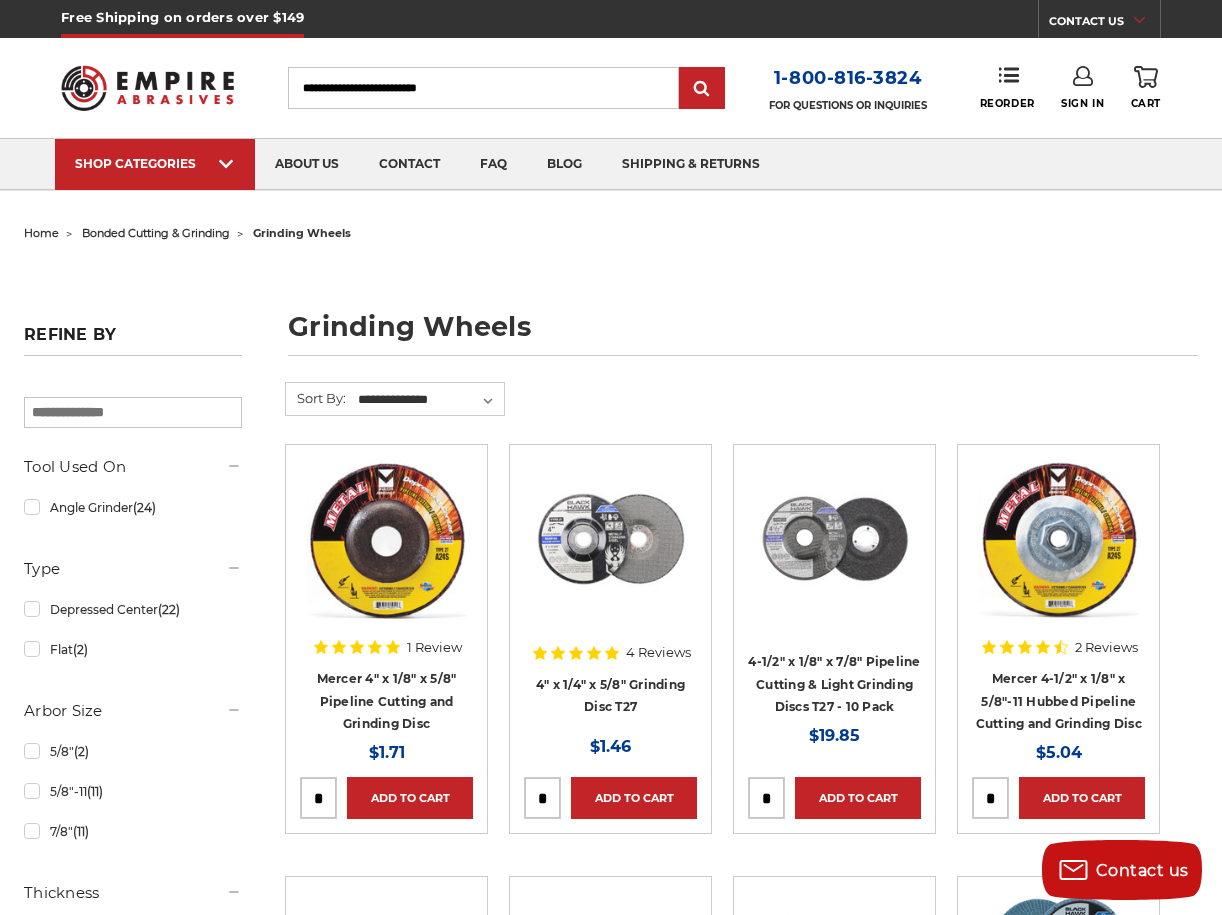 scroll, scrollTop: 0, scrollLeft: 0, axis: both 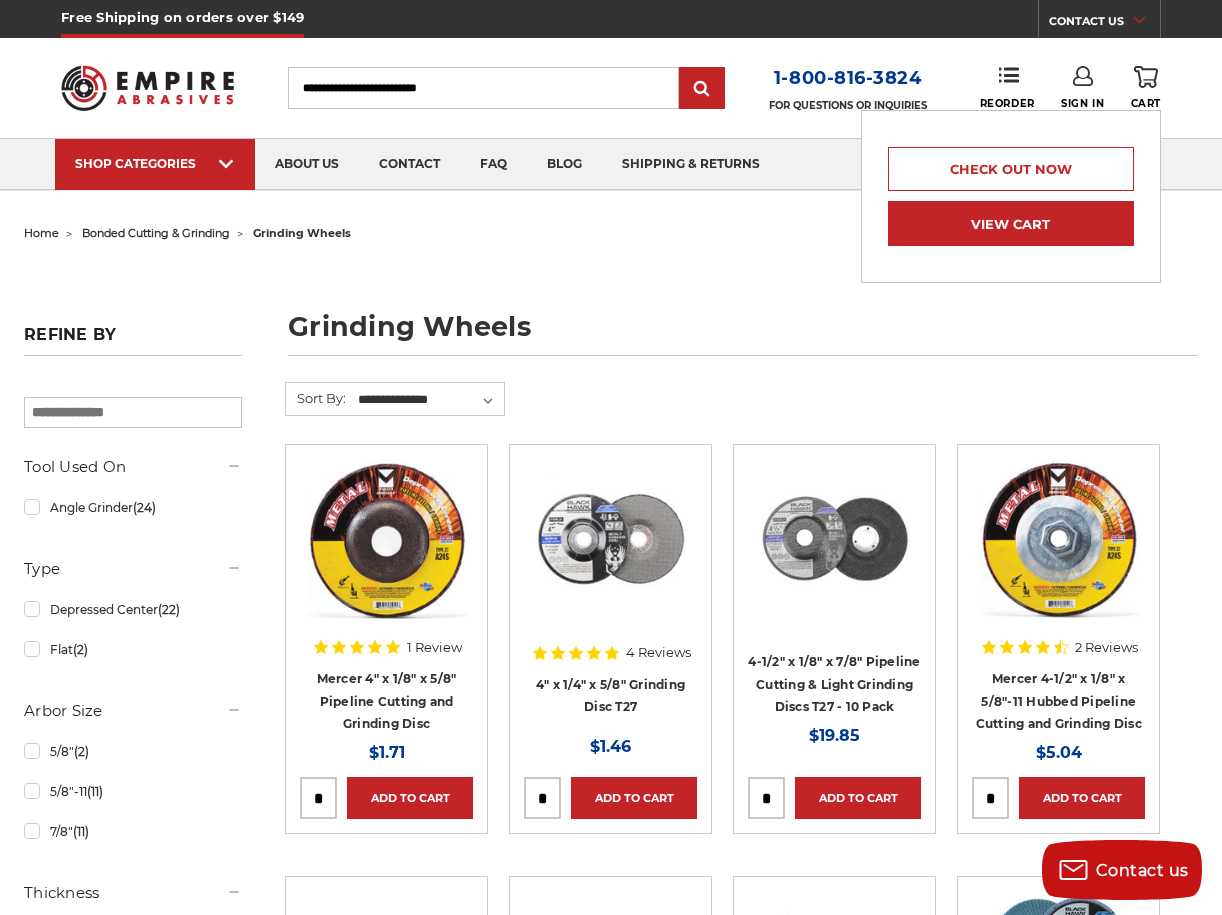 click on "View Cart" at bounding box center [1011, 223] 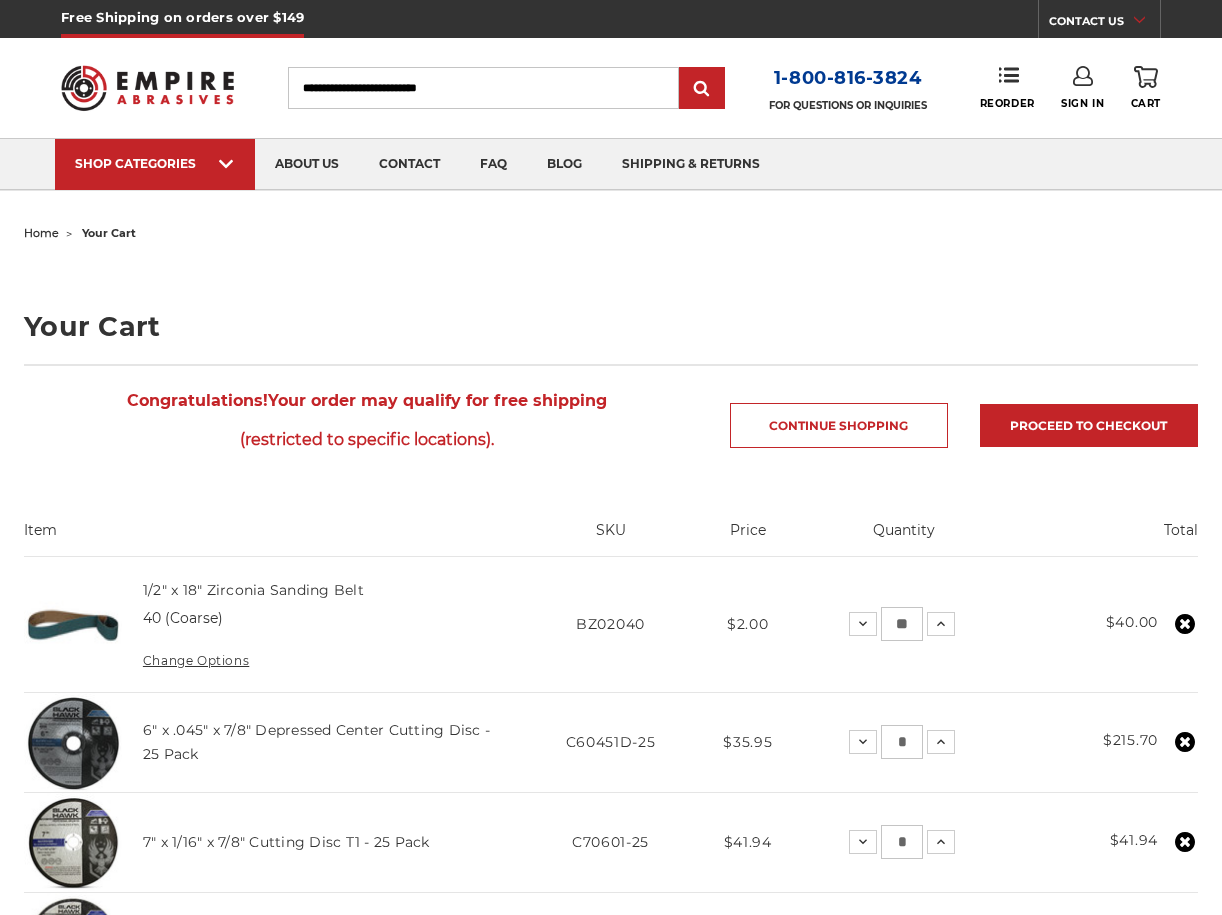 scroll, scrollTop: 0, scrollLeft: 0, axis: both 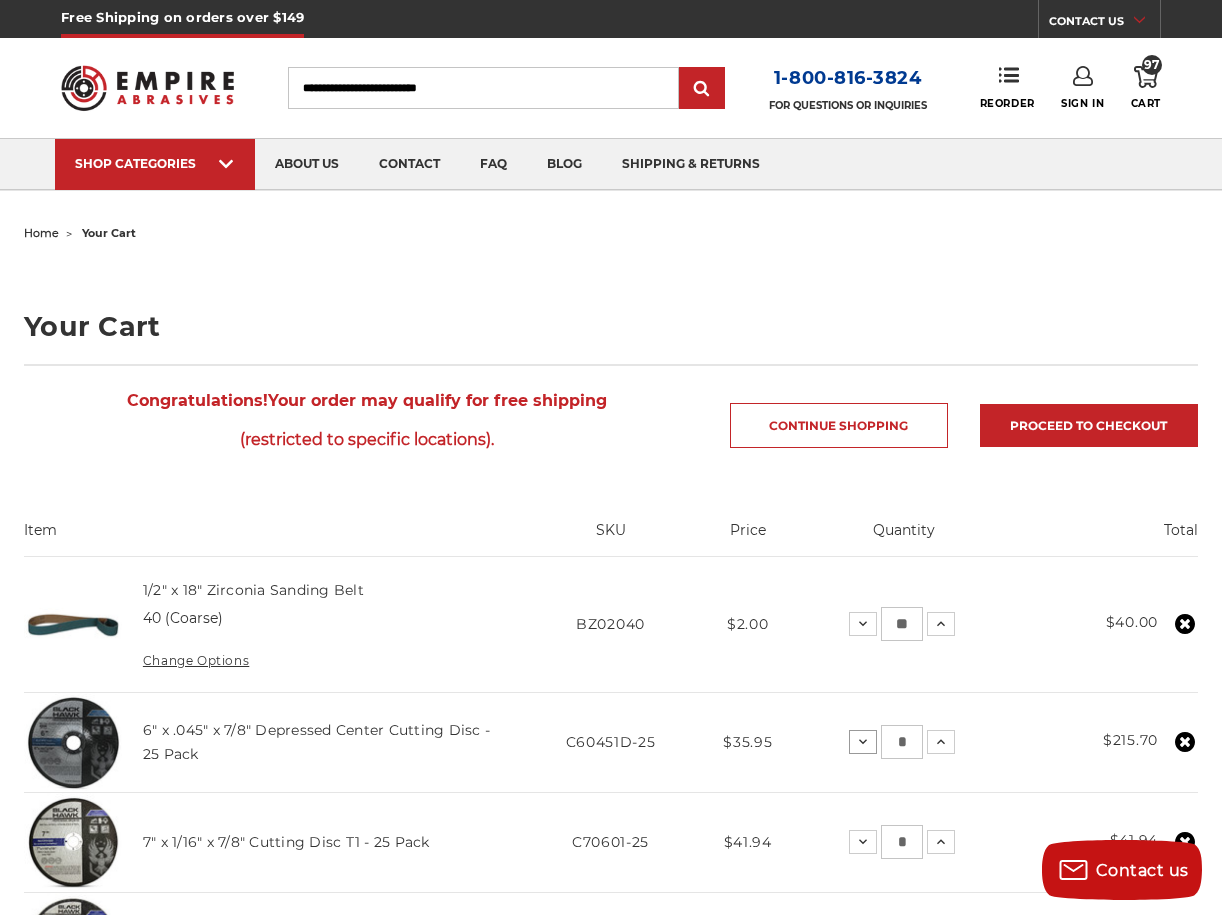 click 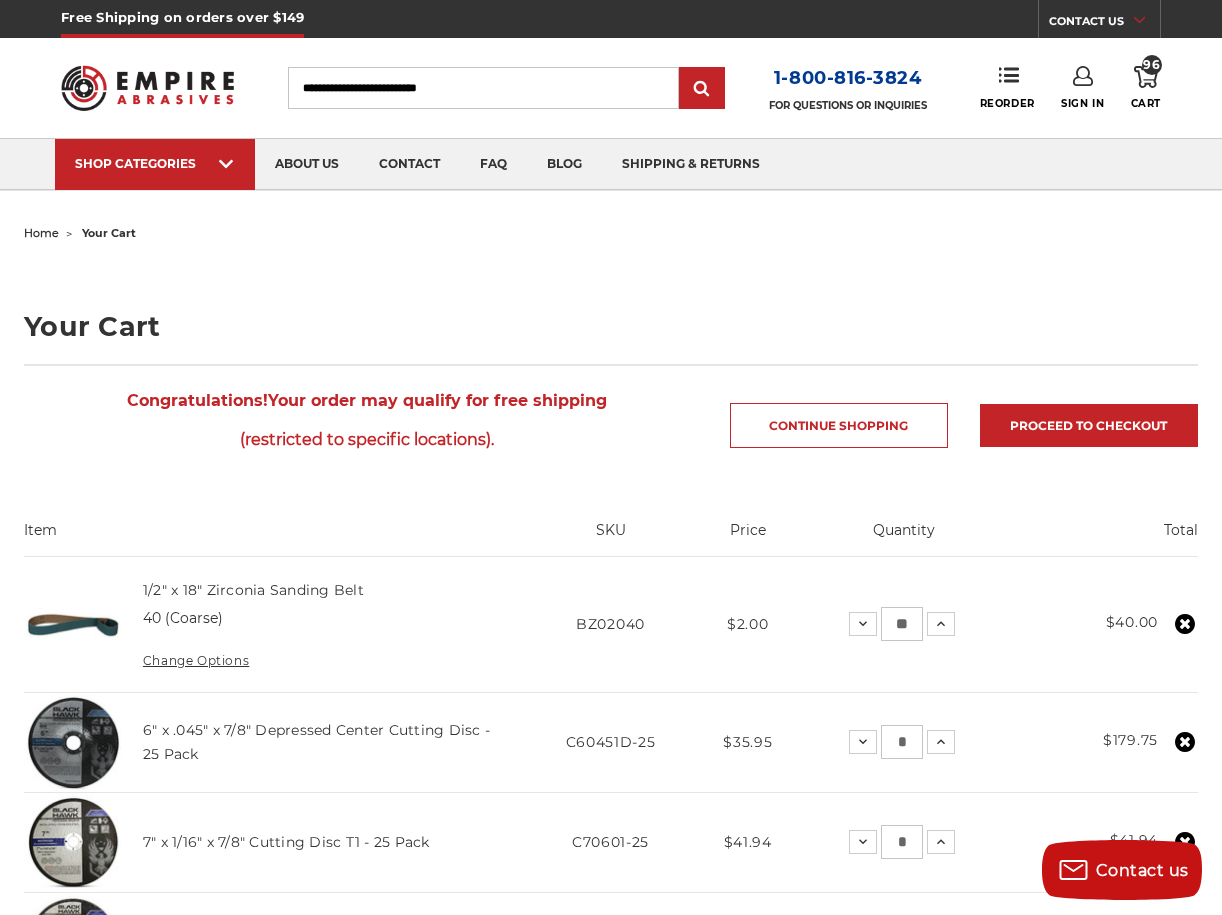 click 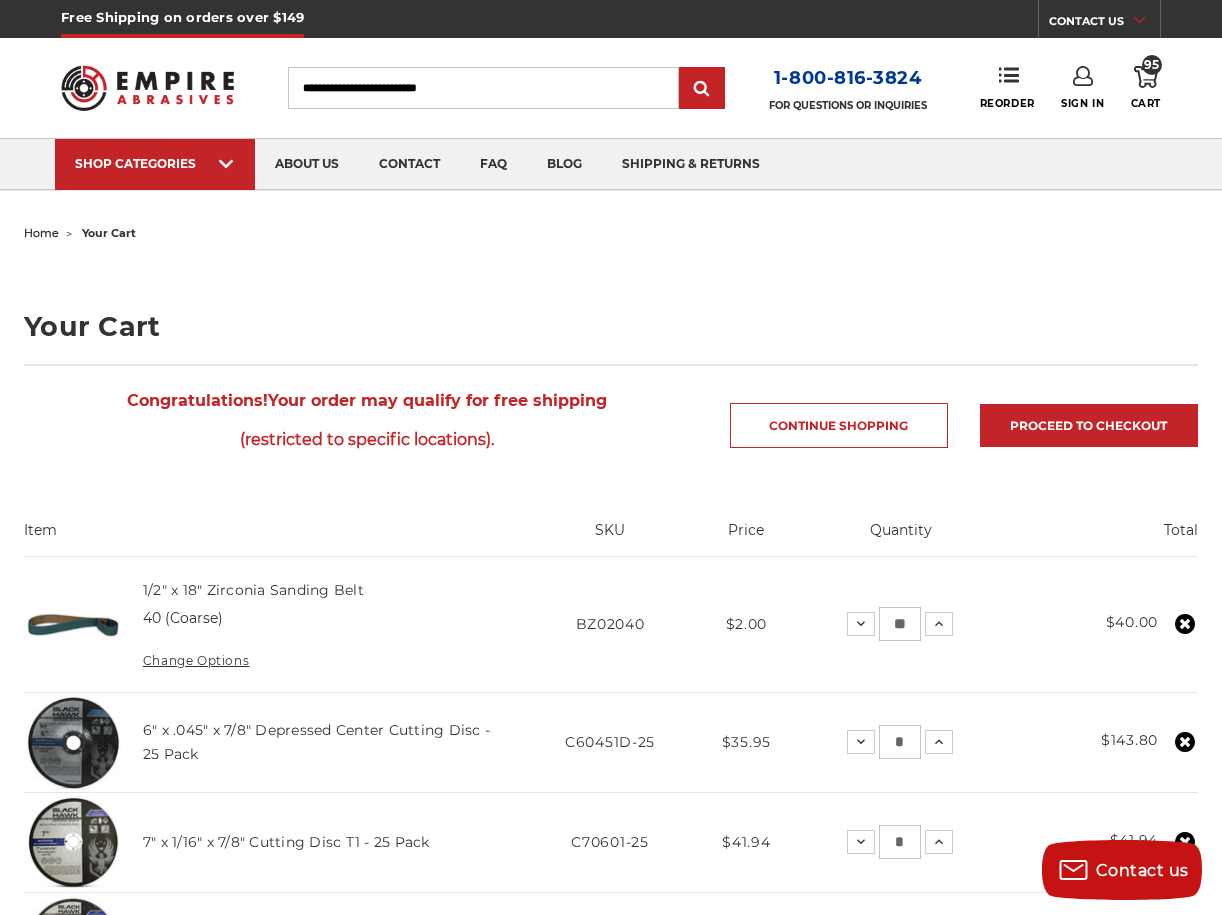 click 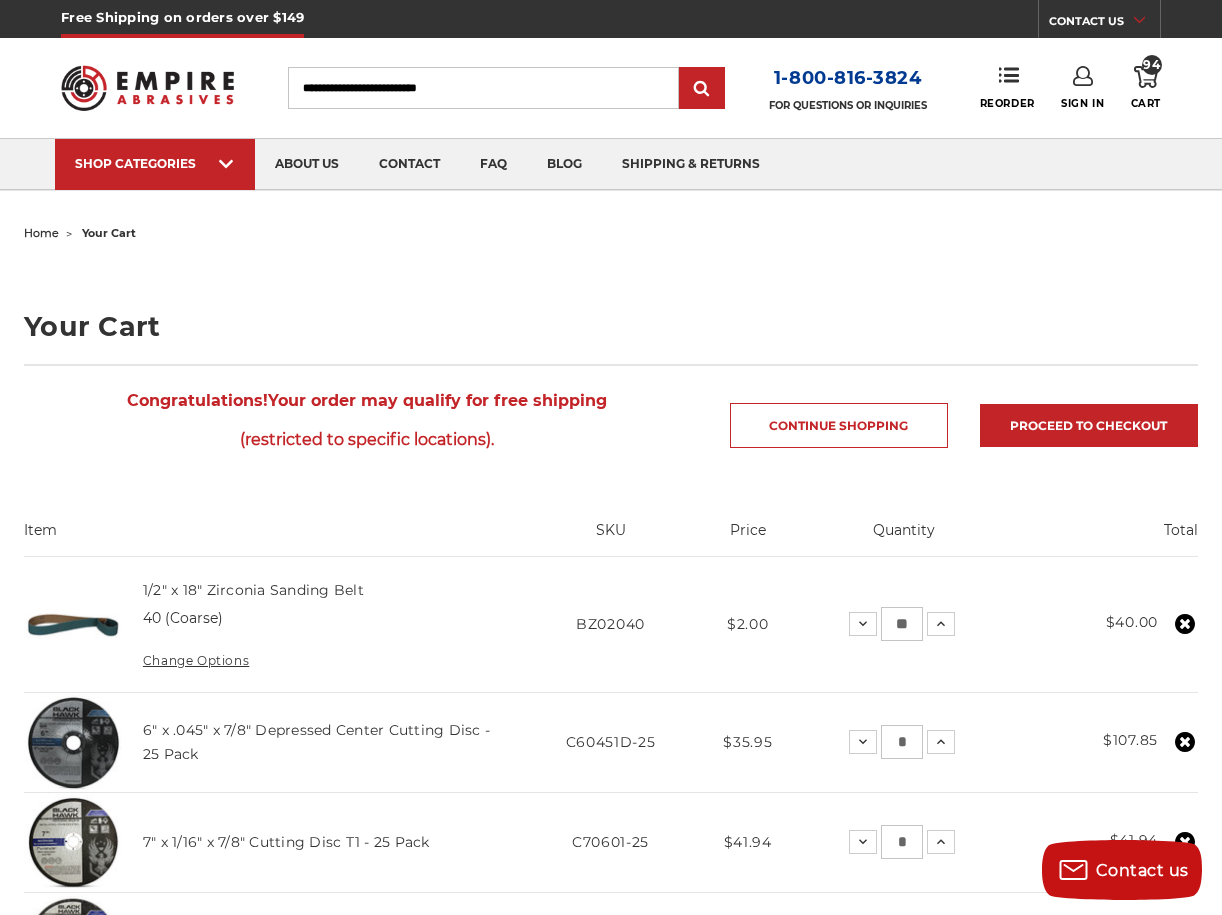 click 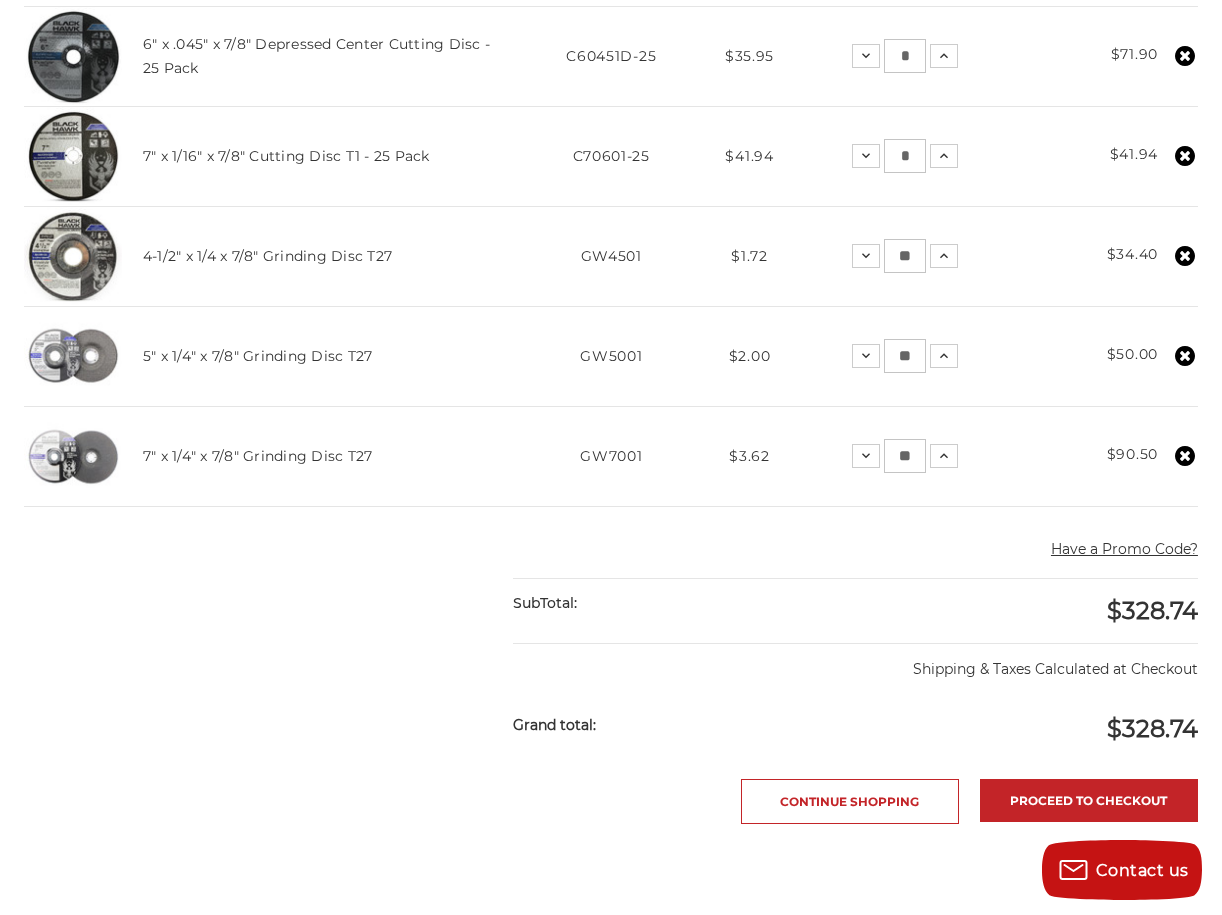 scroll, scrollTop: 692, scrollLeft: 0, axis: vertical 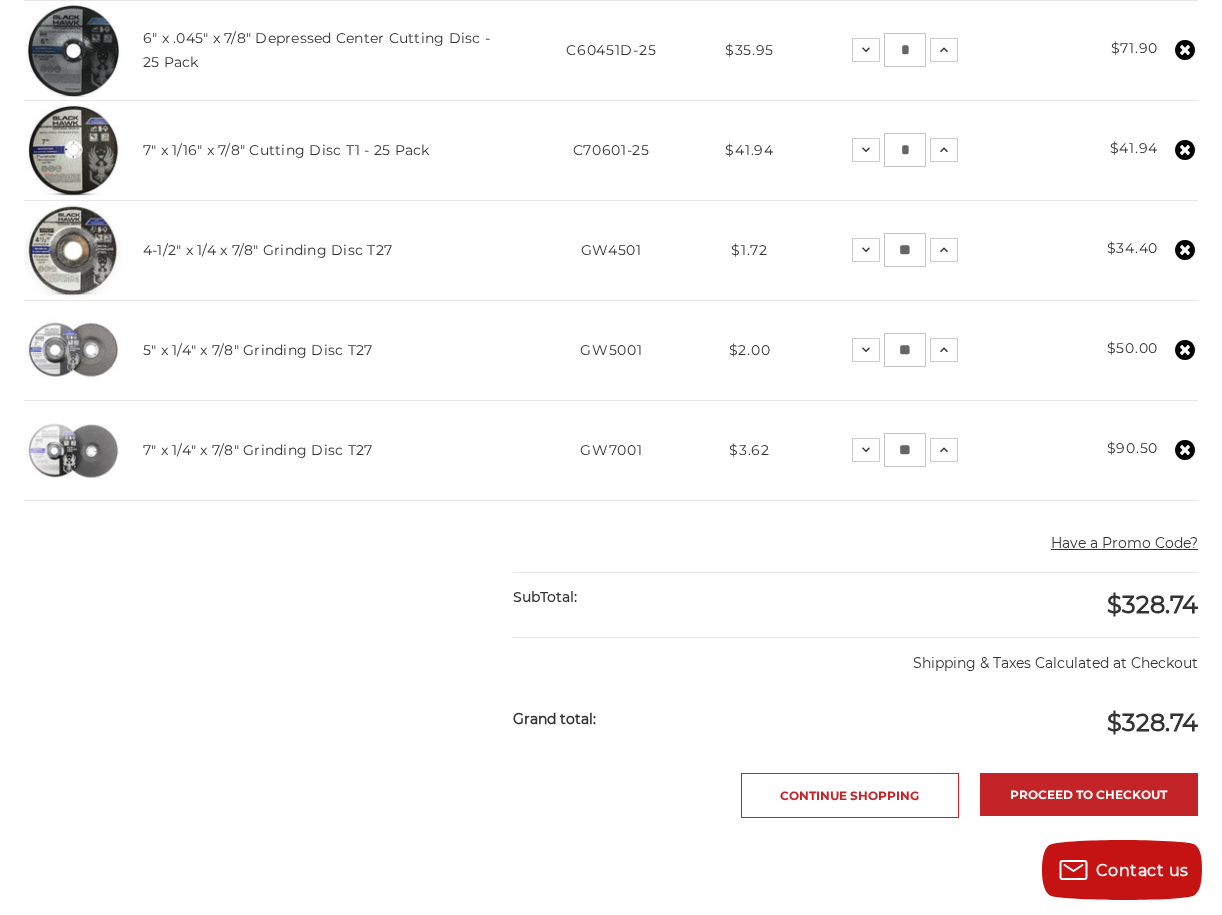 click on "**" at bounding box center (905, 450) 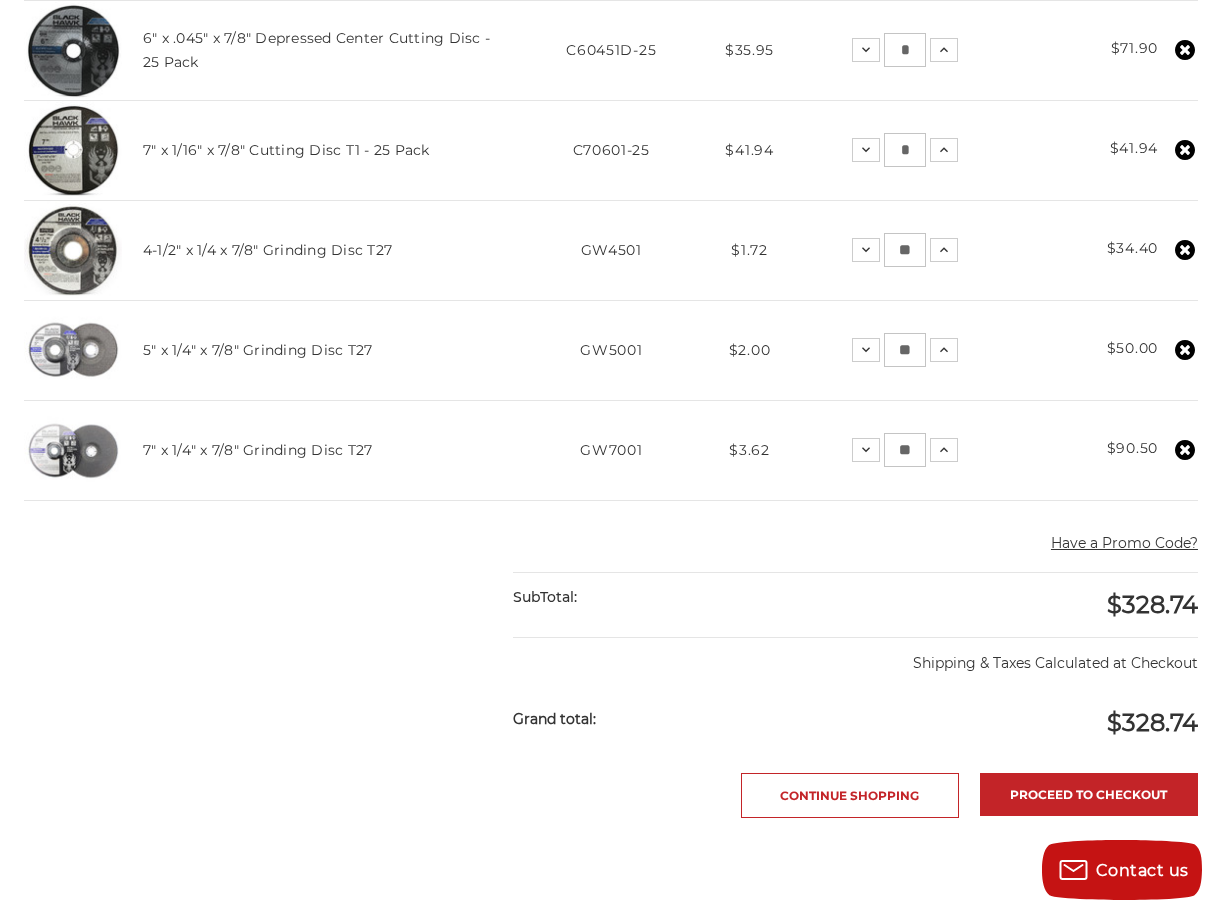 type on "**" 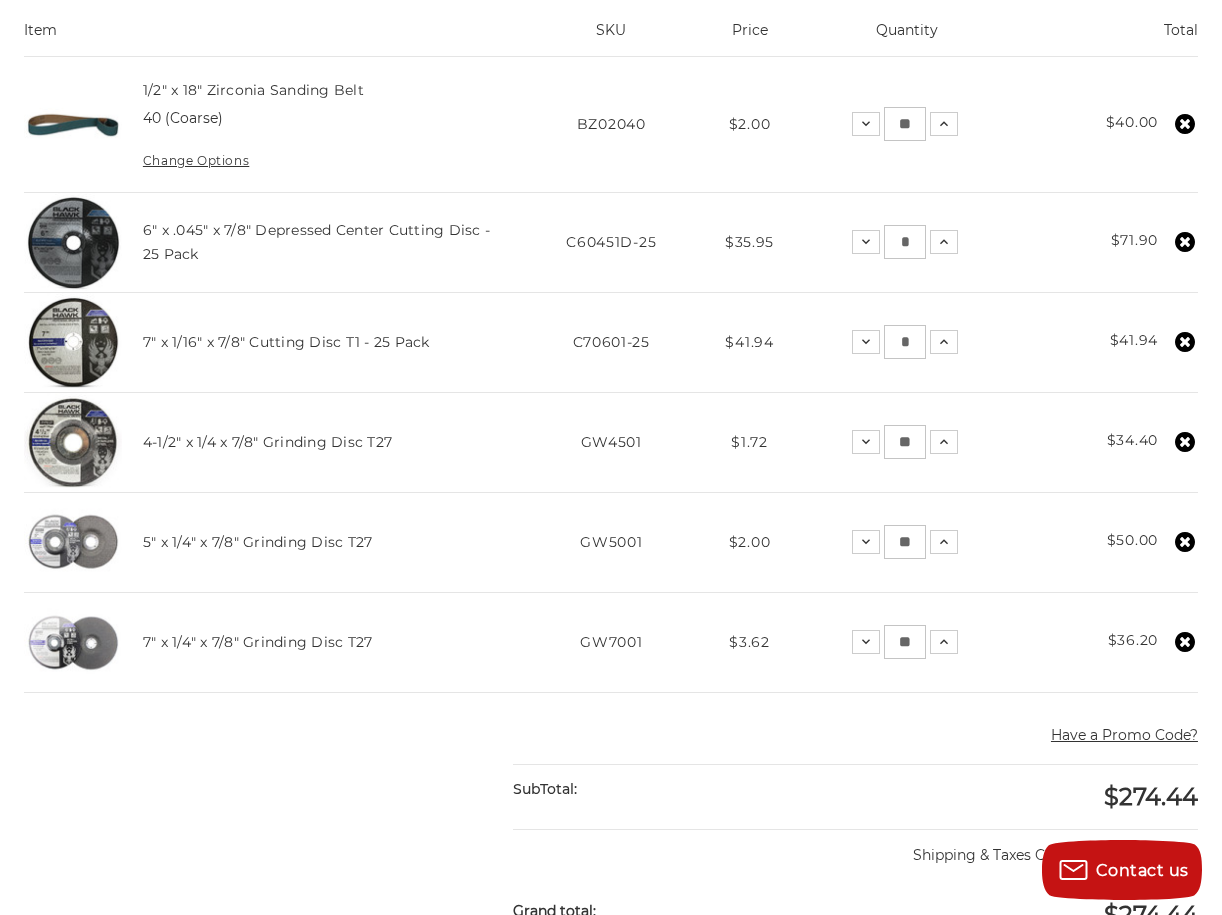 scroll, scrollTop: 500, scrollLeft: 0, axis: vertical 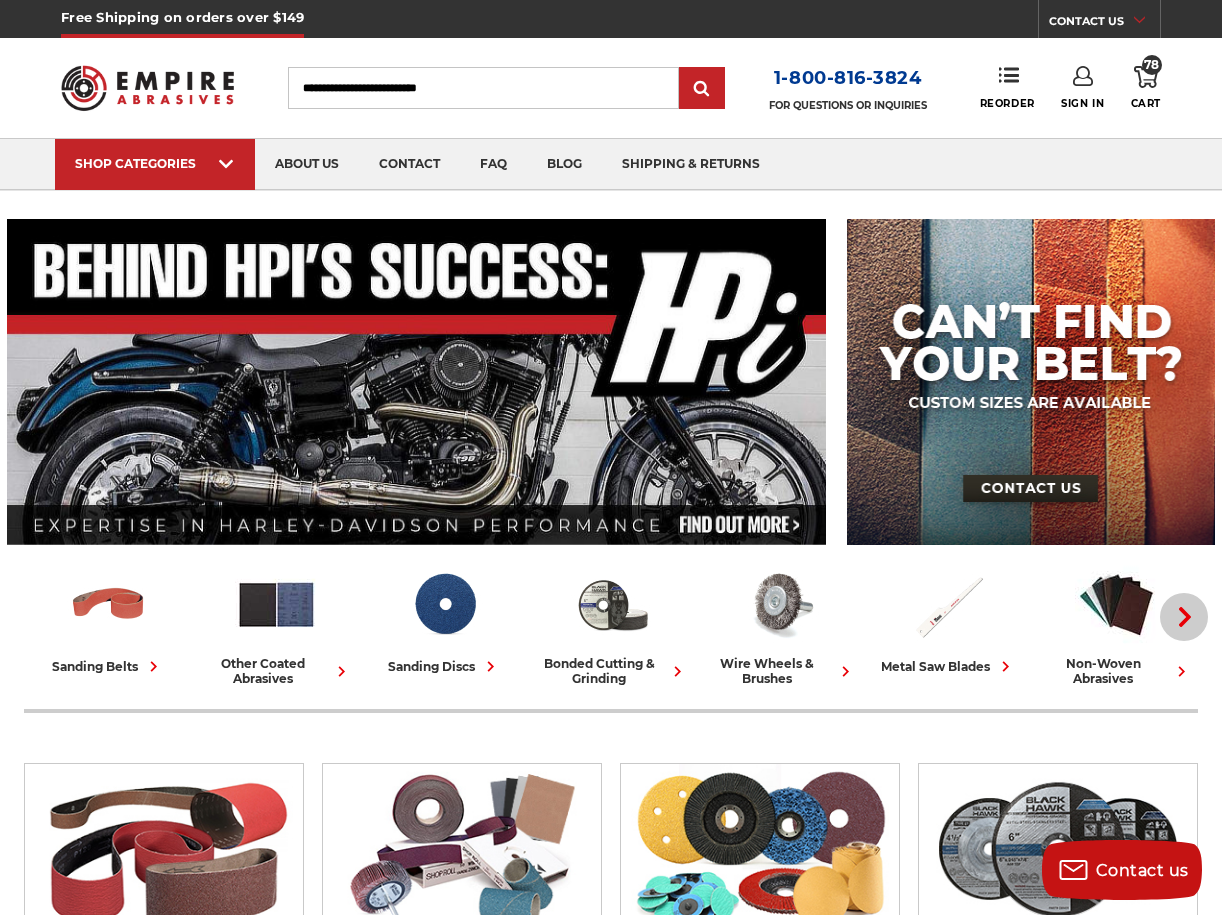 click 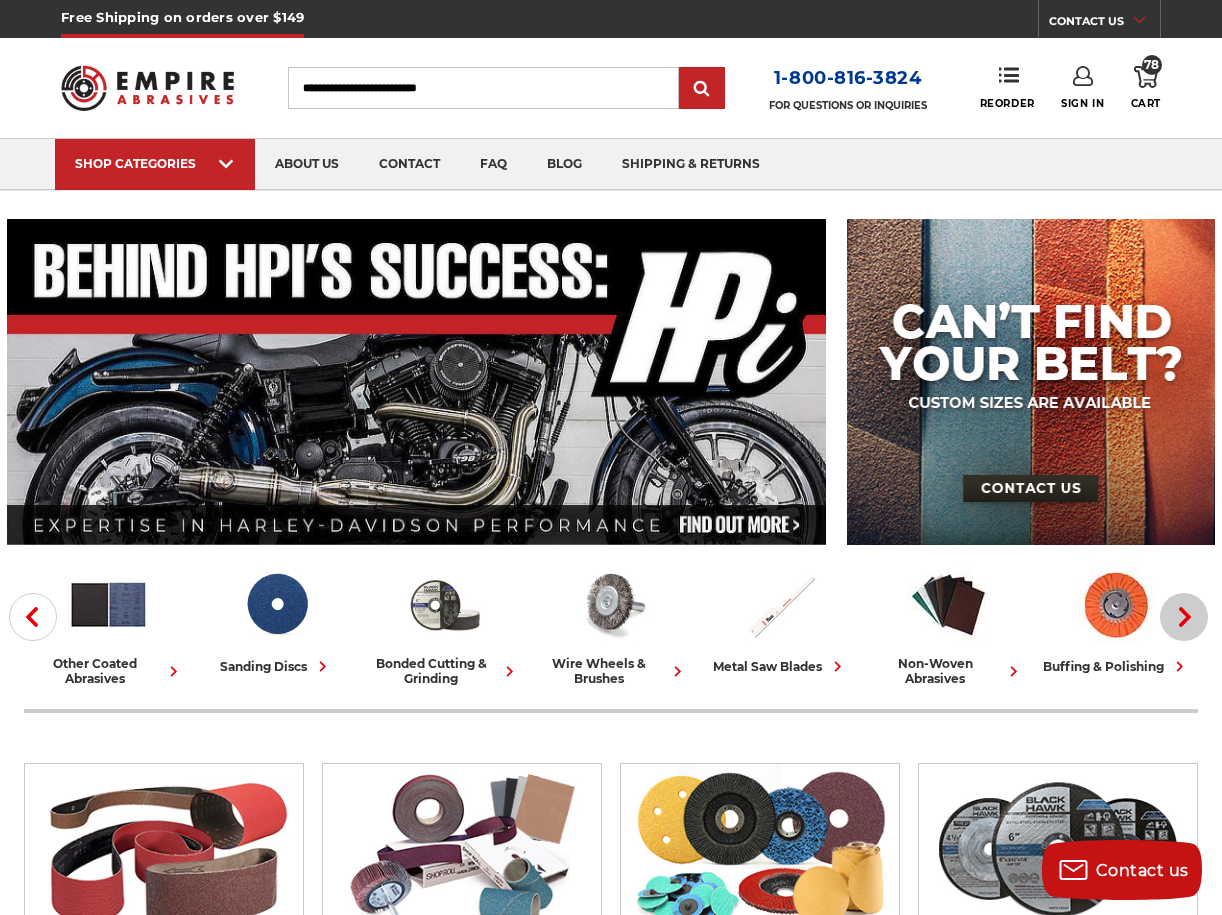 click 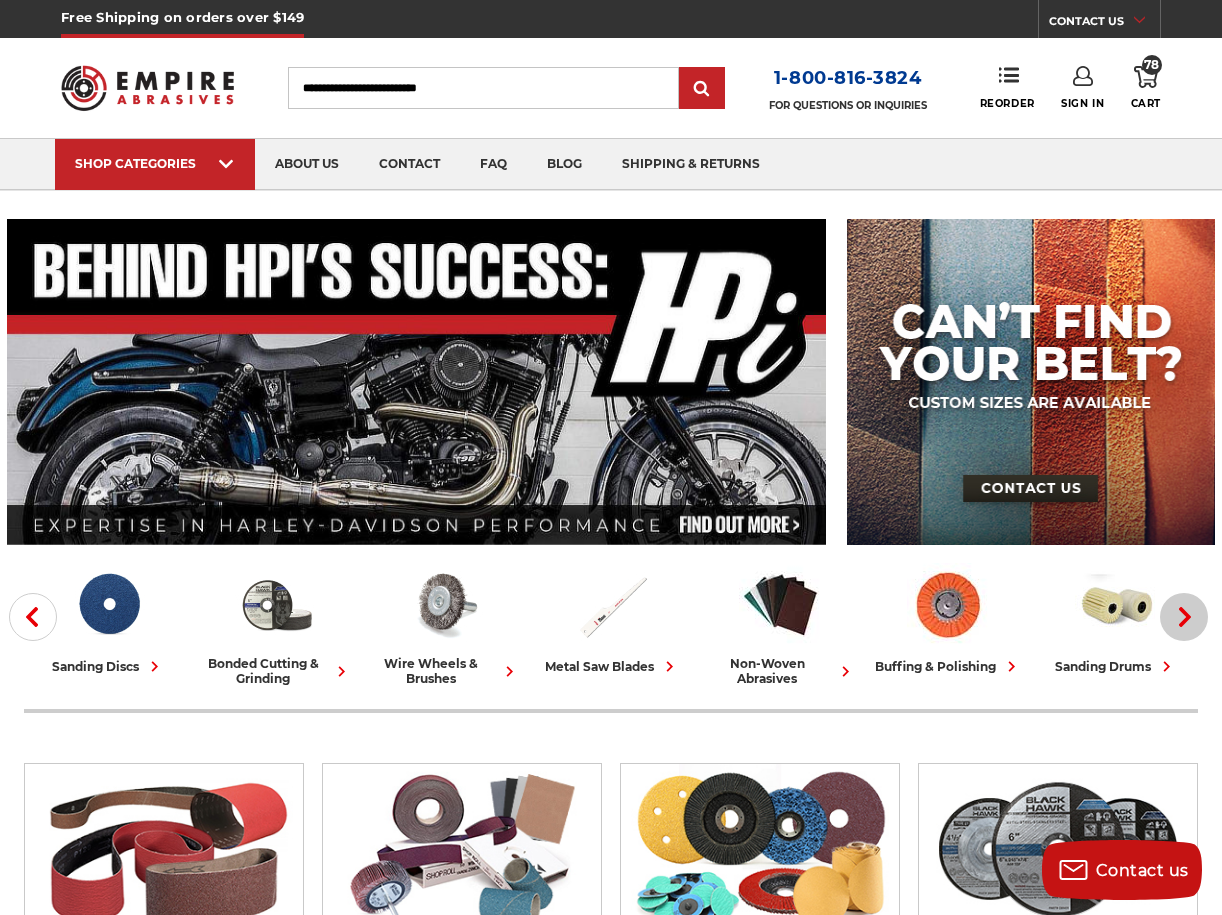 click 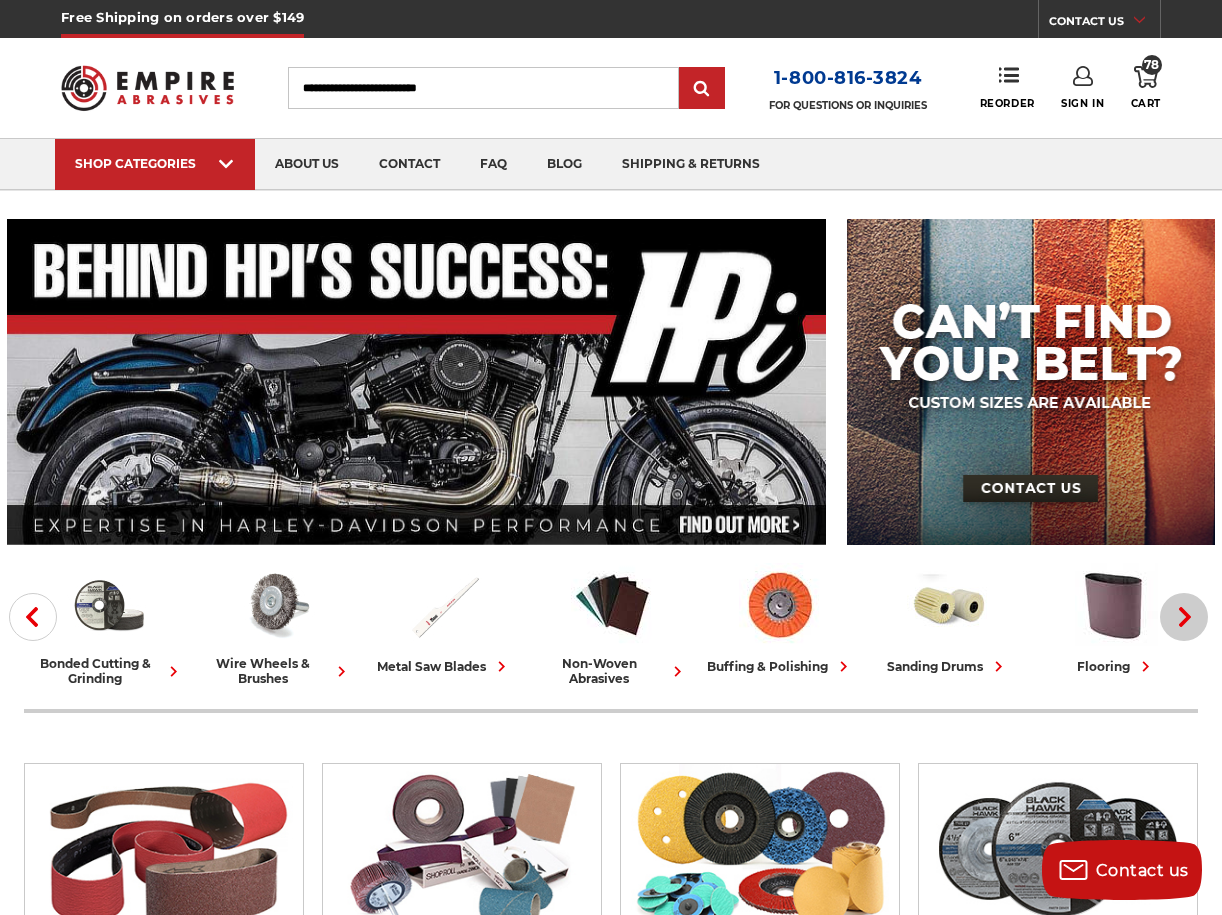 click 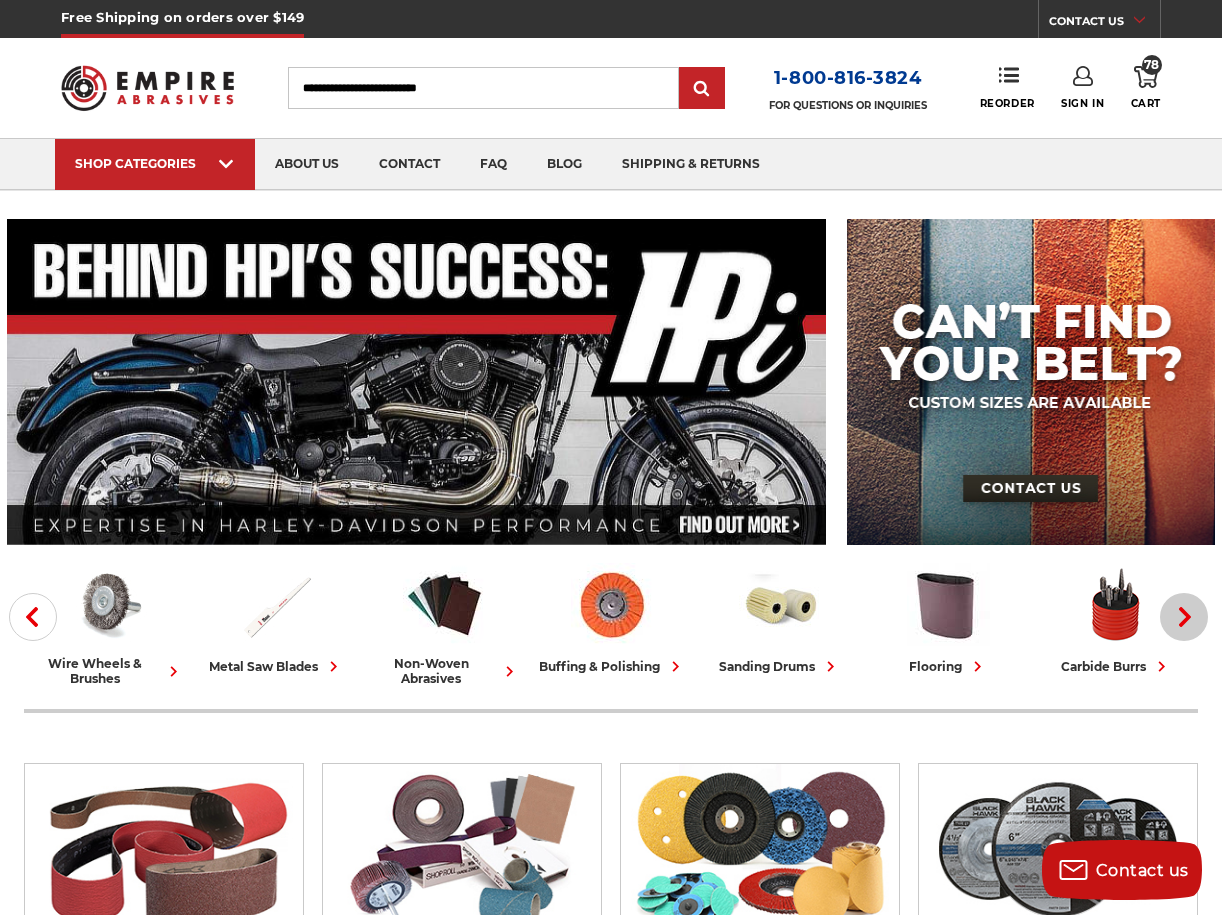 click 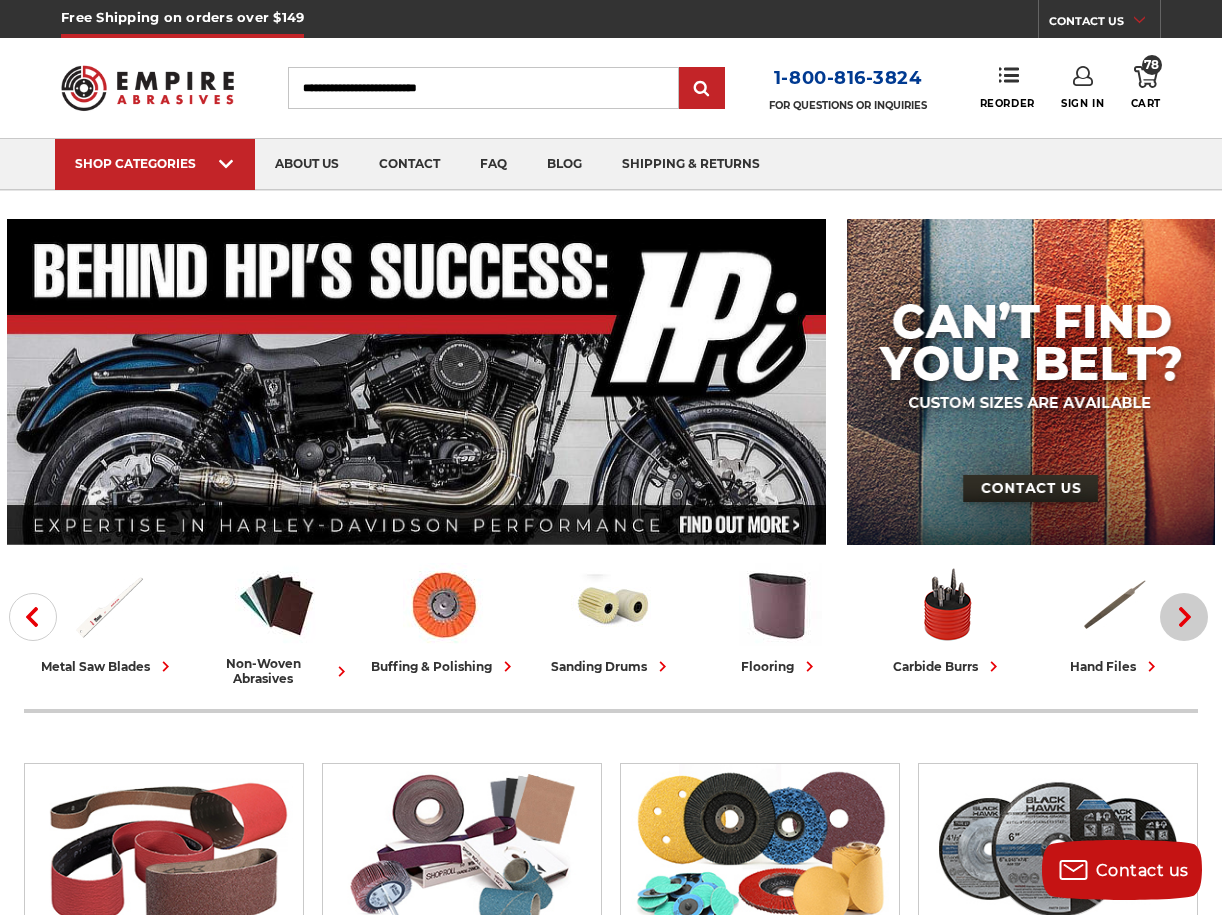 click 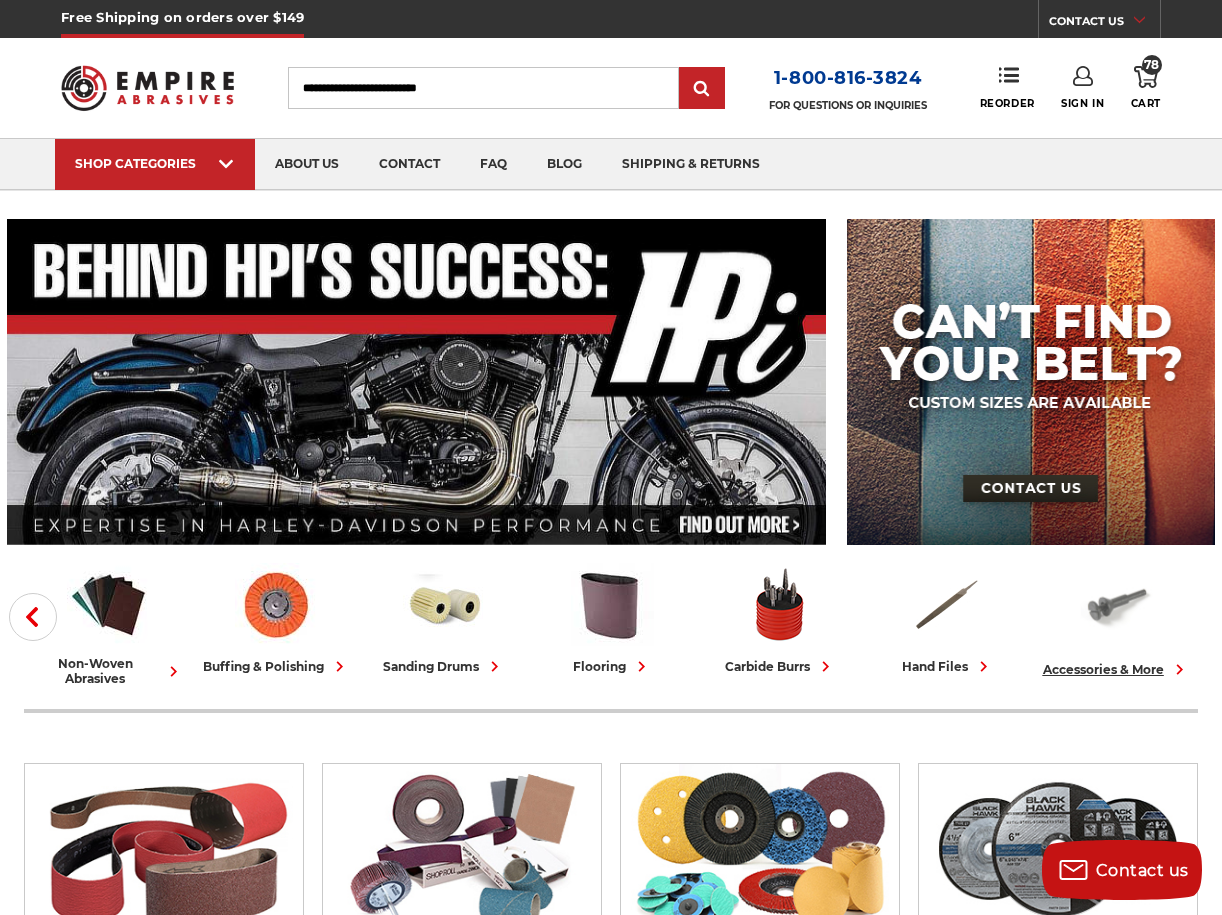click on "sanding belts
other coated abrasives
sanding discs
bonded cutting & grinding
wire wheels & brushes
metal saw blades
non-woven abrasives
buffing & polishing
sanding drums
flooring
carbide burrs
hand files
accessories & more" at bounding box center [108, 624] 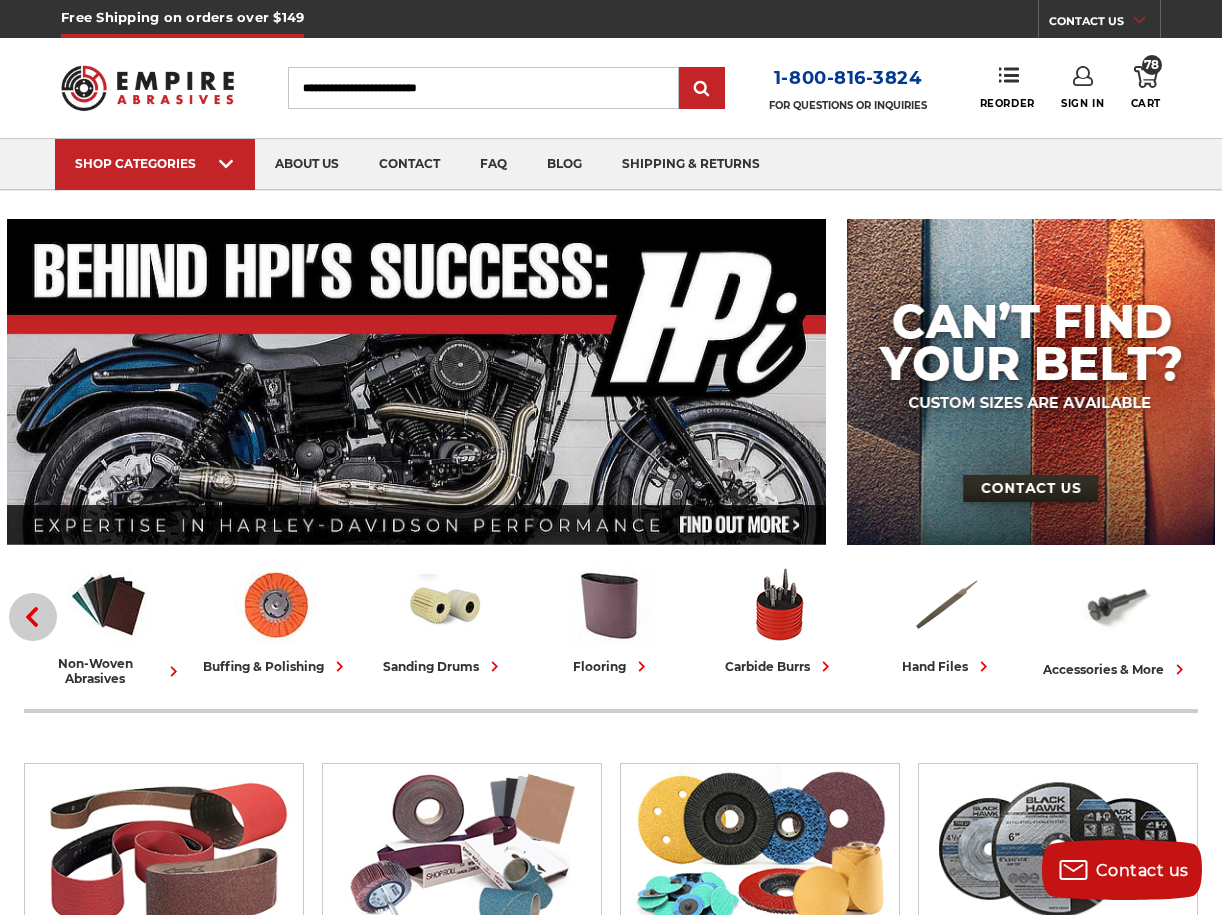 click on "Previous" at bounding box center (33, 617) 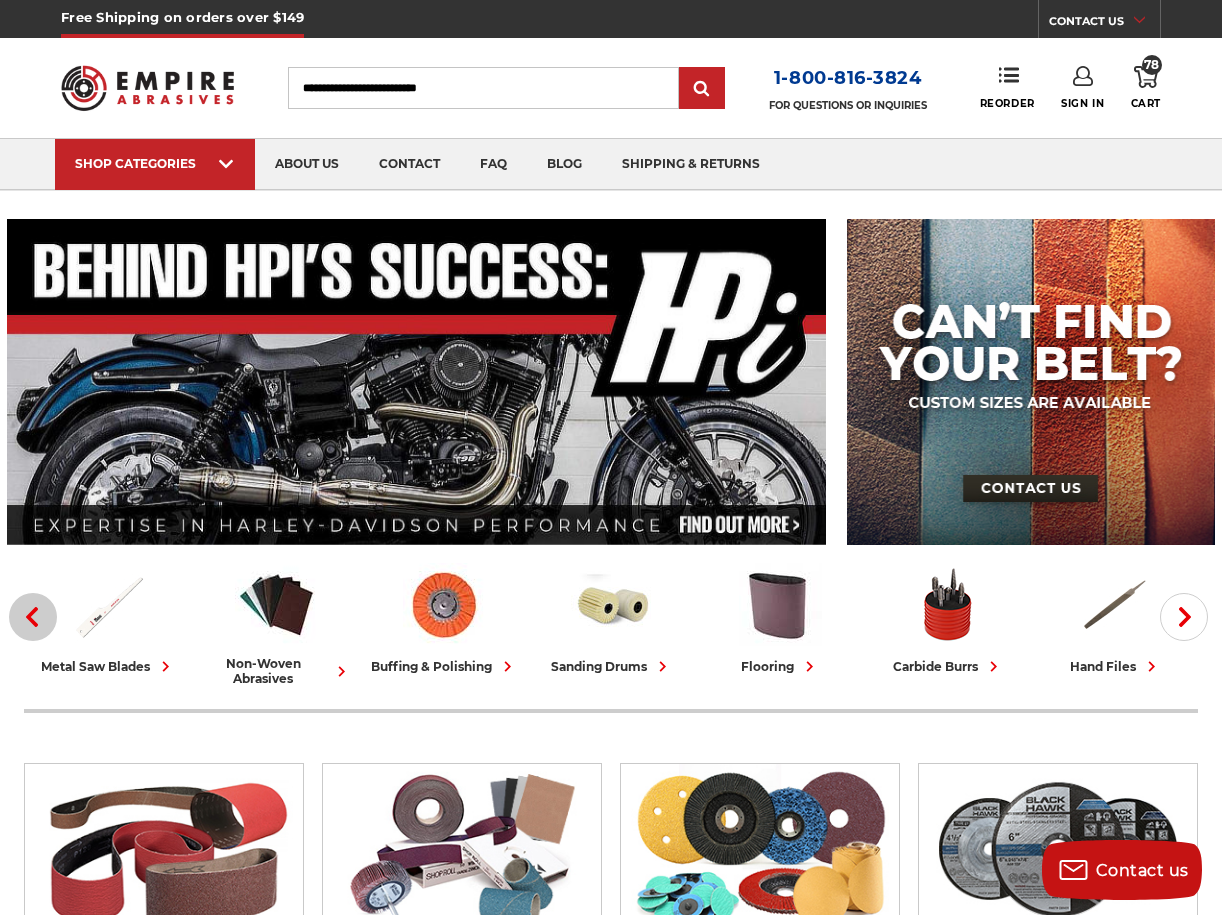 click on "Previous" at bounding box center [33, 617] 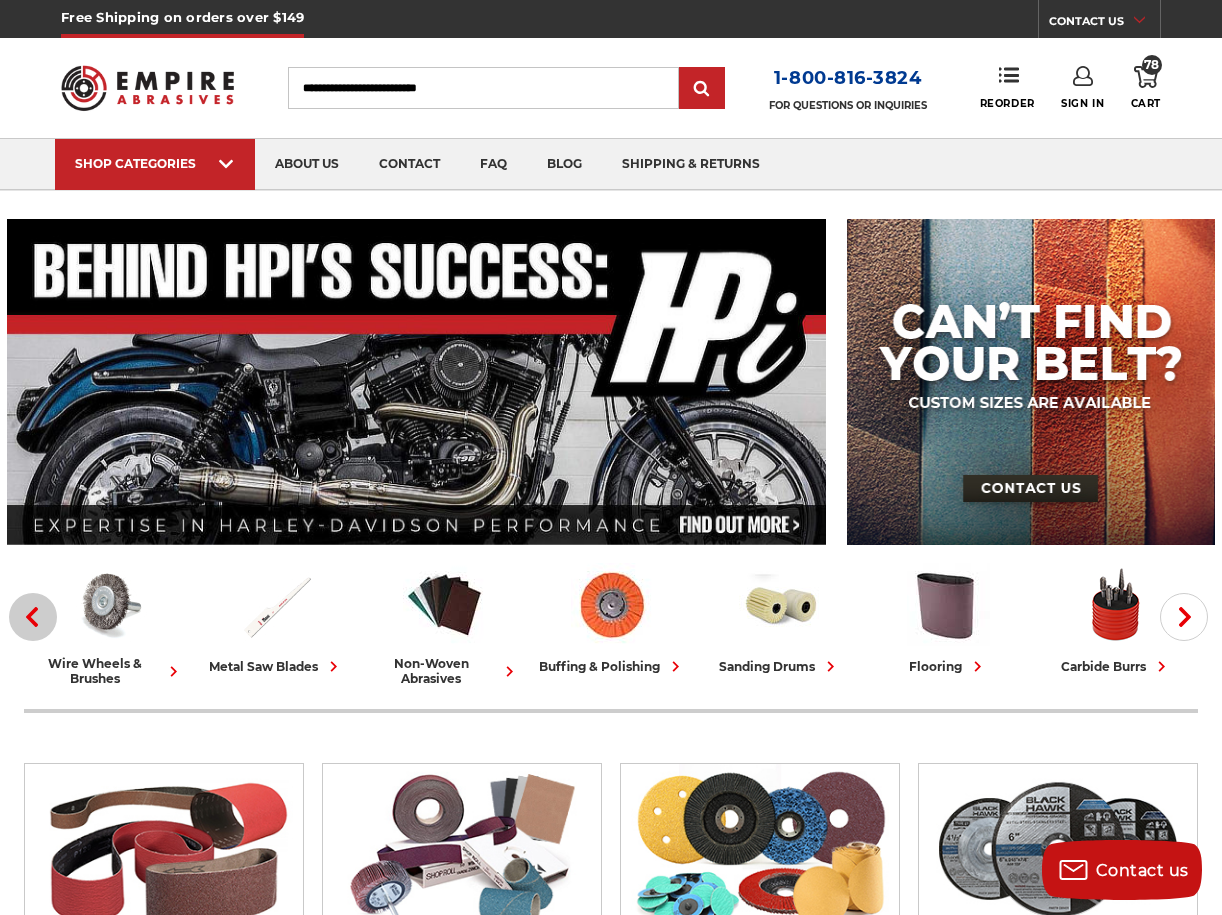 click on "Previous" at bounding box center (33, 617) 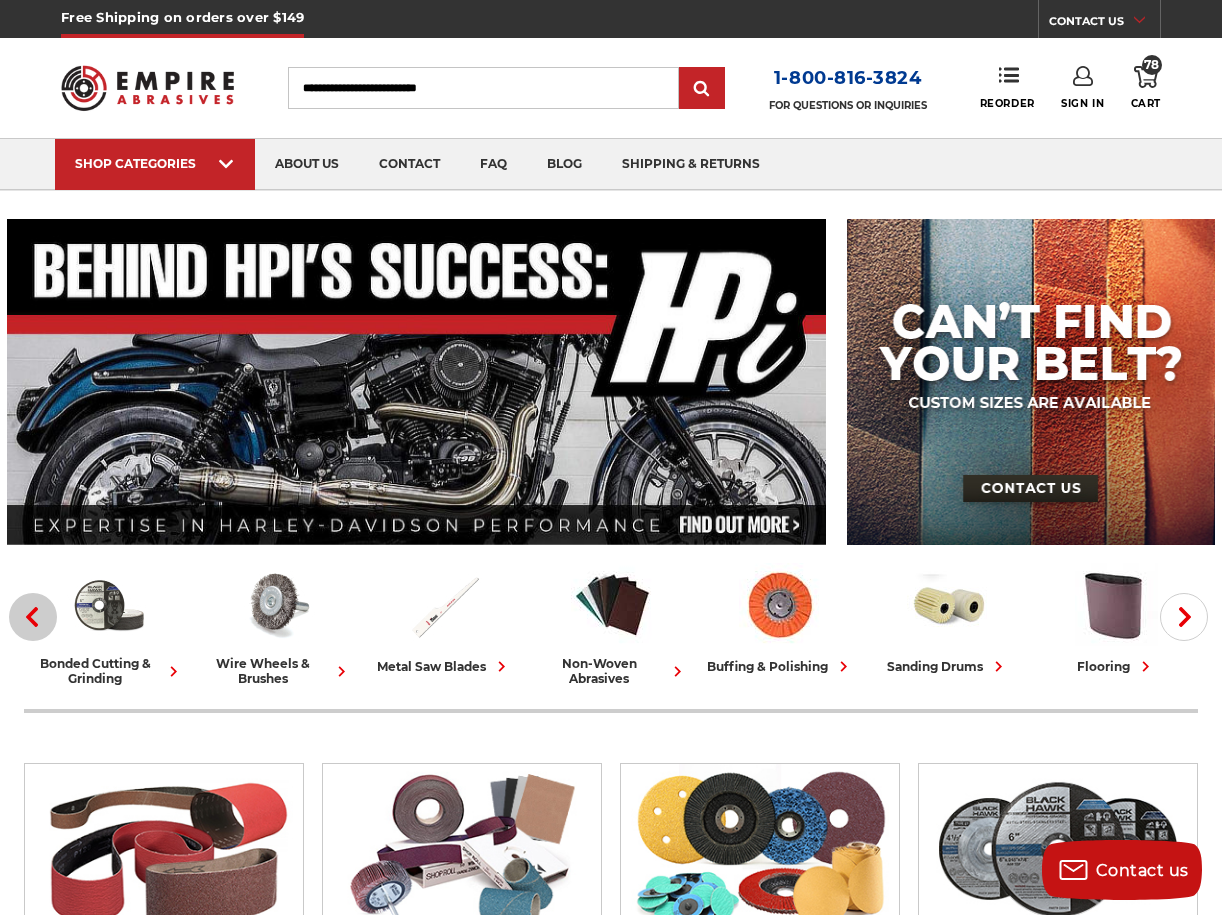click on "Previous" at bounding box center (33, 617) 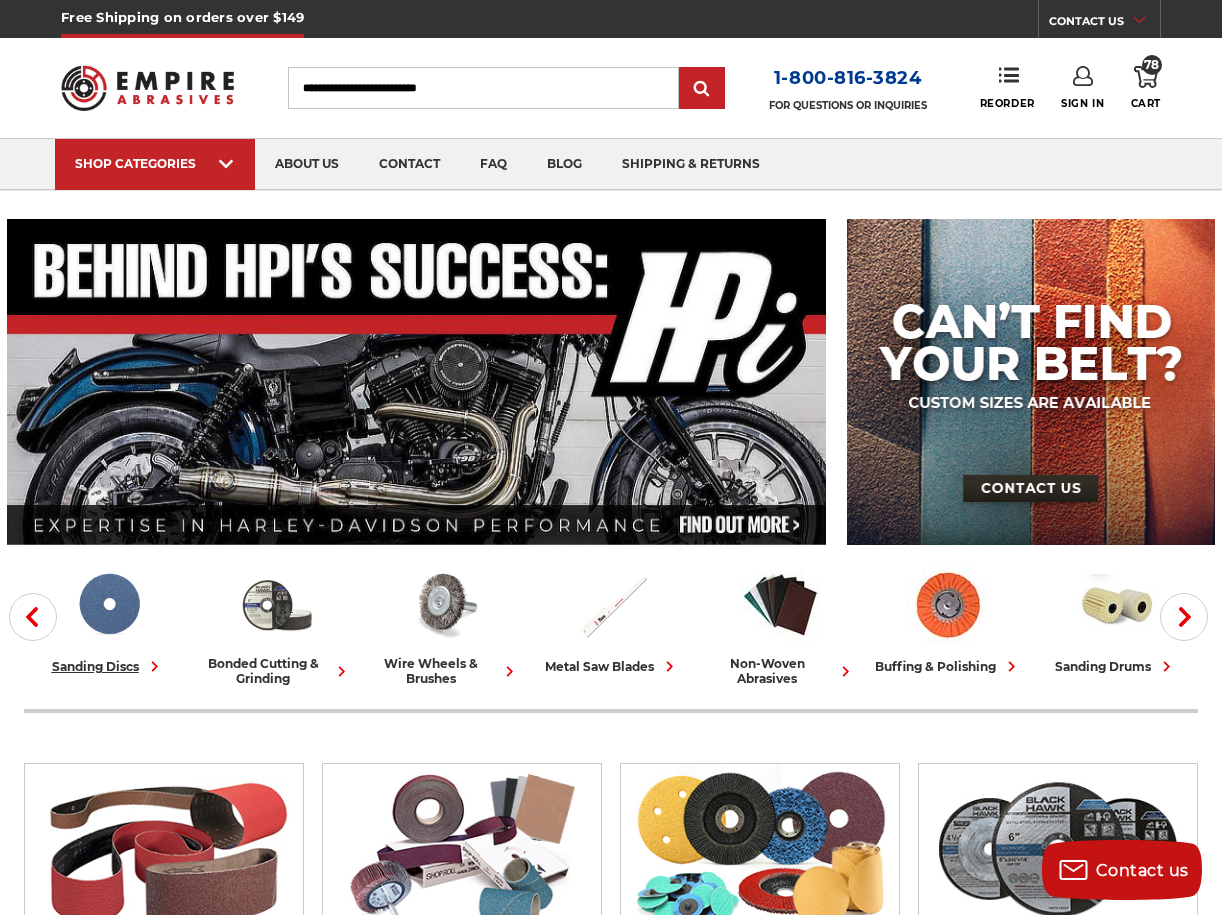 click at bounding box center [108, 604] 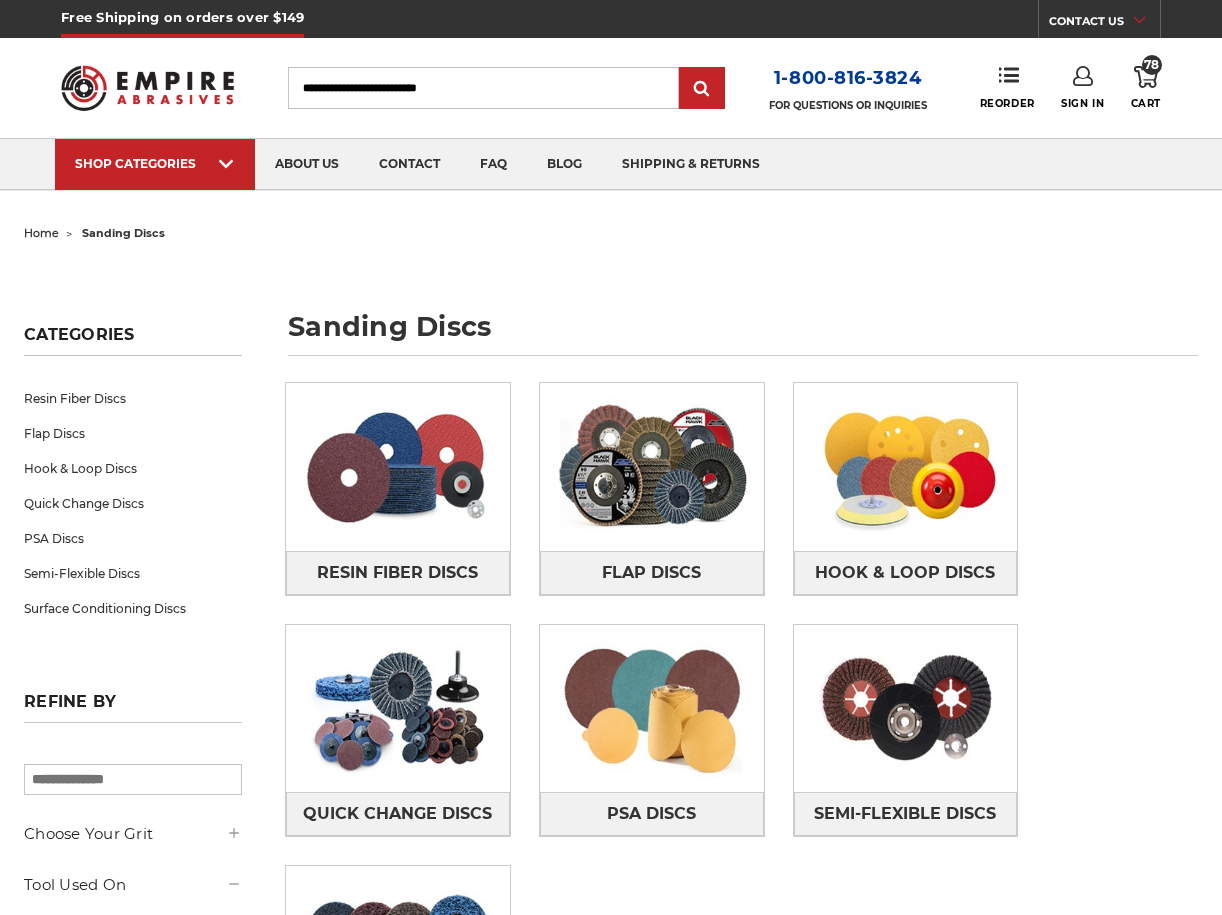 scroll, scrollTop: 0, scrollLeft: 0, axis: both 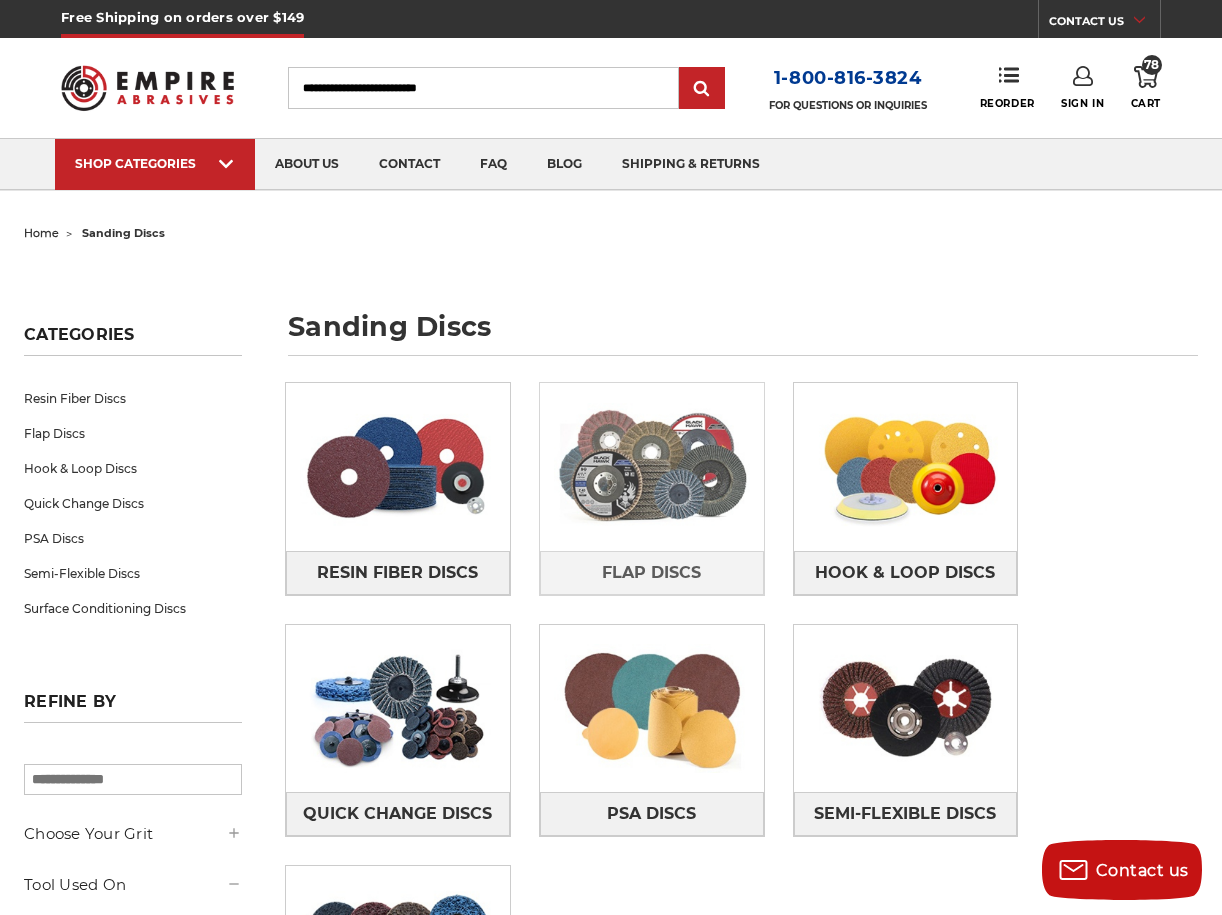 click at bounding box center [652, 467] 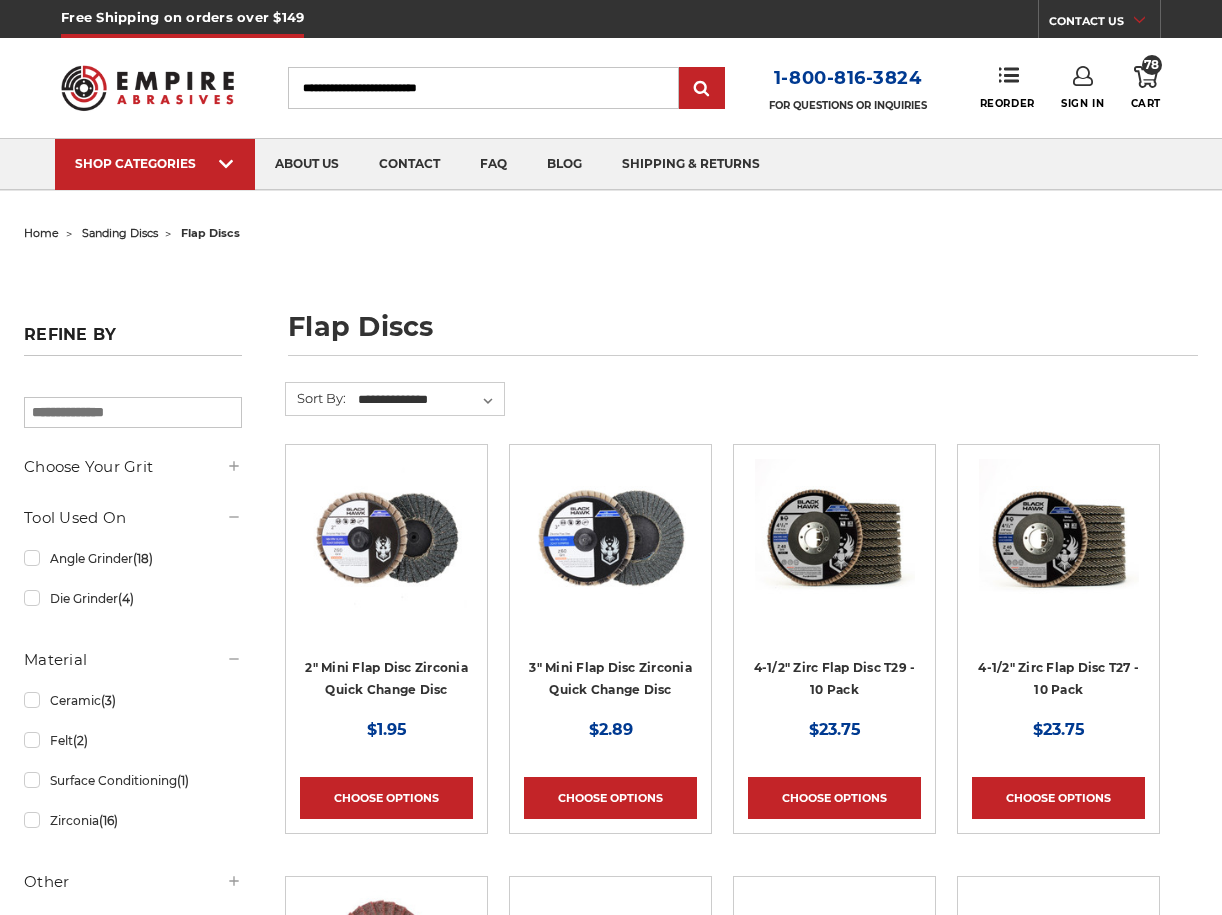 scroll, scrollTop: 0, scrollLeft: 0, axis: both 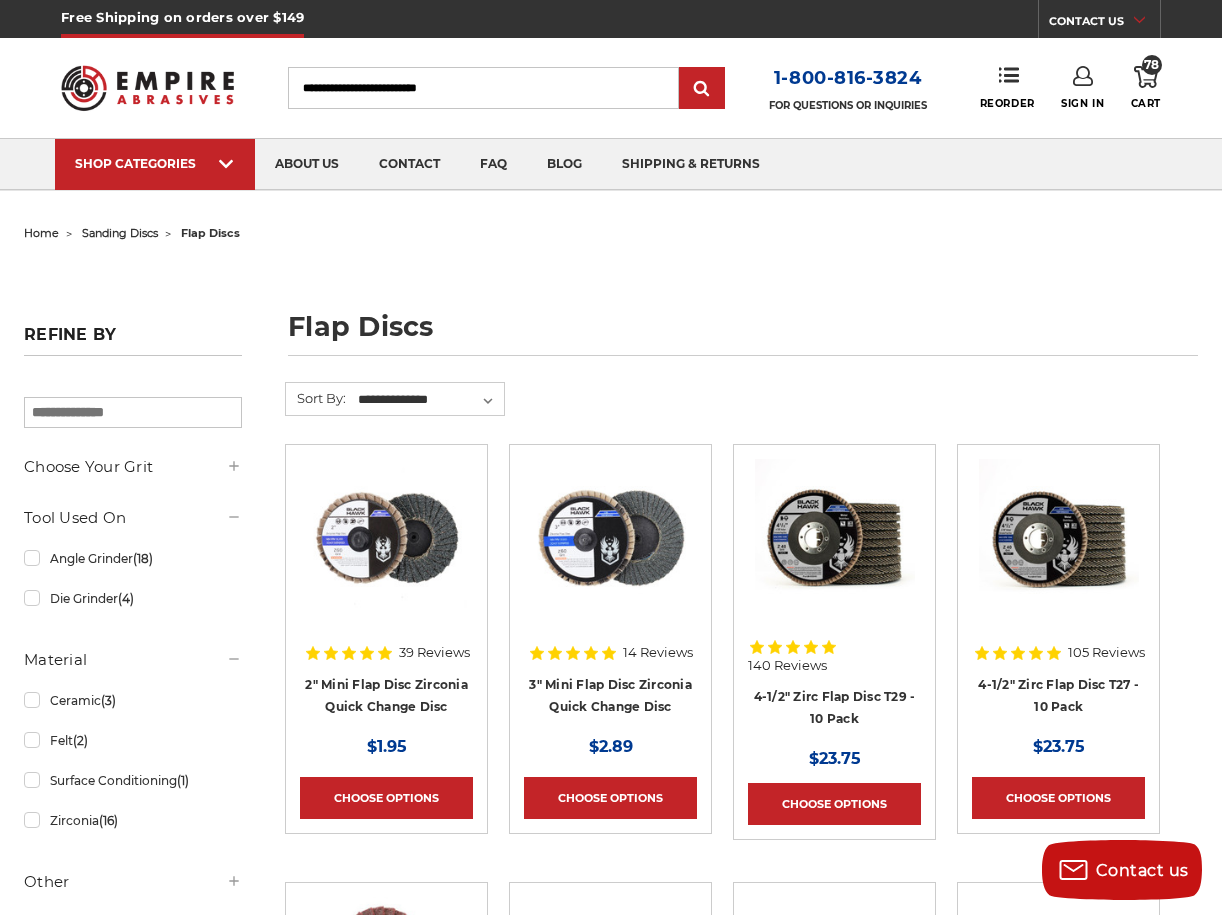 click 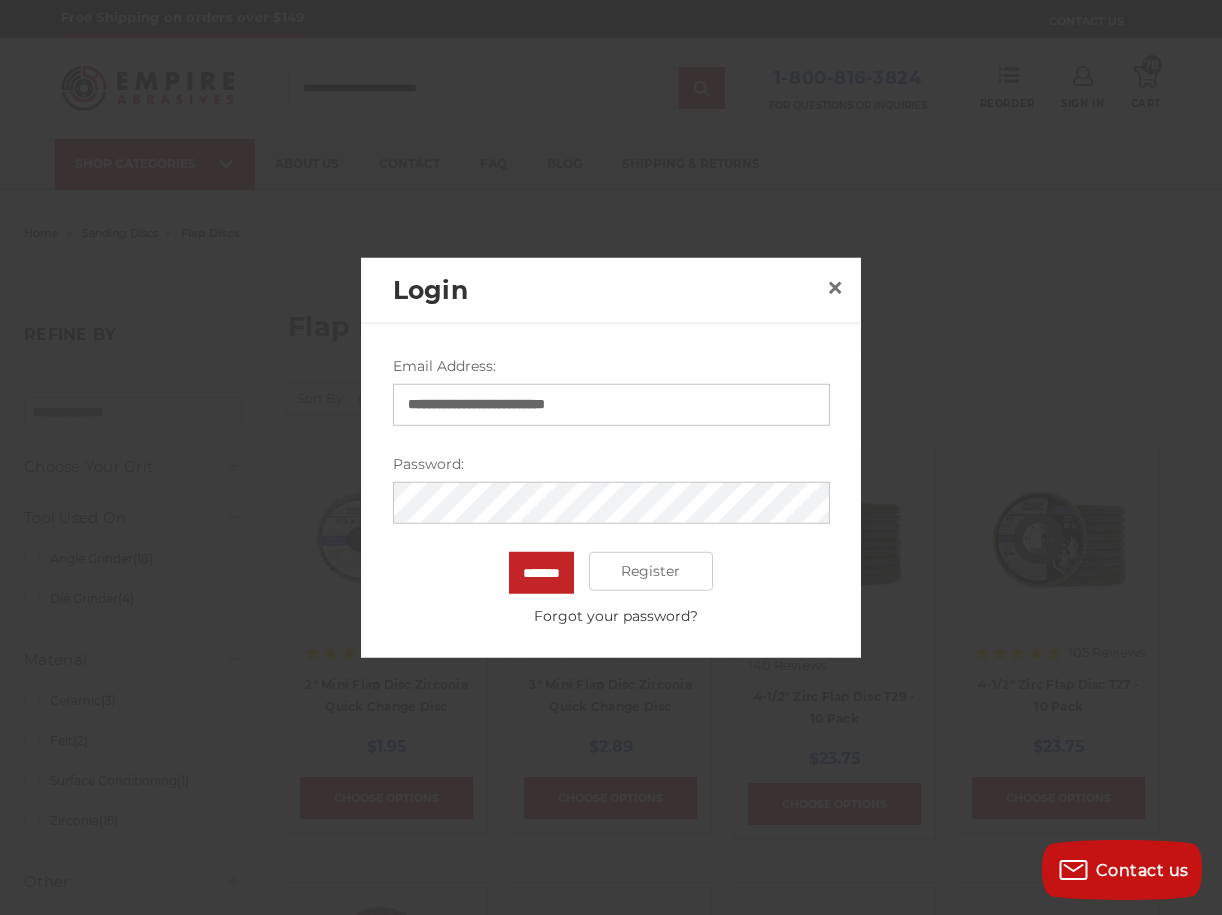 type on "**********" 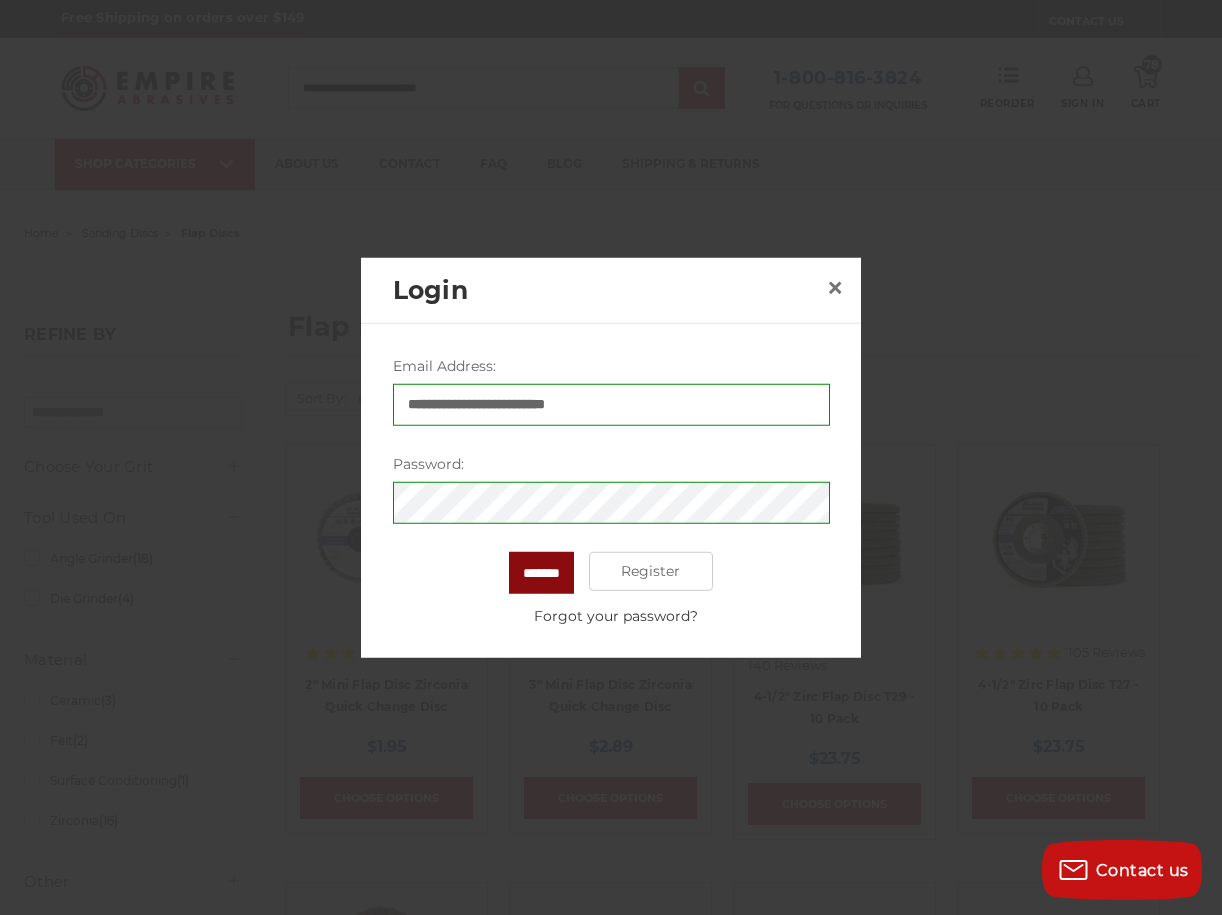 click on "*******" at bounding box center (541, 572) 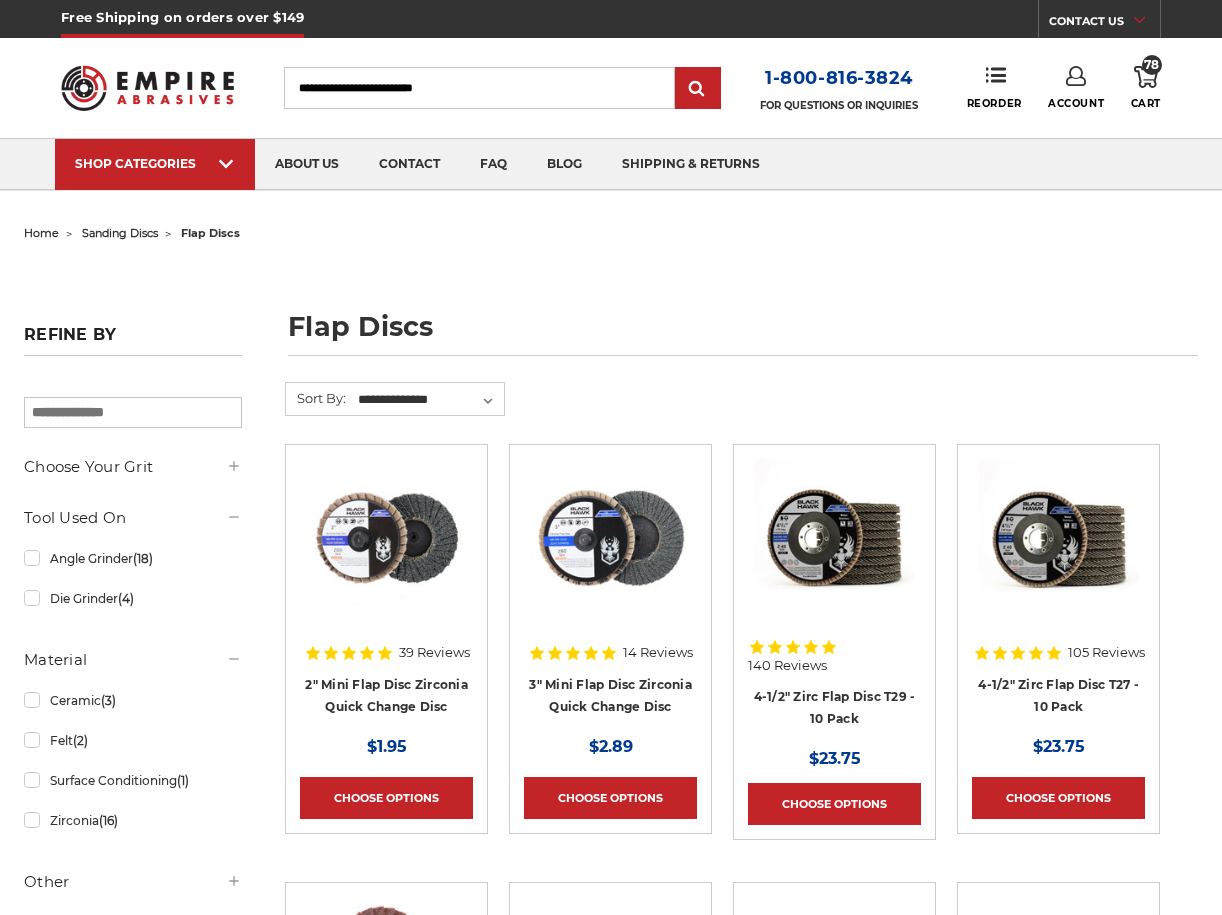 scroll, scrollTop: 0, scrollLeft: 0, axis: both 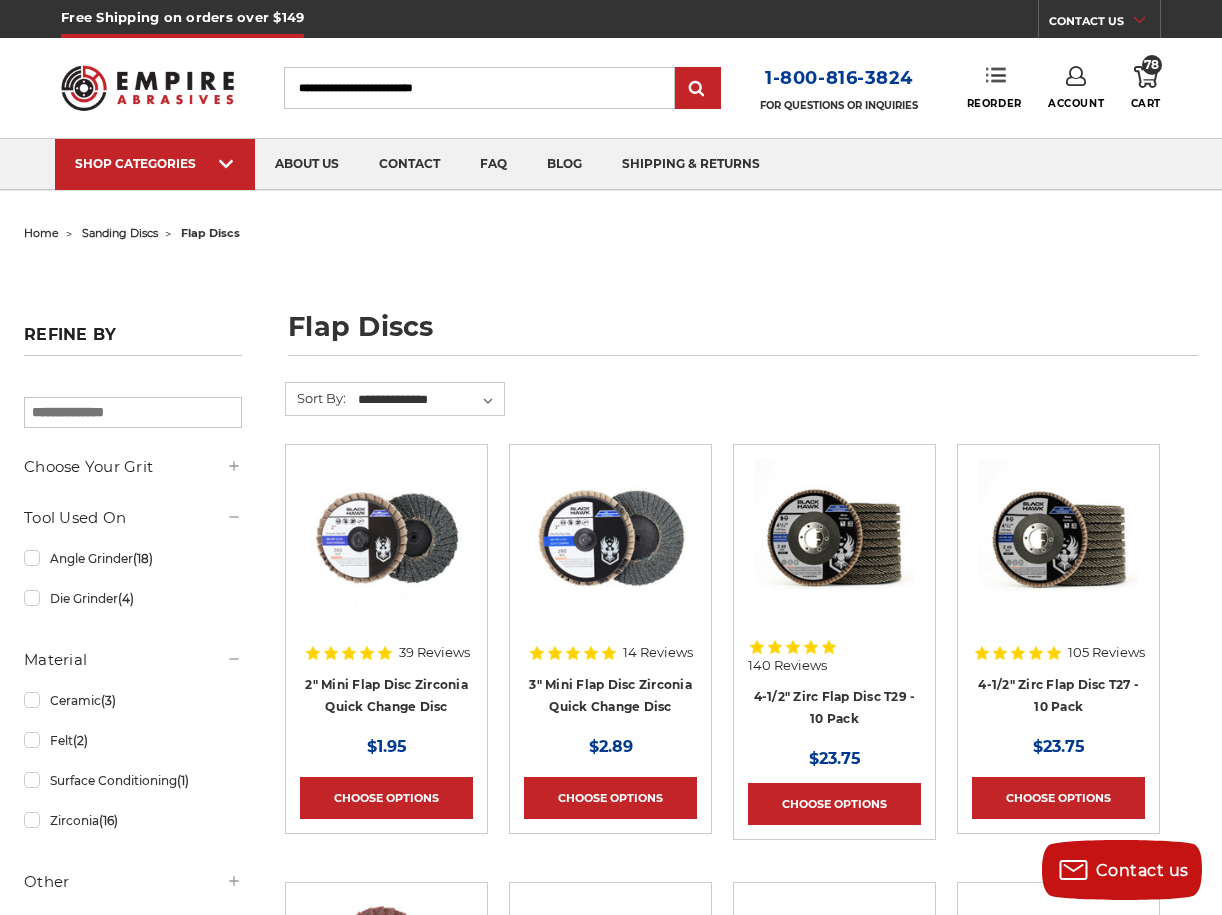 click 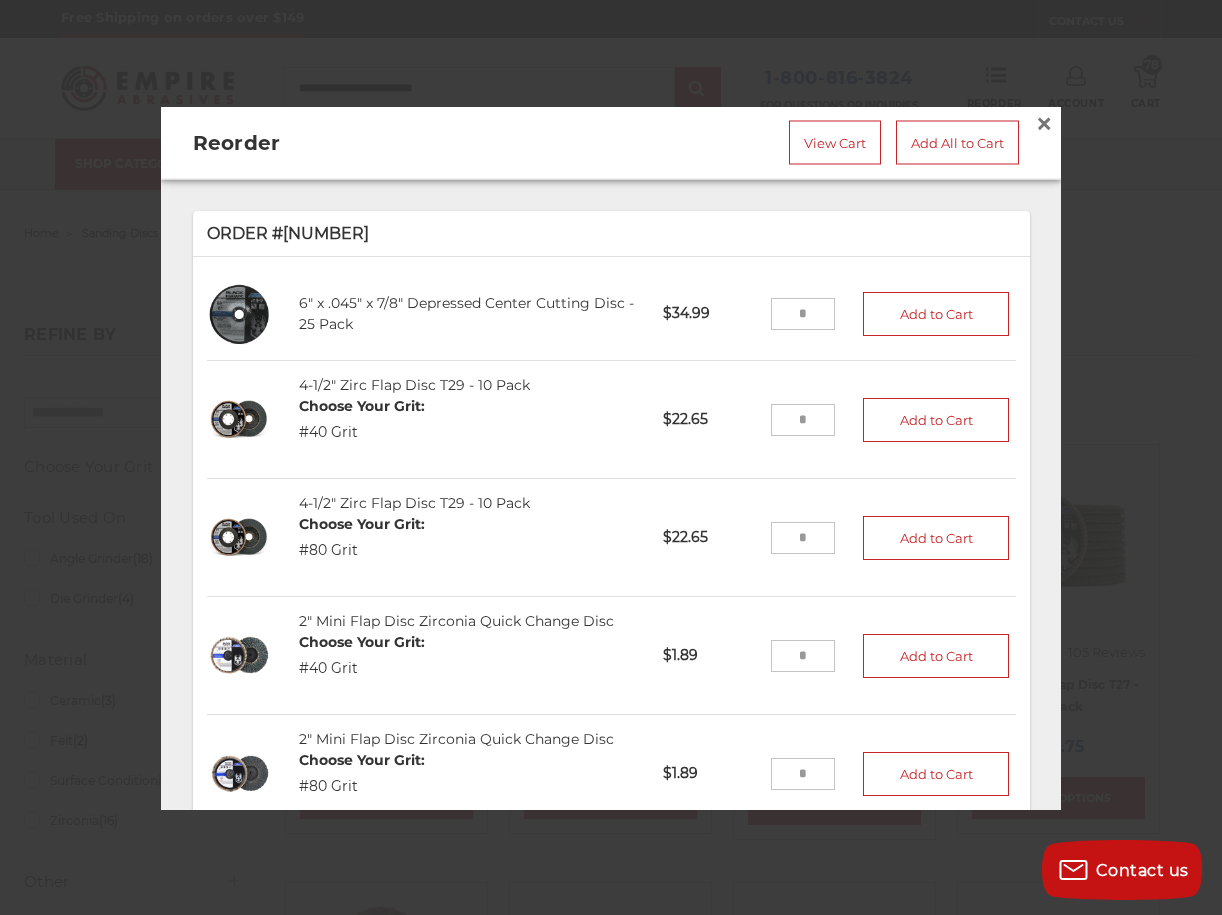 click at bounding box center [803, 419] 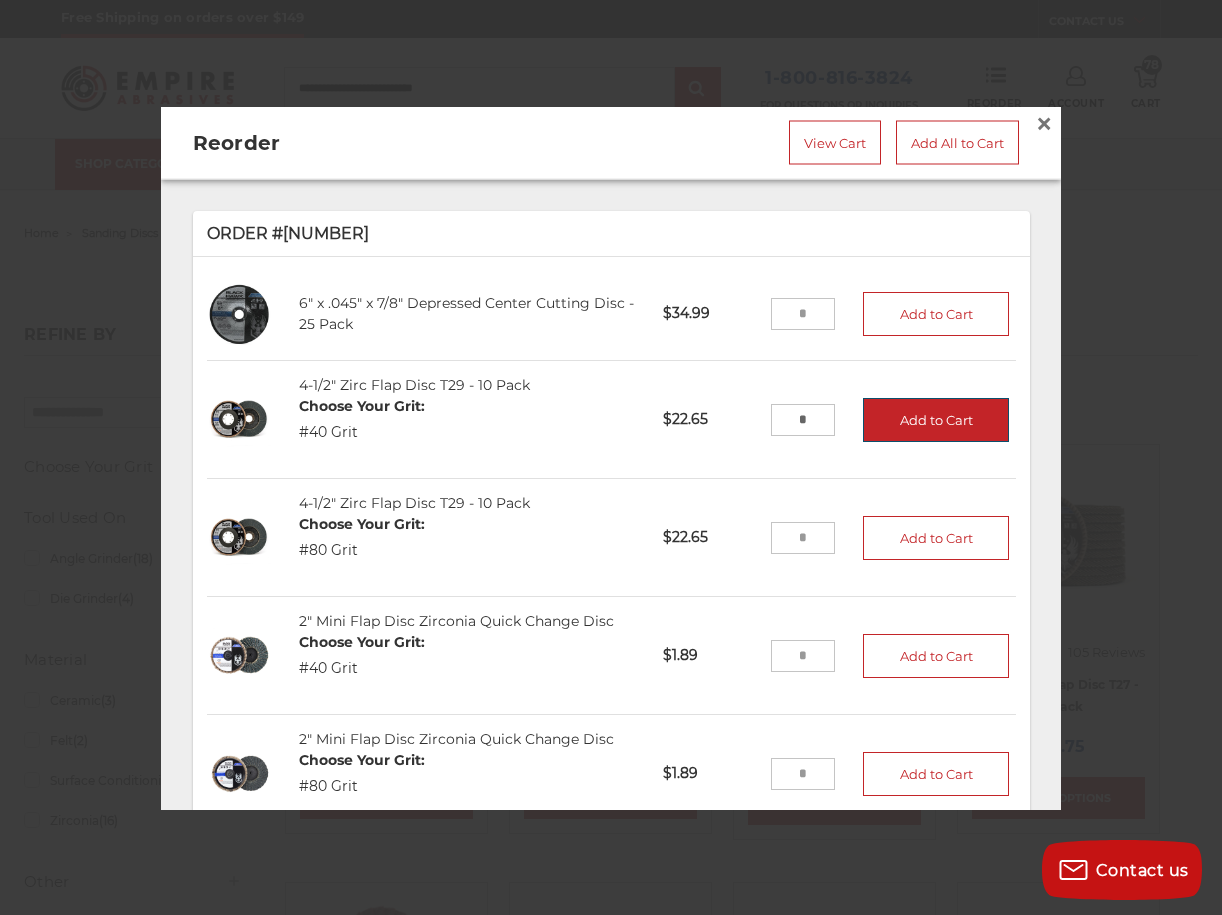 type on "*" 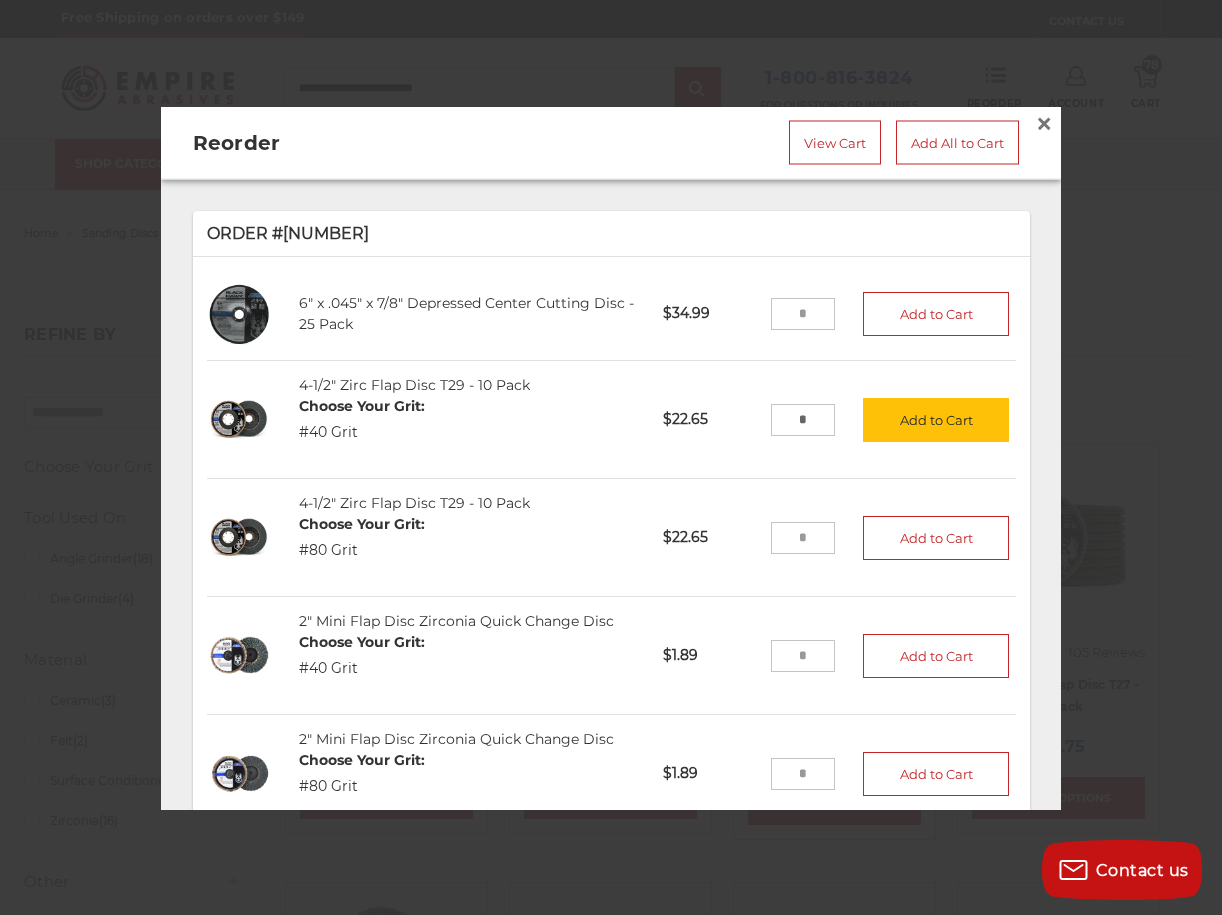 scroll, scrollTop: 0, scrollLeft: 0, axis: both 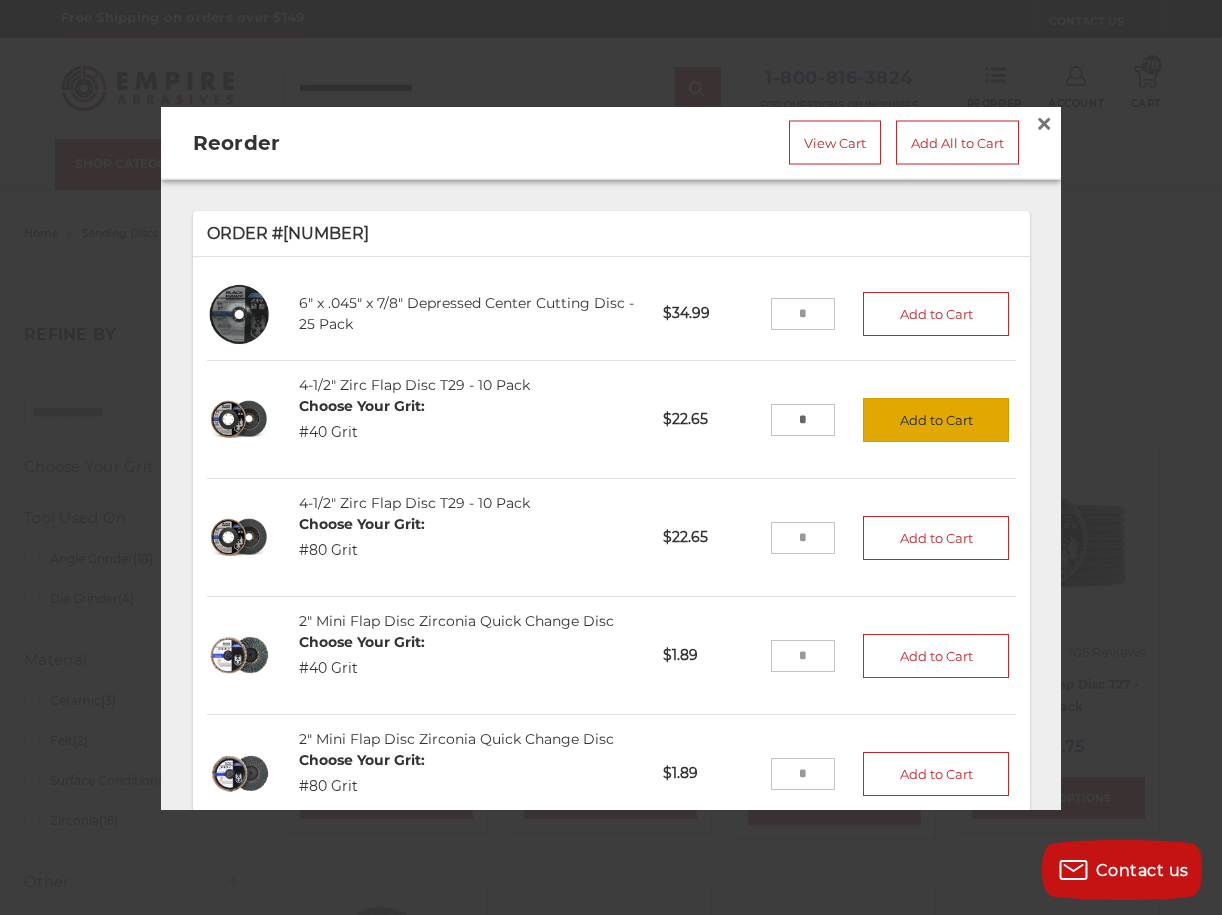 click on "Add to Cart" at bounding box center (936, 419) 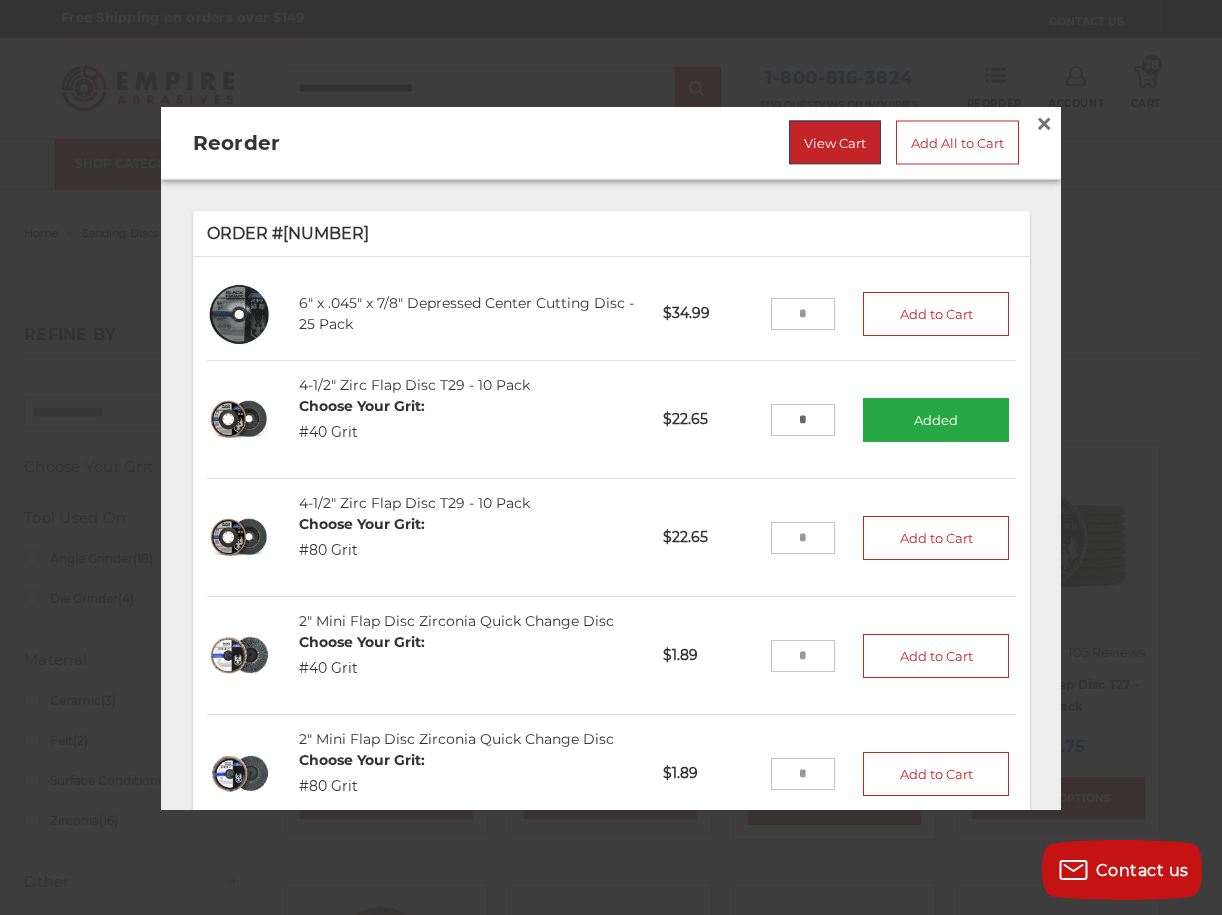 click on "View Cart" at bounding box center (835, 142) 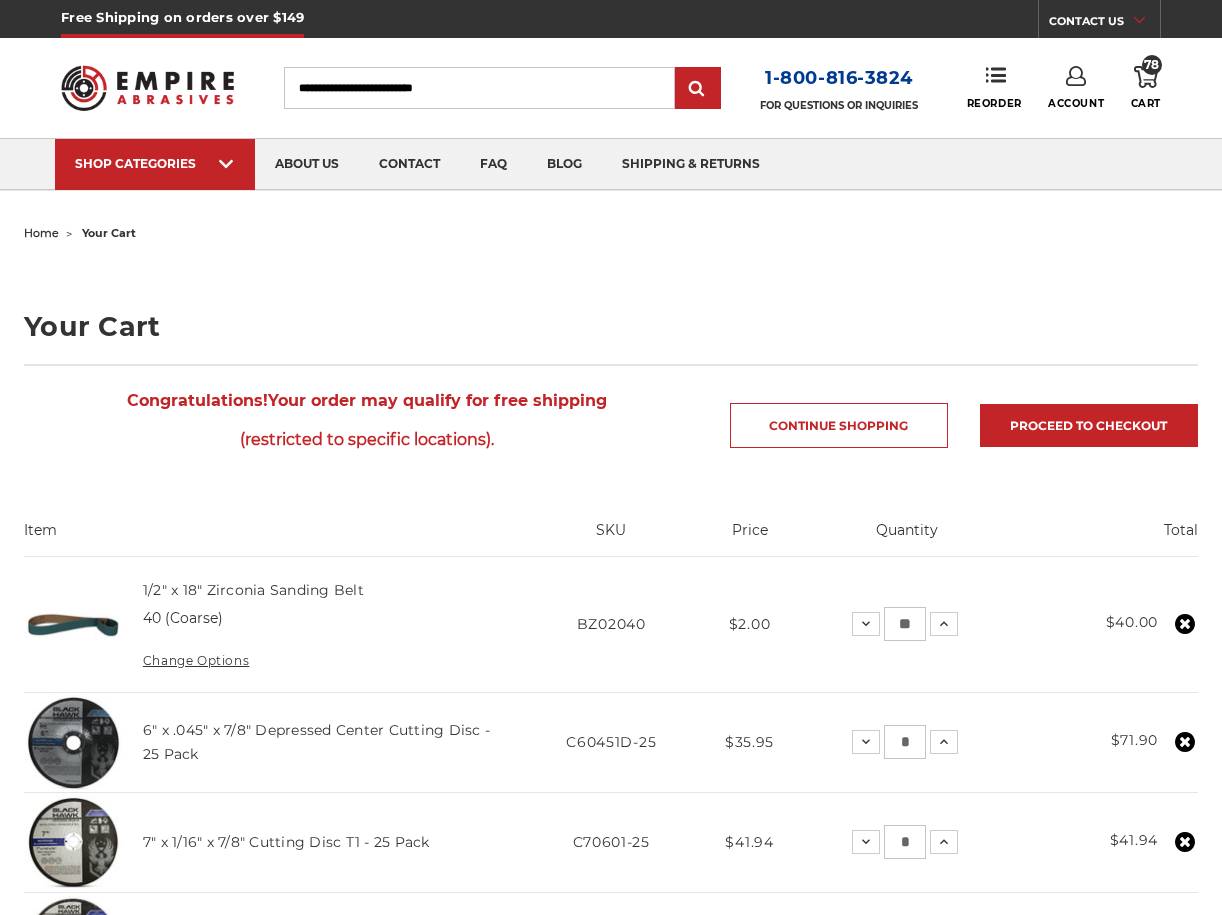 scroll, scrollTop: 0, scrollLeft: 0, axis: both 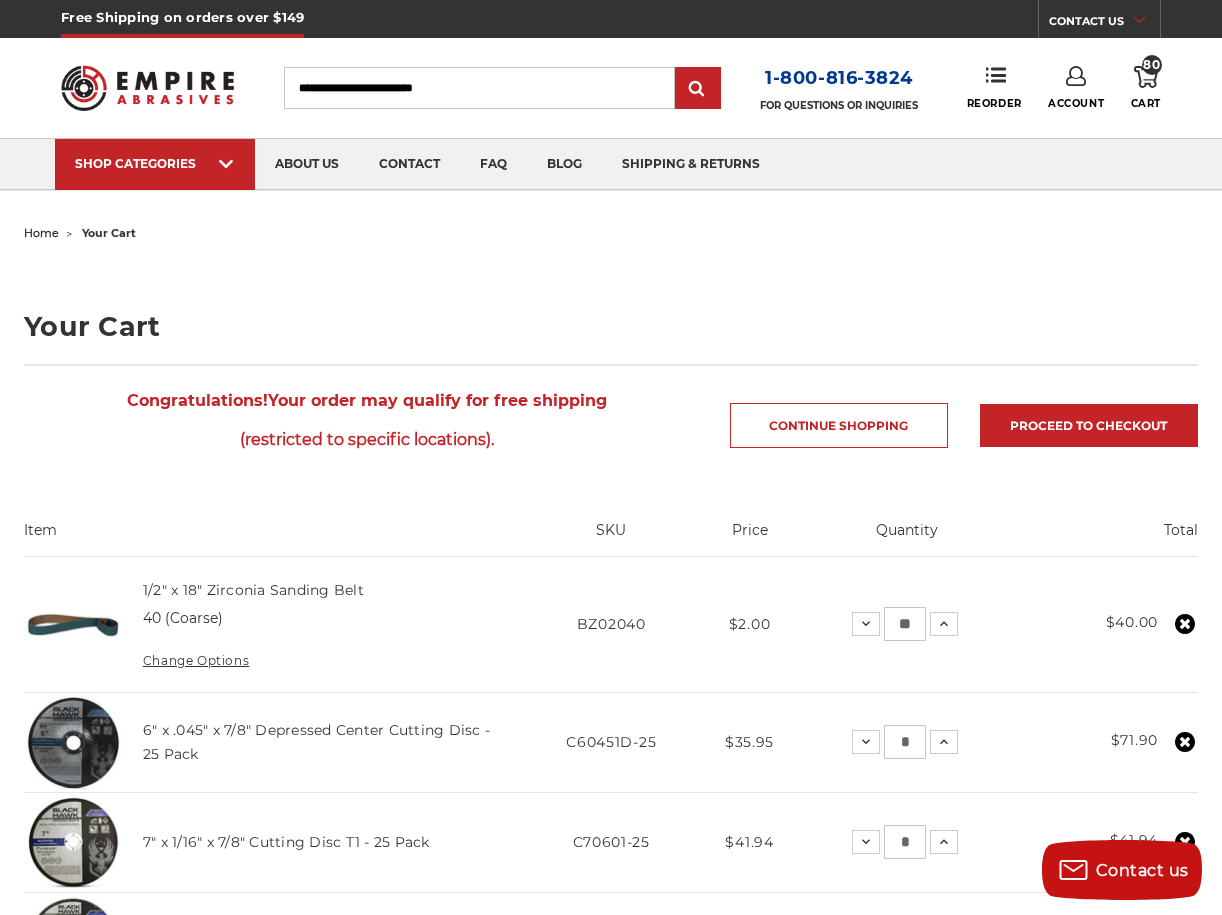 click 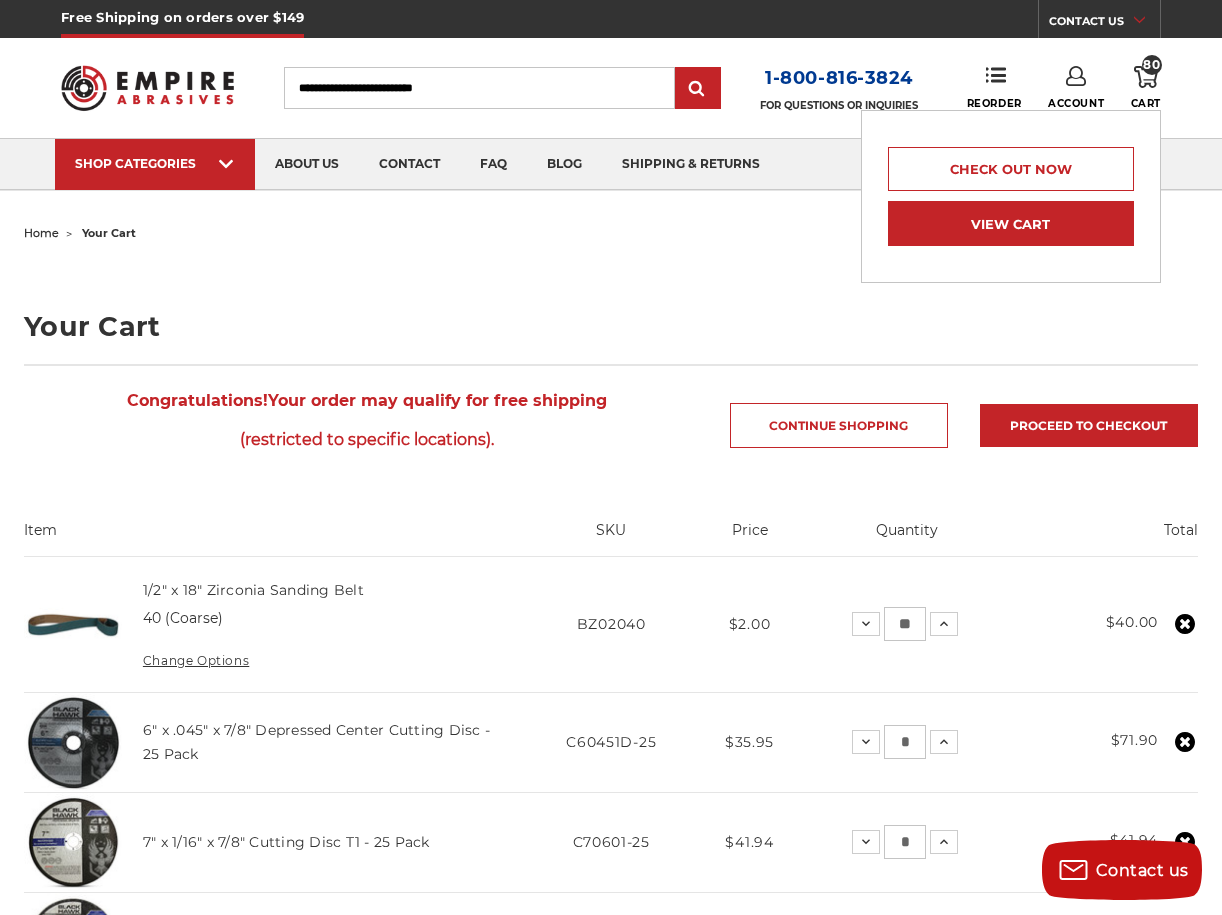 scroll, scrollTop: 0, scrollLeft: 0, axis: both 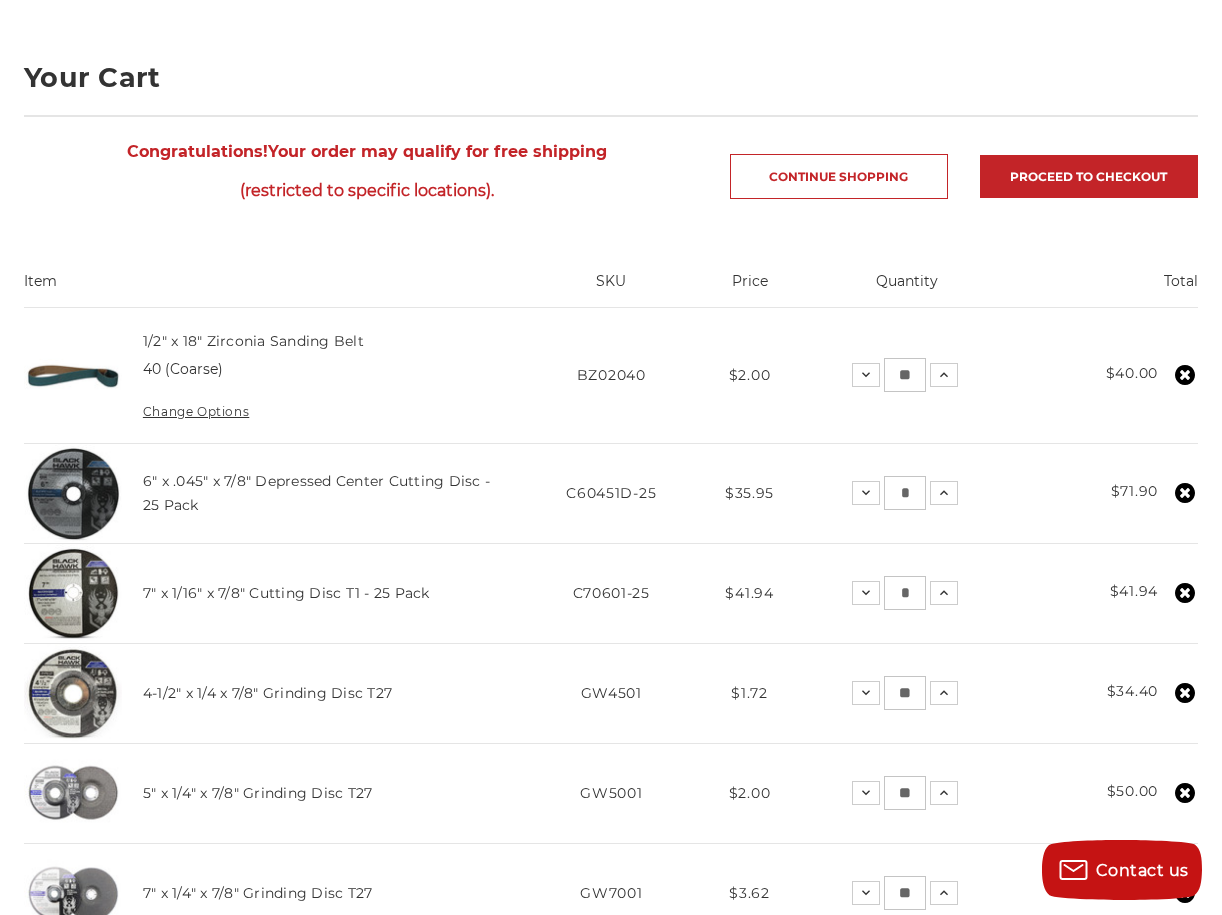 click 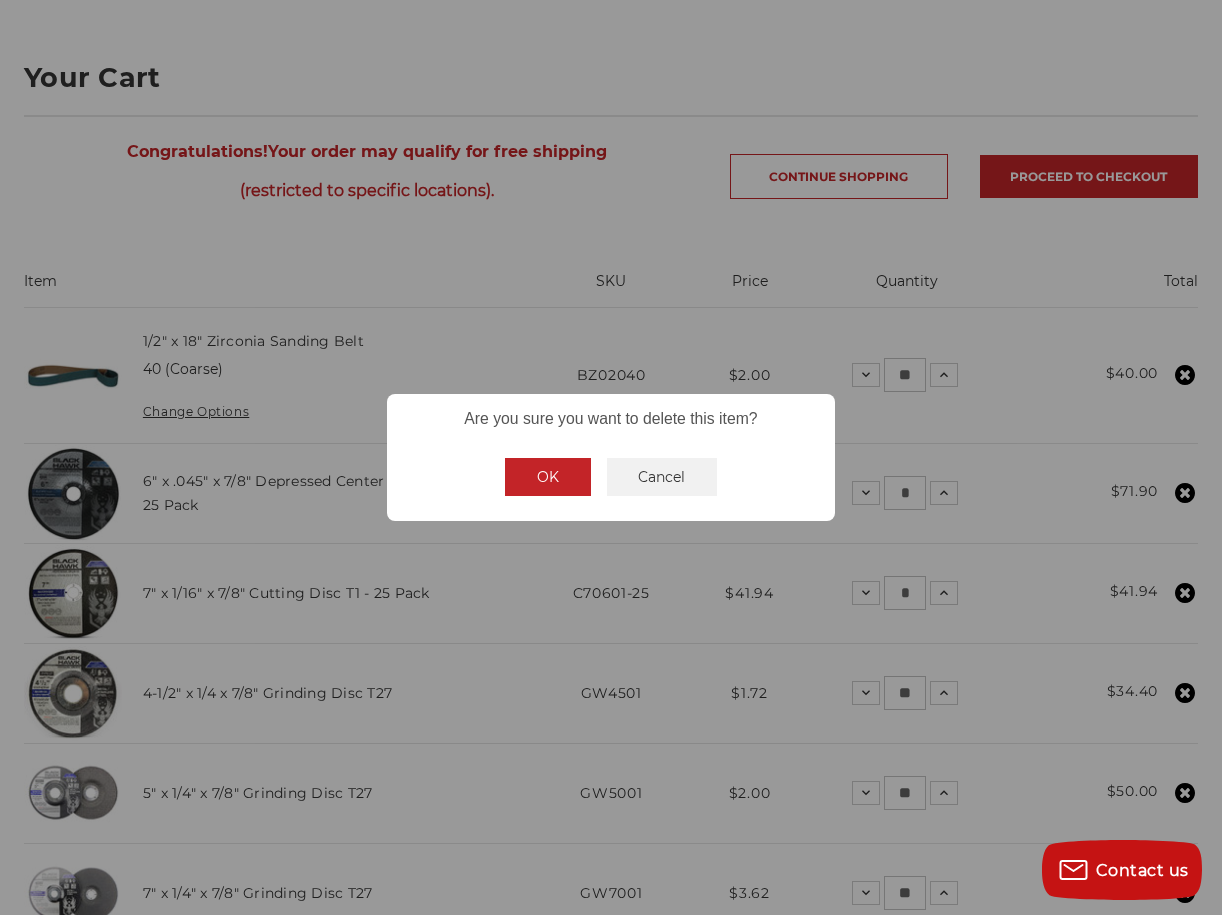 click on "OK" at bounding box center (548, 477) 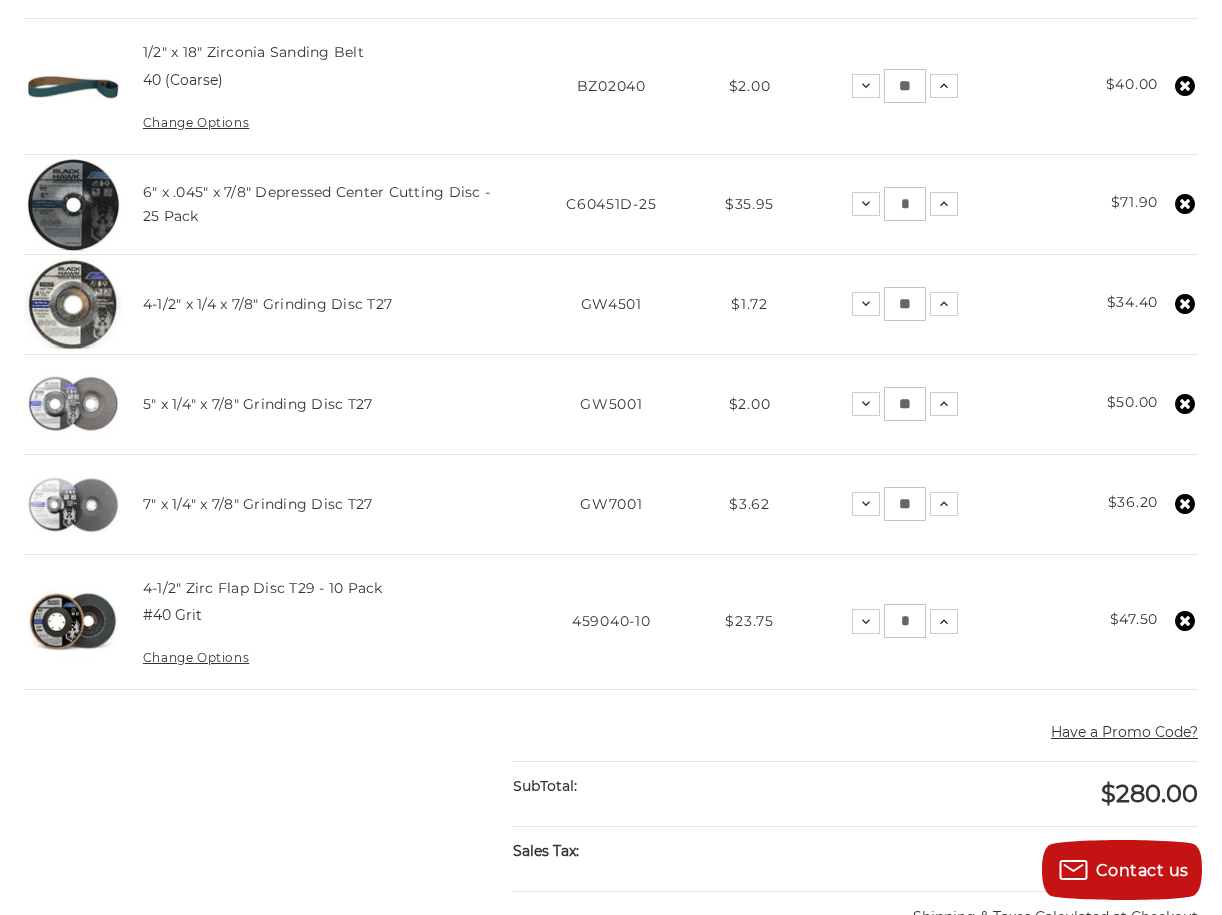 scroll, scrollTop: 534, scrollLeft: 0, axis: vertical 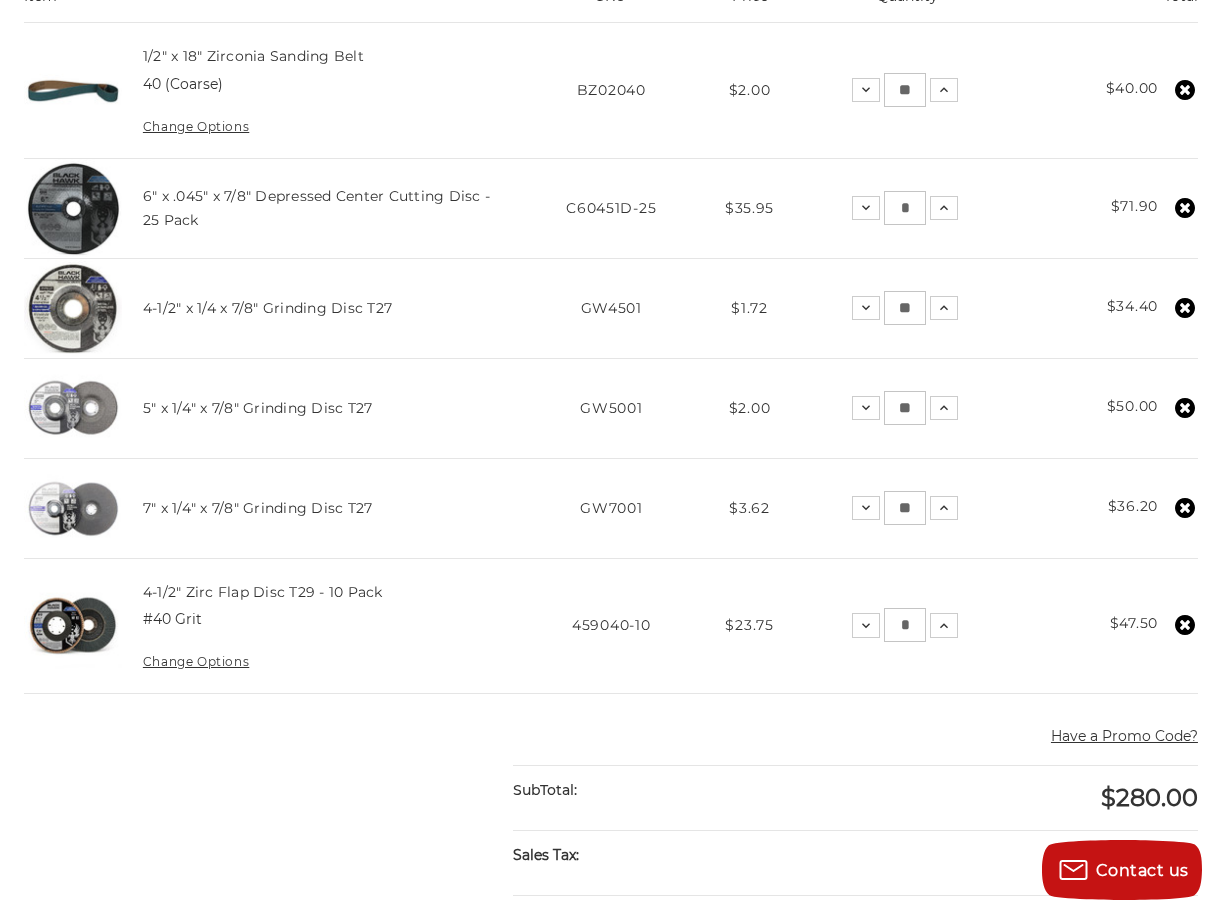 click 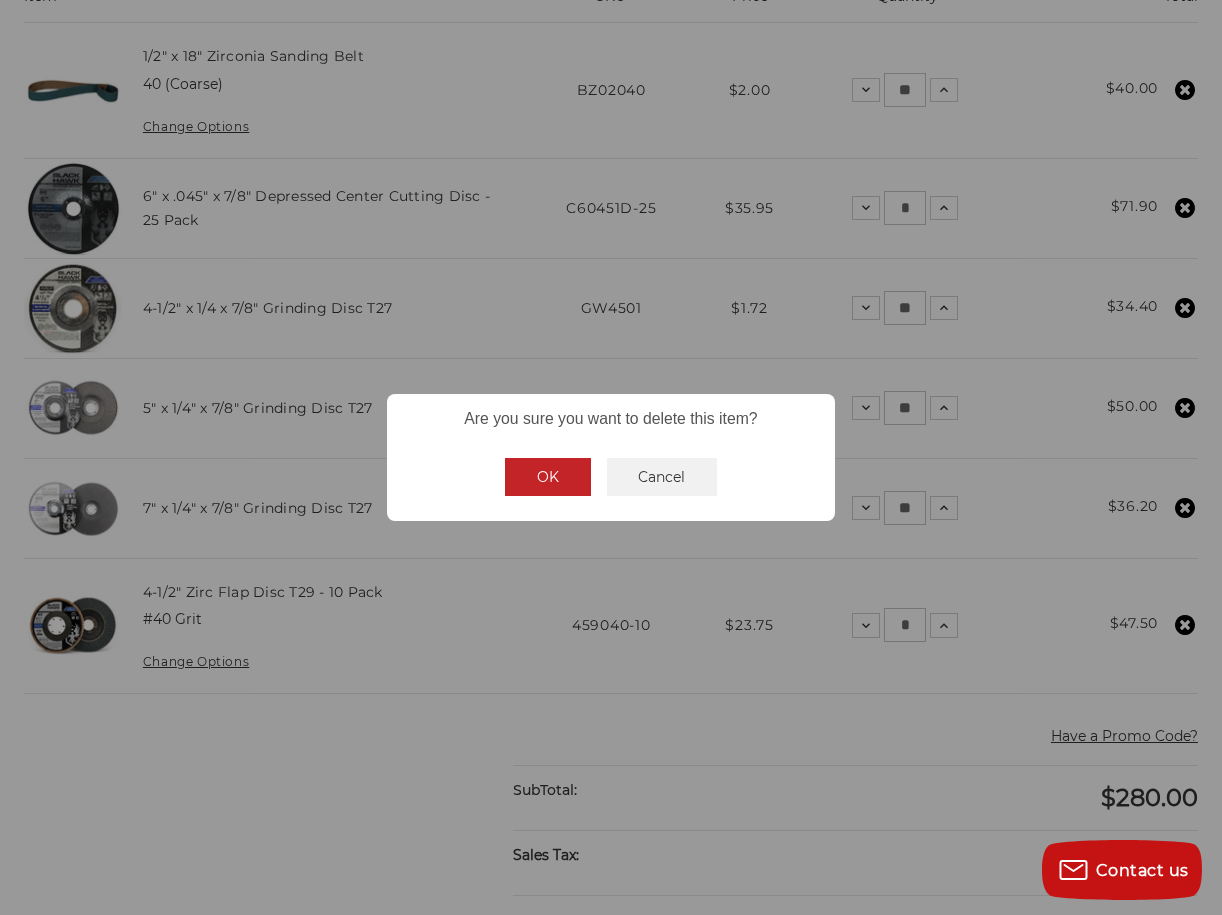 click on "Cancel" at bounding box center (662, 477) 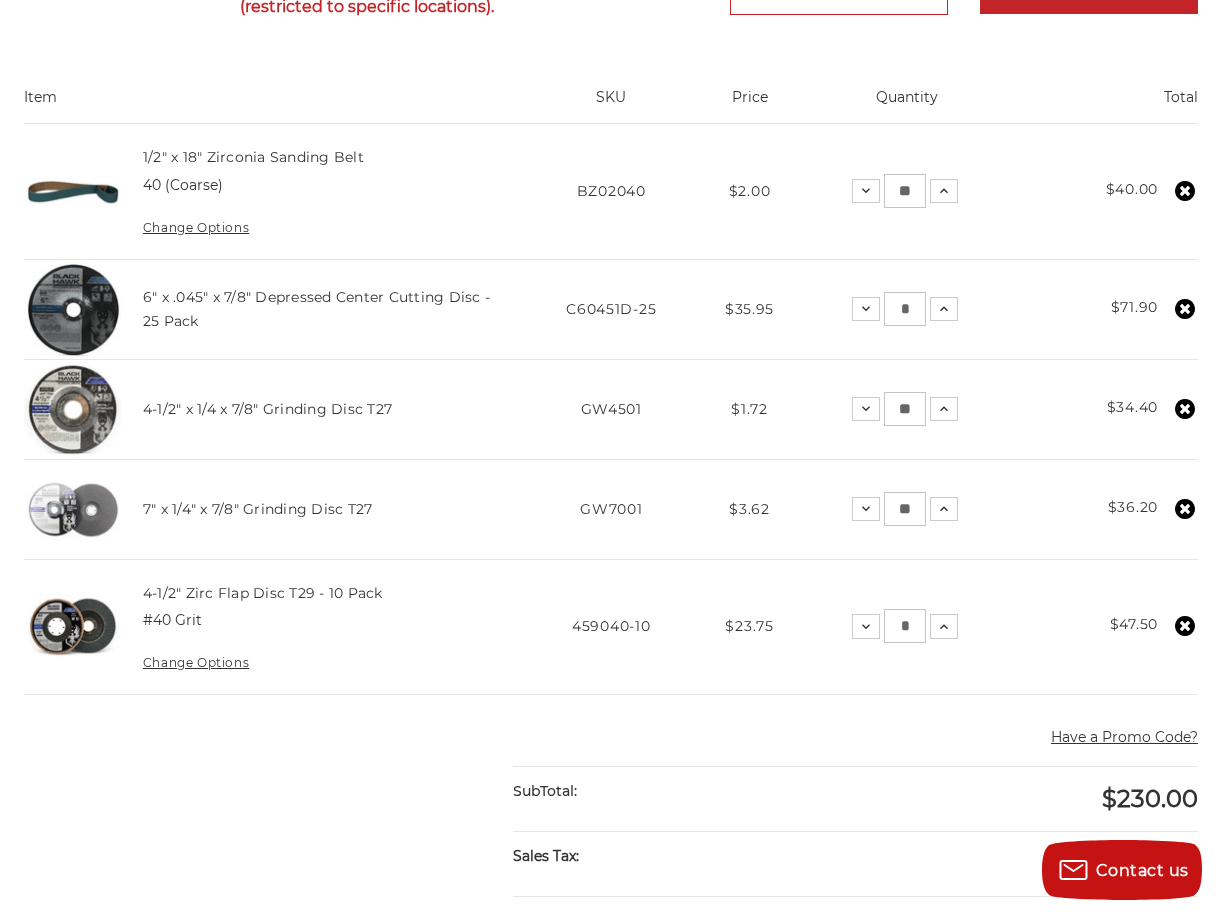 scroll, scrollTop: 443, scrollLeft: 0, axis: vertical 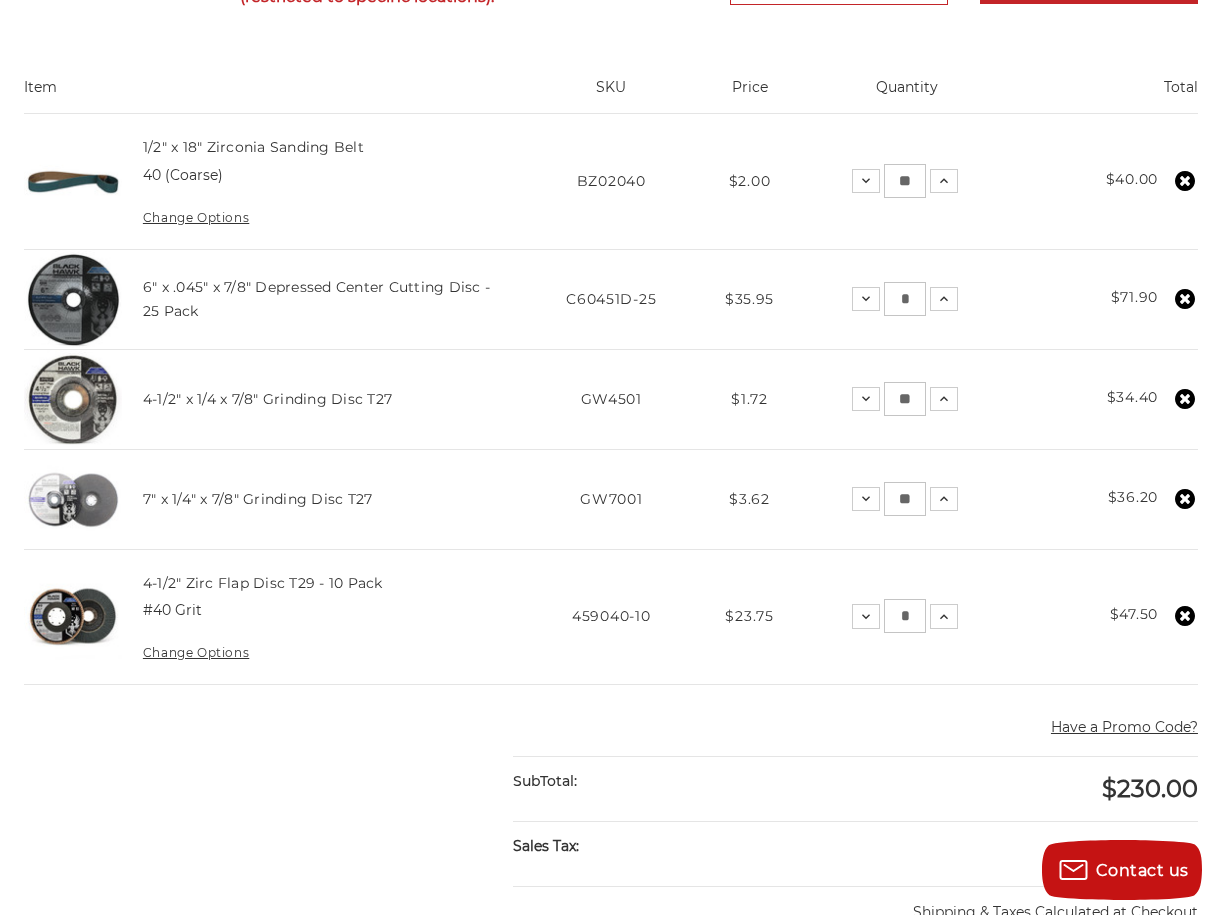 click 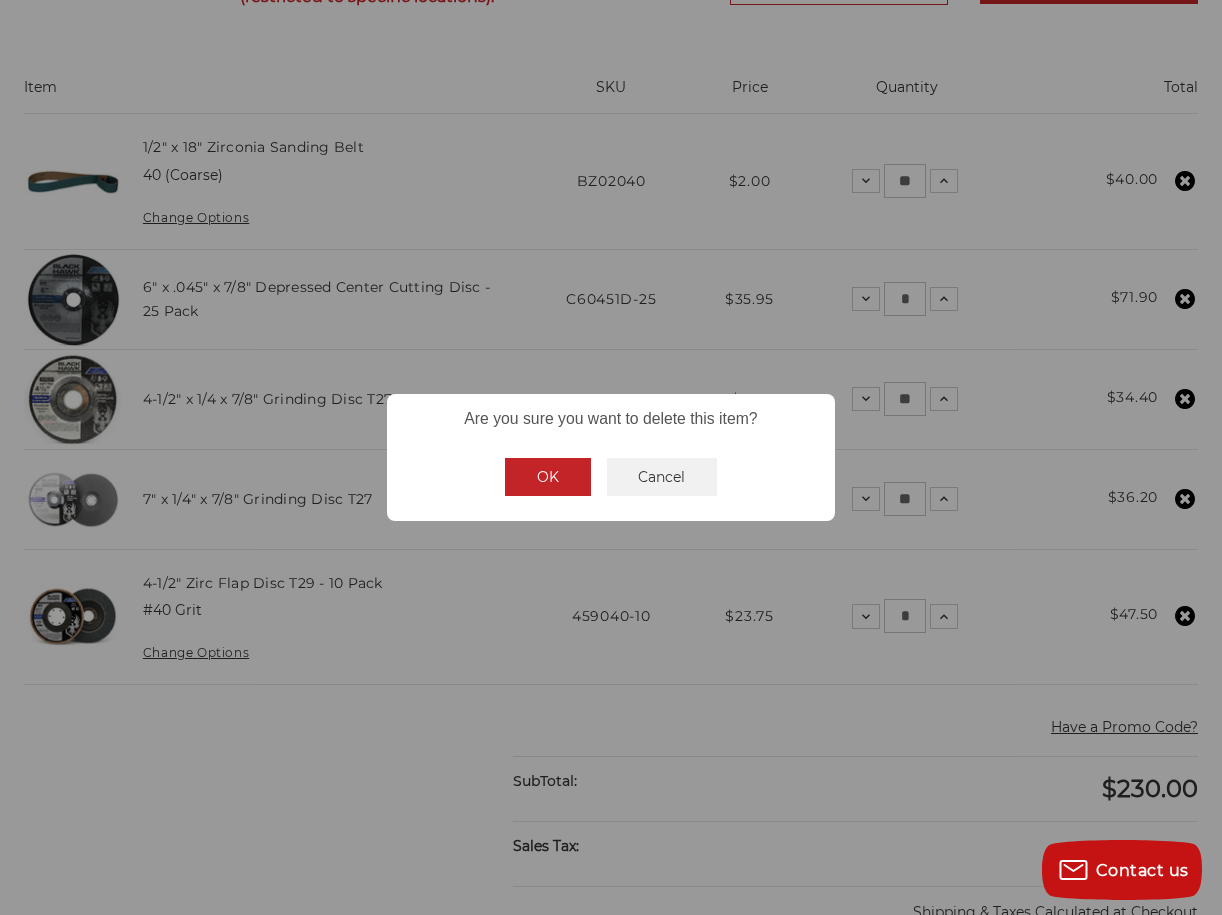 click on "Cancel" at bounding box center [662, 477] 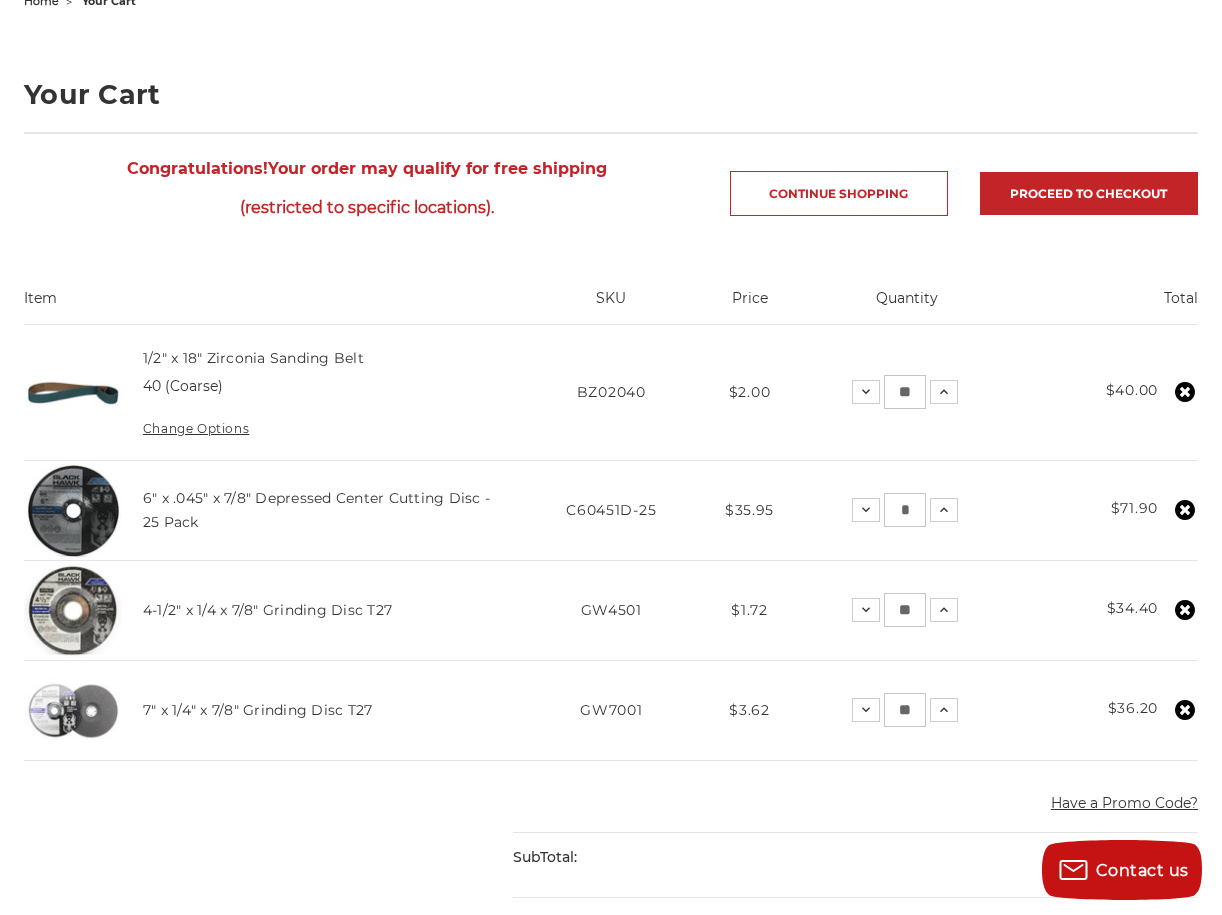 scroll, scrollTop: 232, scrollLeft: 0, axis: vertical 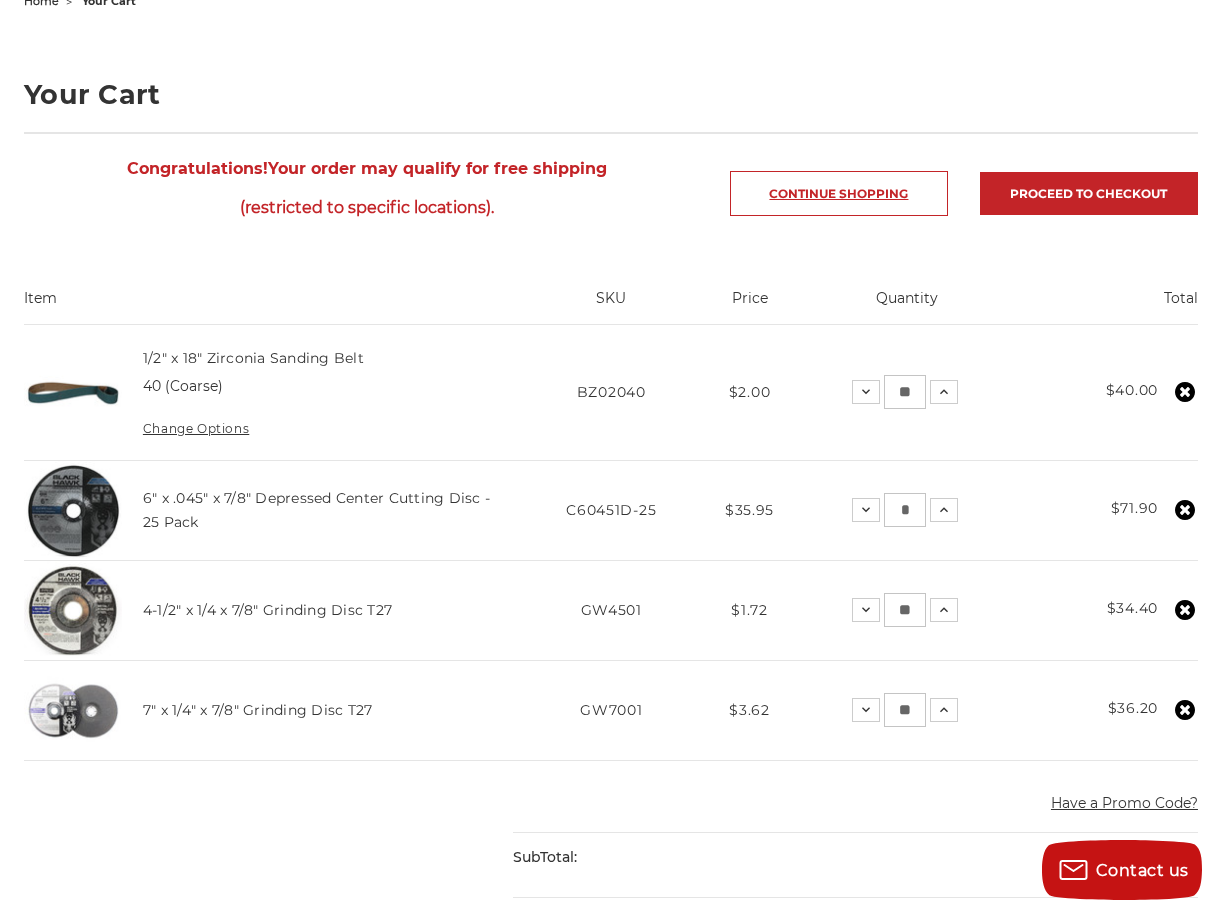click on "Continue Shopping" at bounding box center (839, 193) 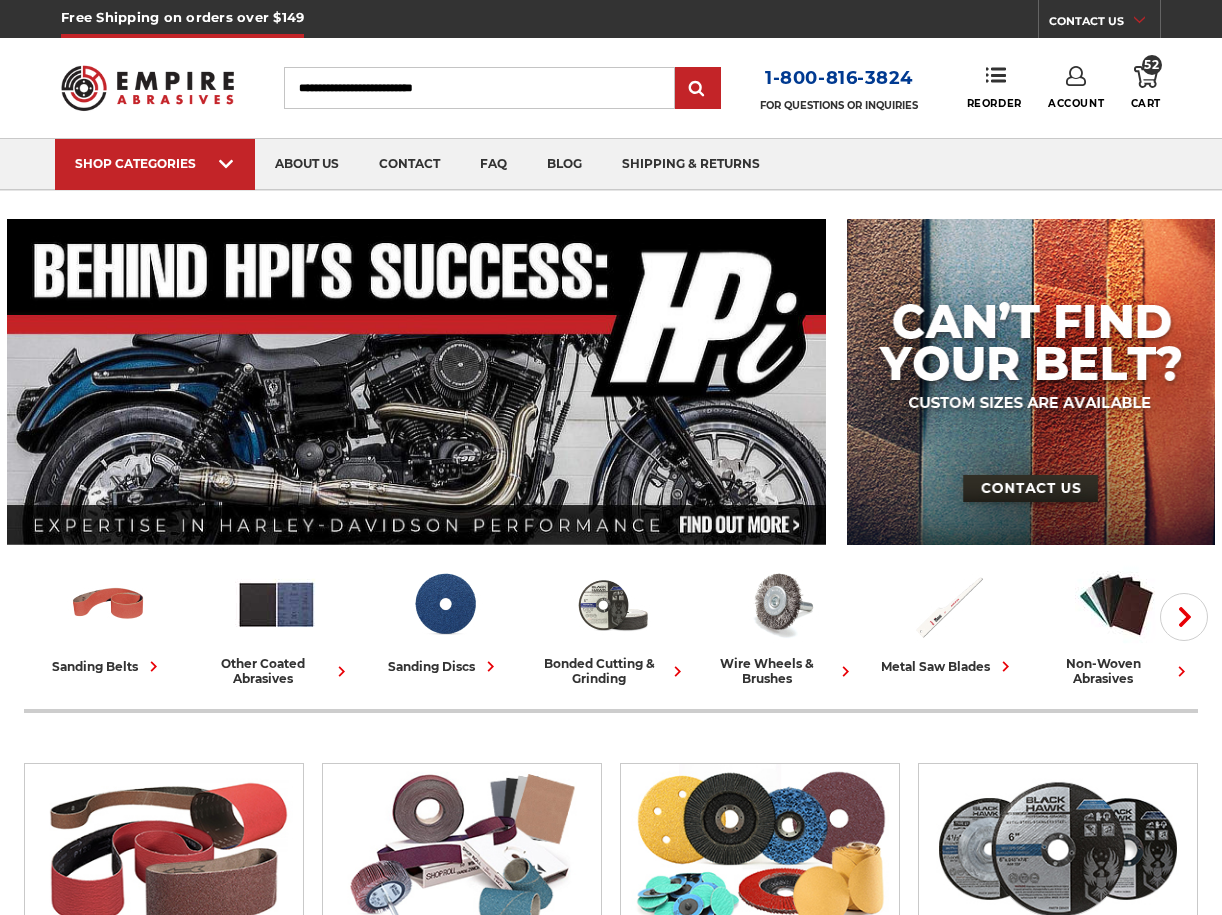 scroll, scrollTop: 0, scrollLeft: 0, axis: both 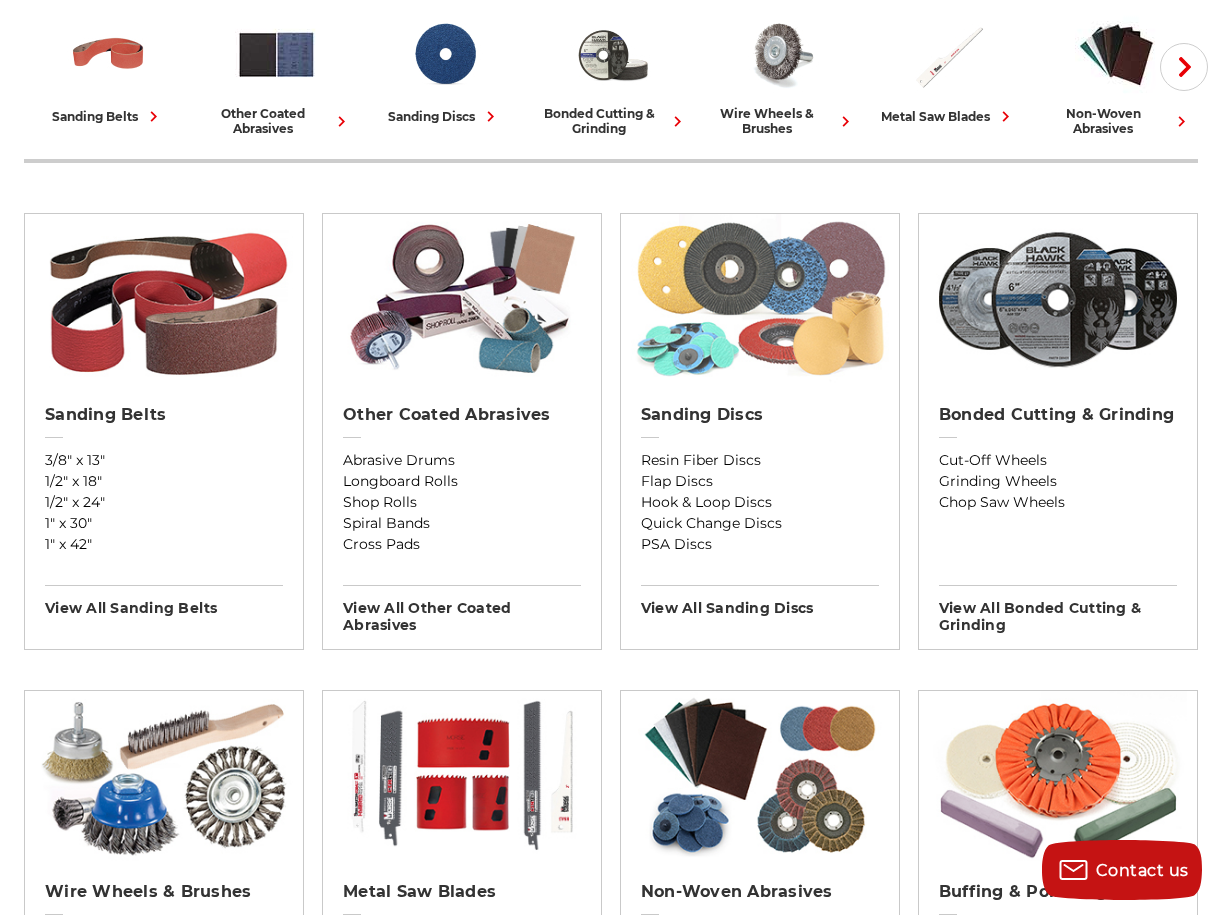 click at bounding box center (760, 299) 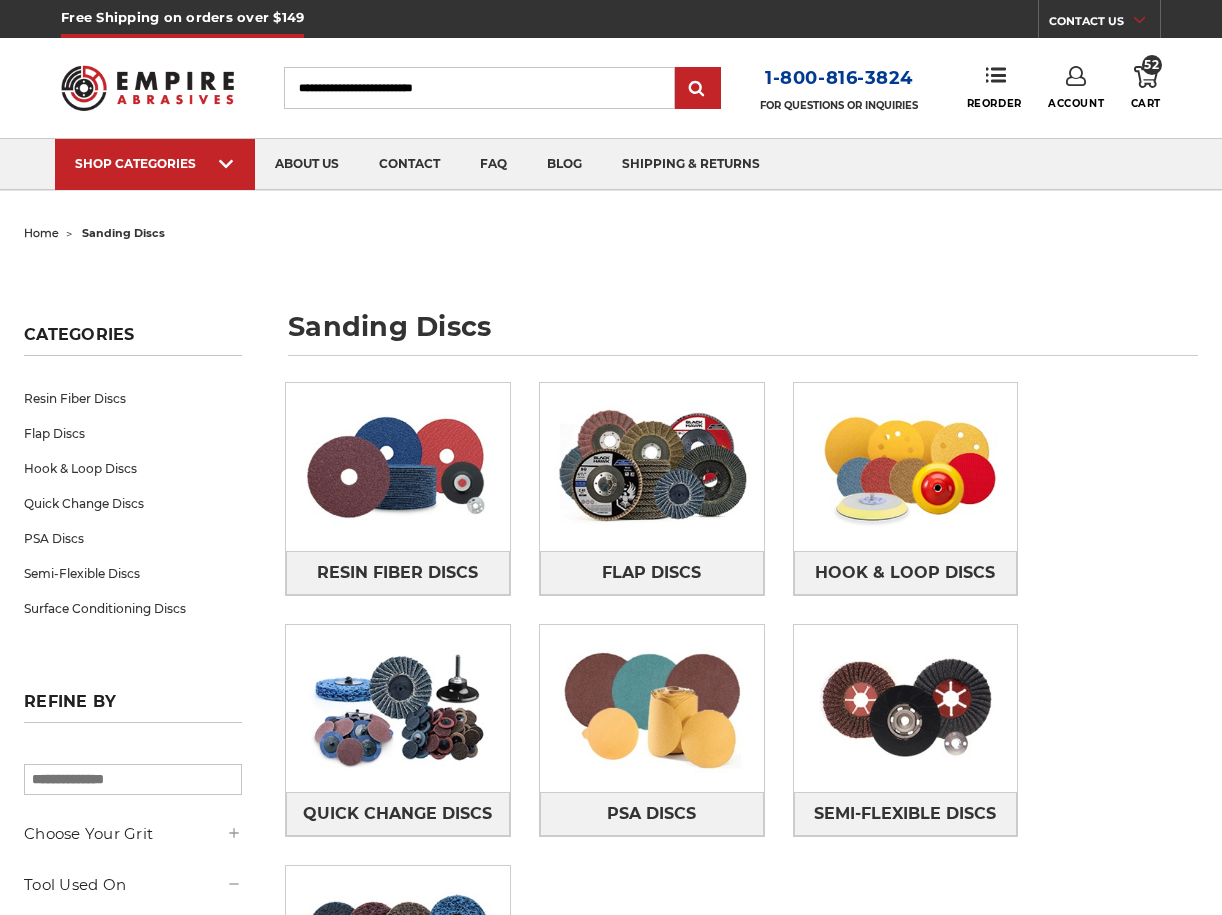 scroll, scrollTop: 0, scrollLeft: 0, axis: both 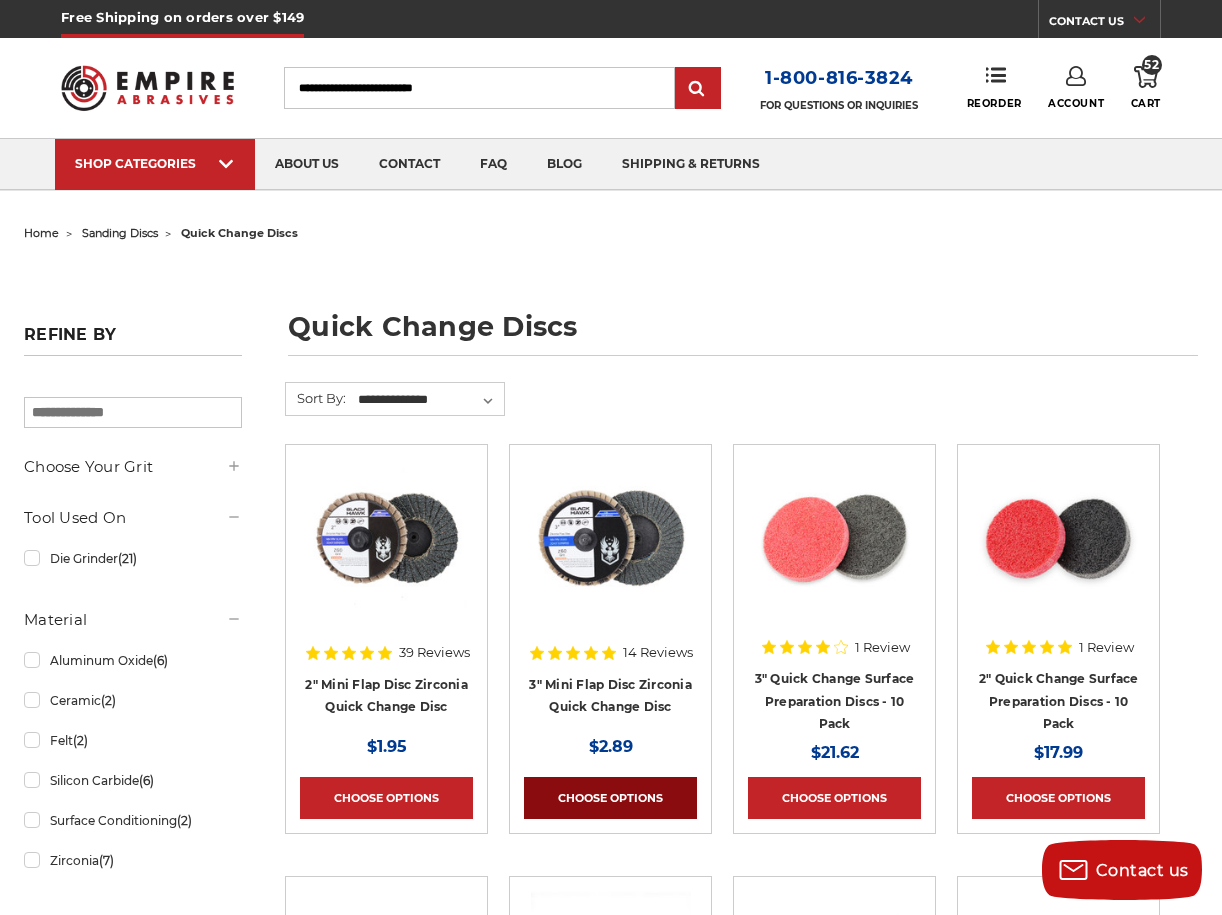 click on "Choose Options" at bounding box center [610, 798] 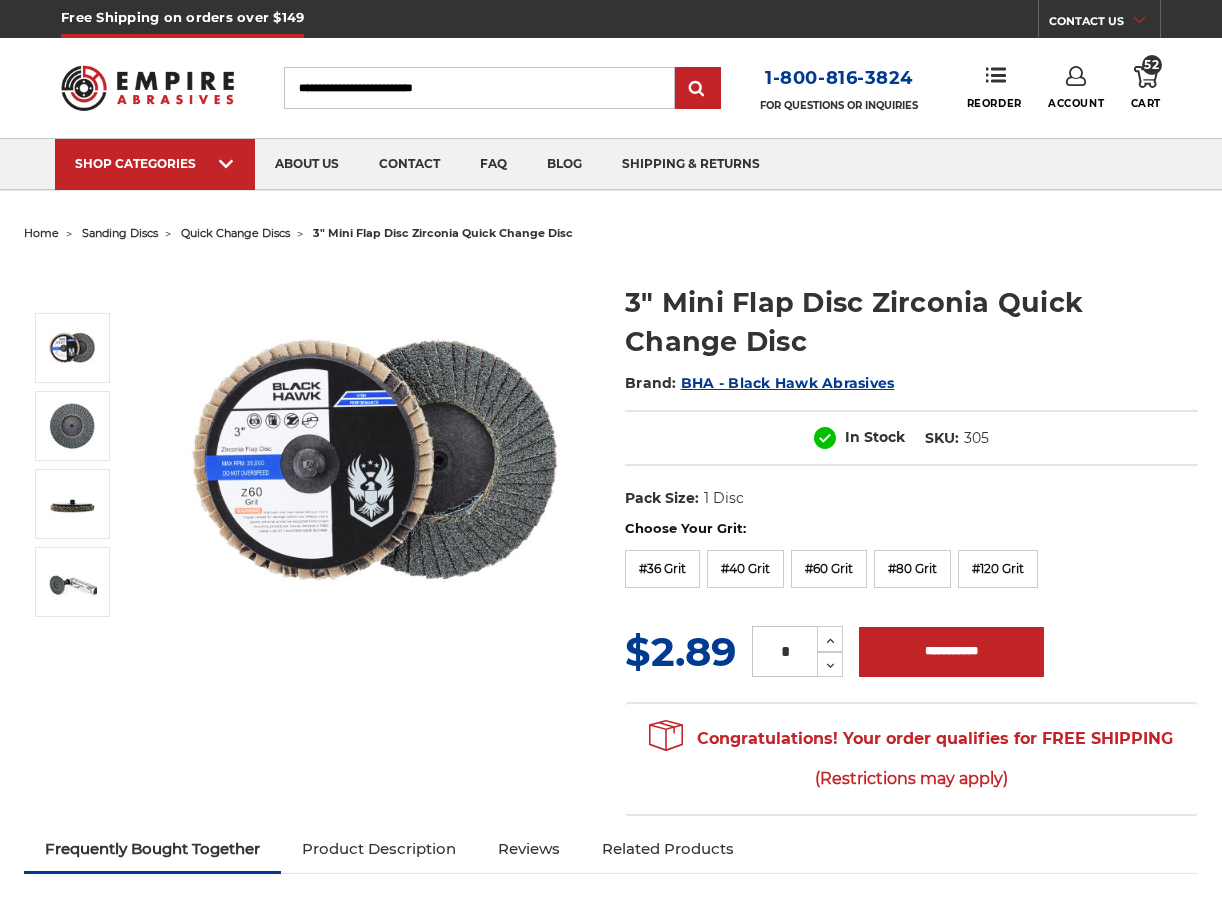 scroll, scrollTop: 0, scrollLeft: 0, axis: both 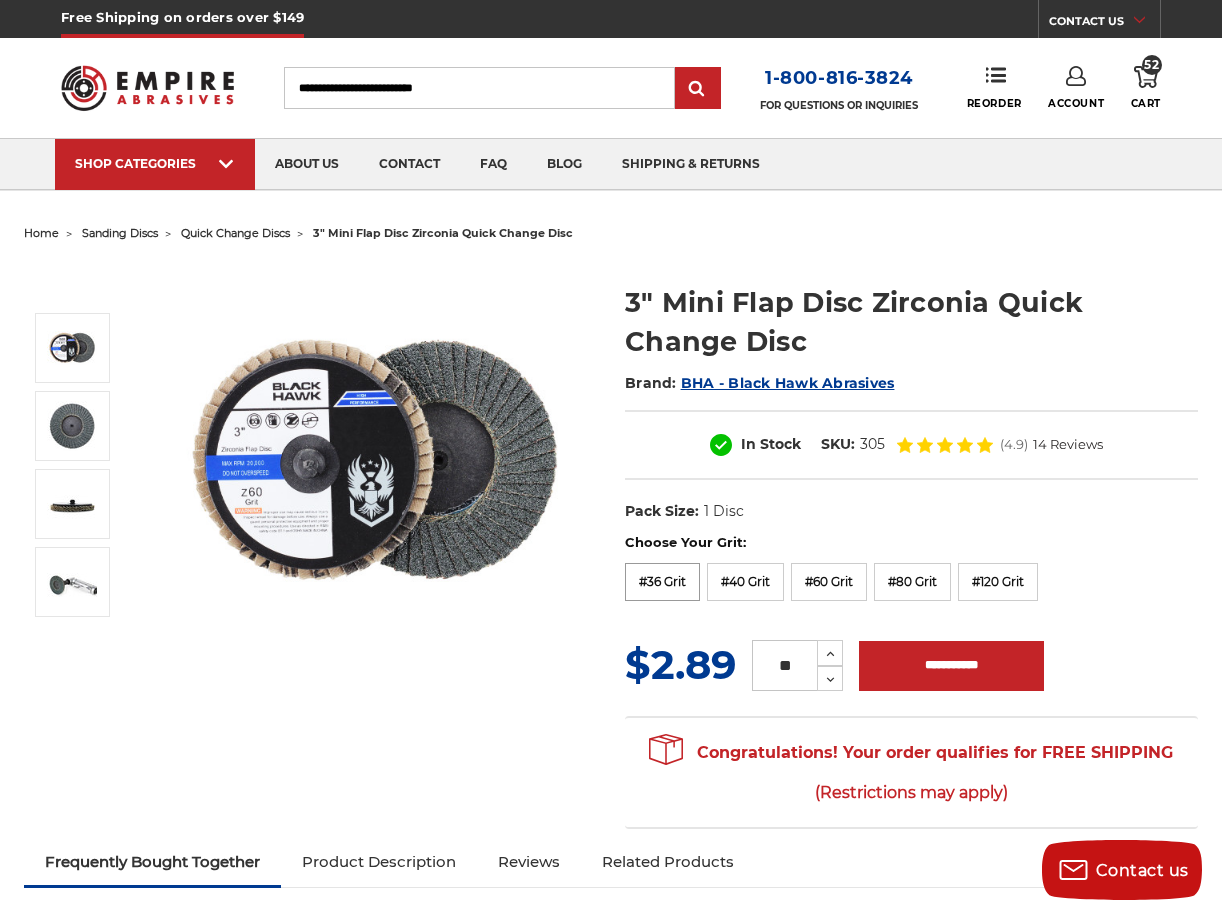 type on "**" 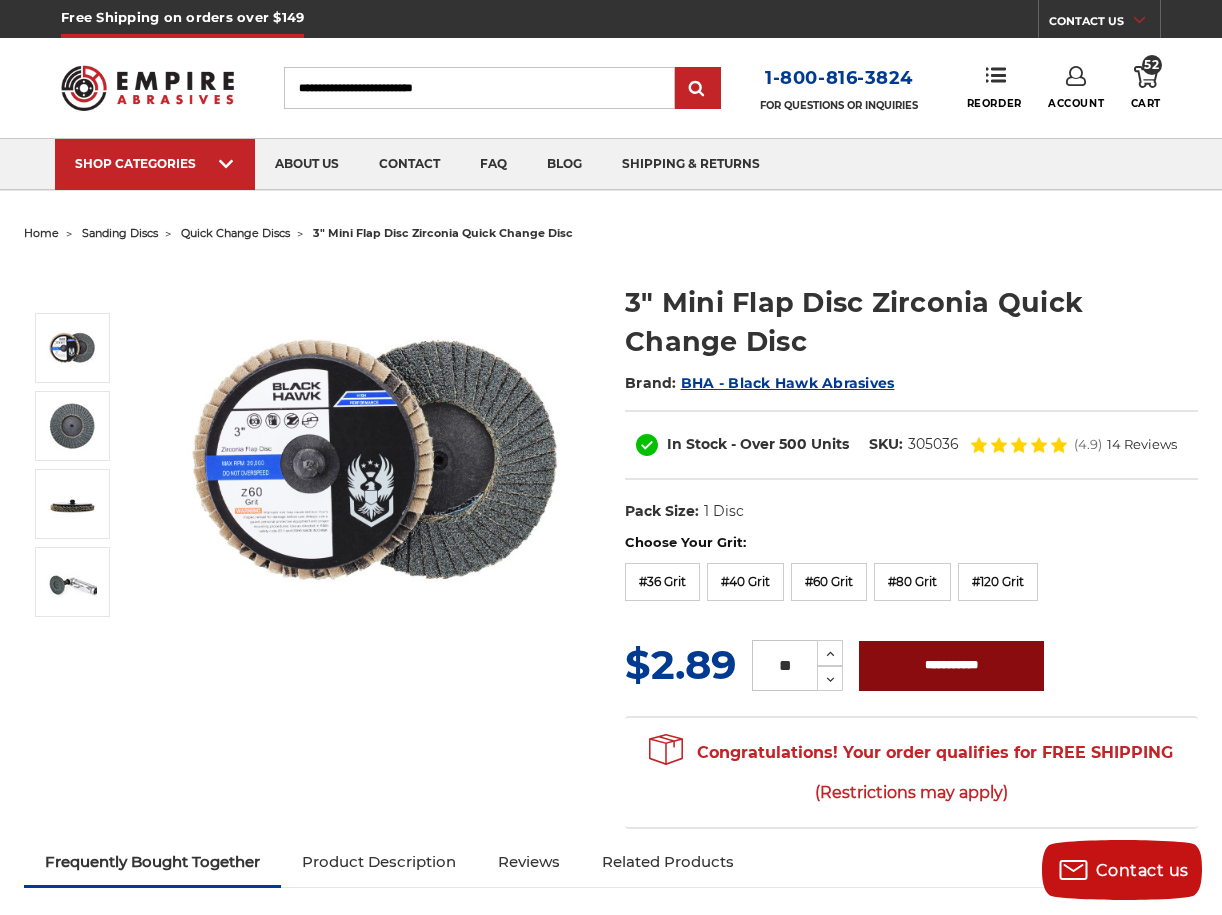 click on "**********" at bounding box center [951, 666] 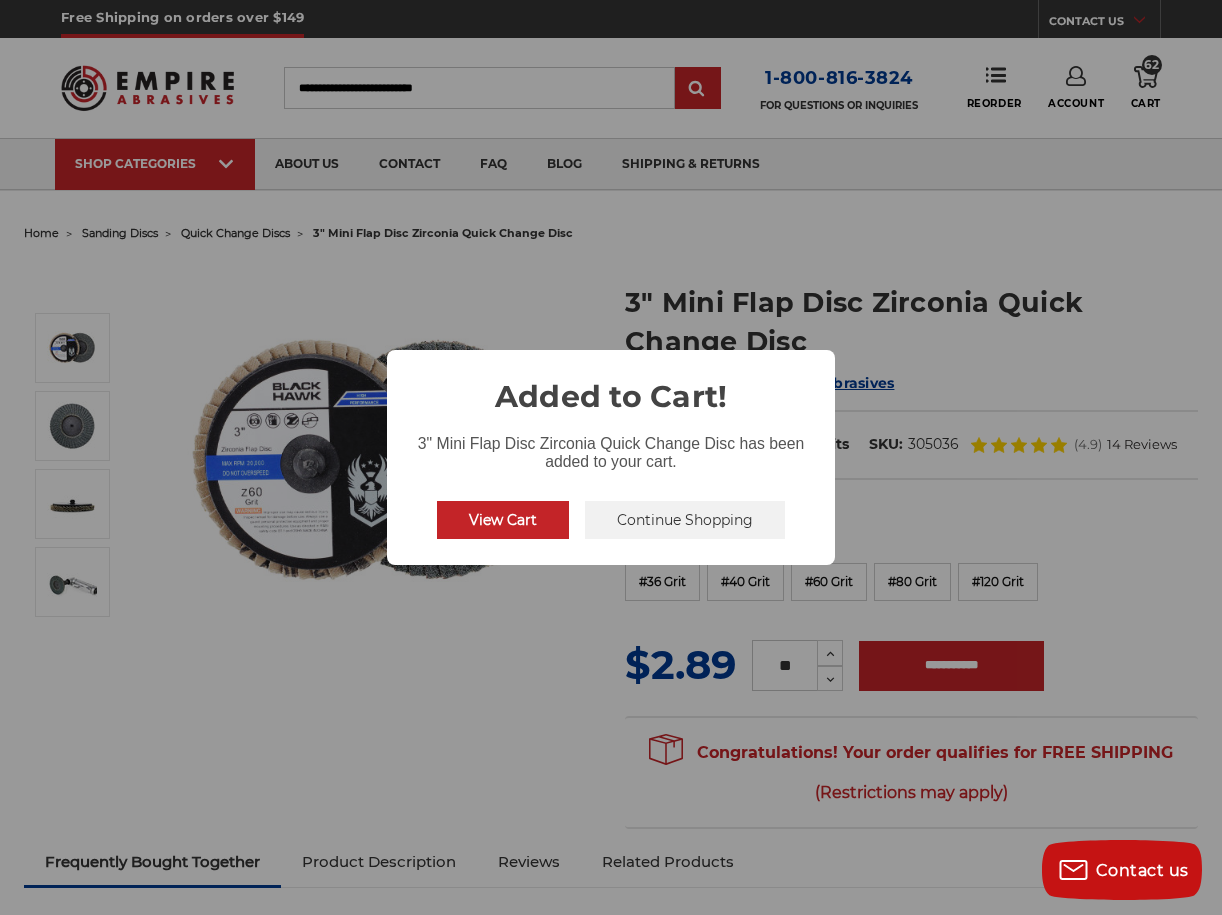 click on "Continue Shopping" at bounding box center (685, 520) 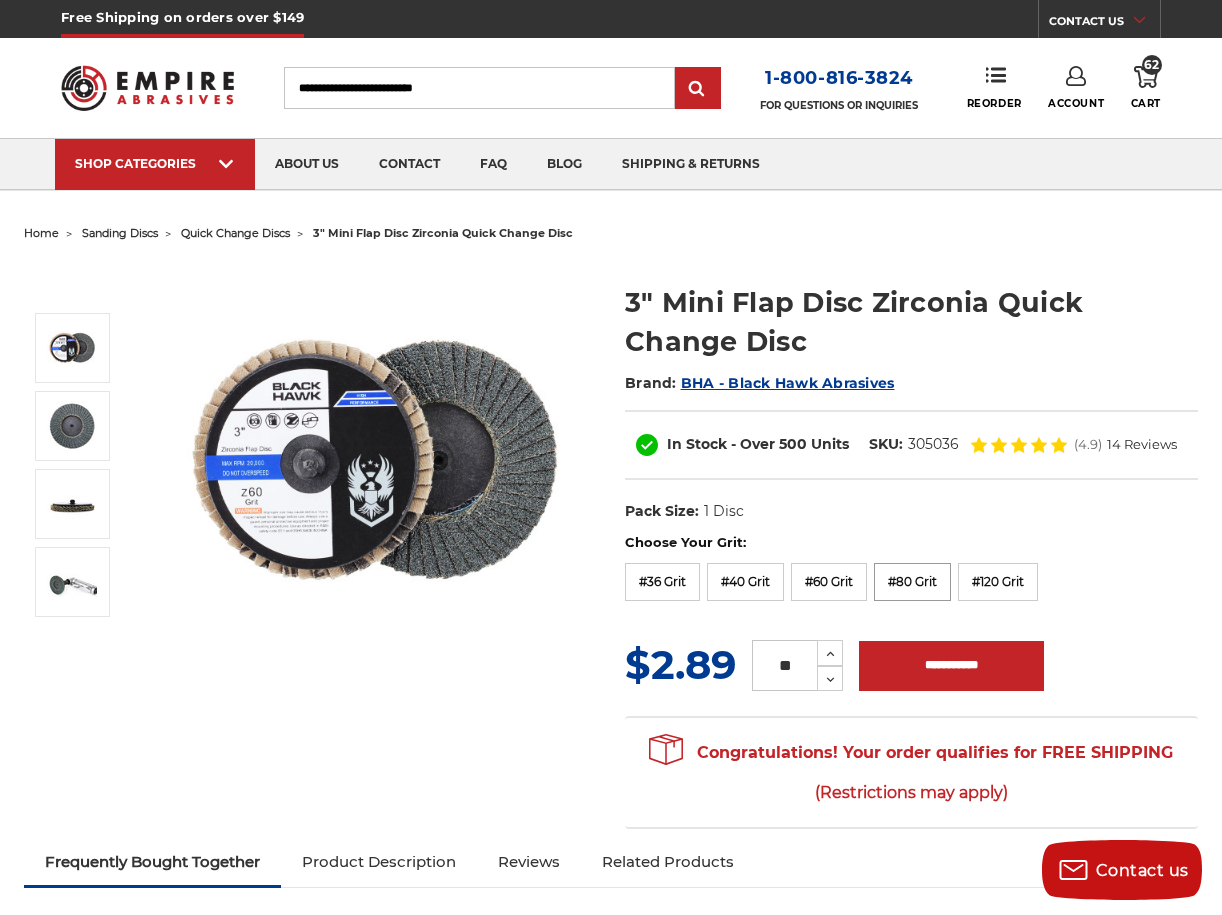 click on "#80 Grit" at bounding box center [912, 582] 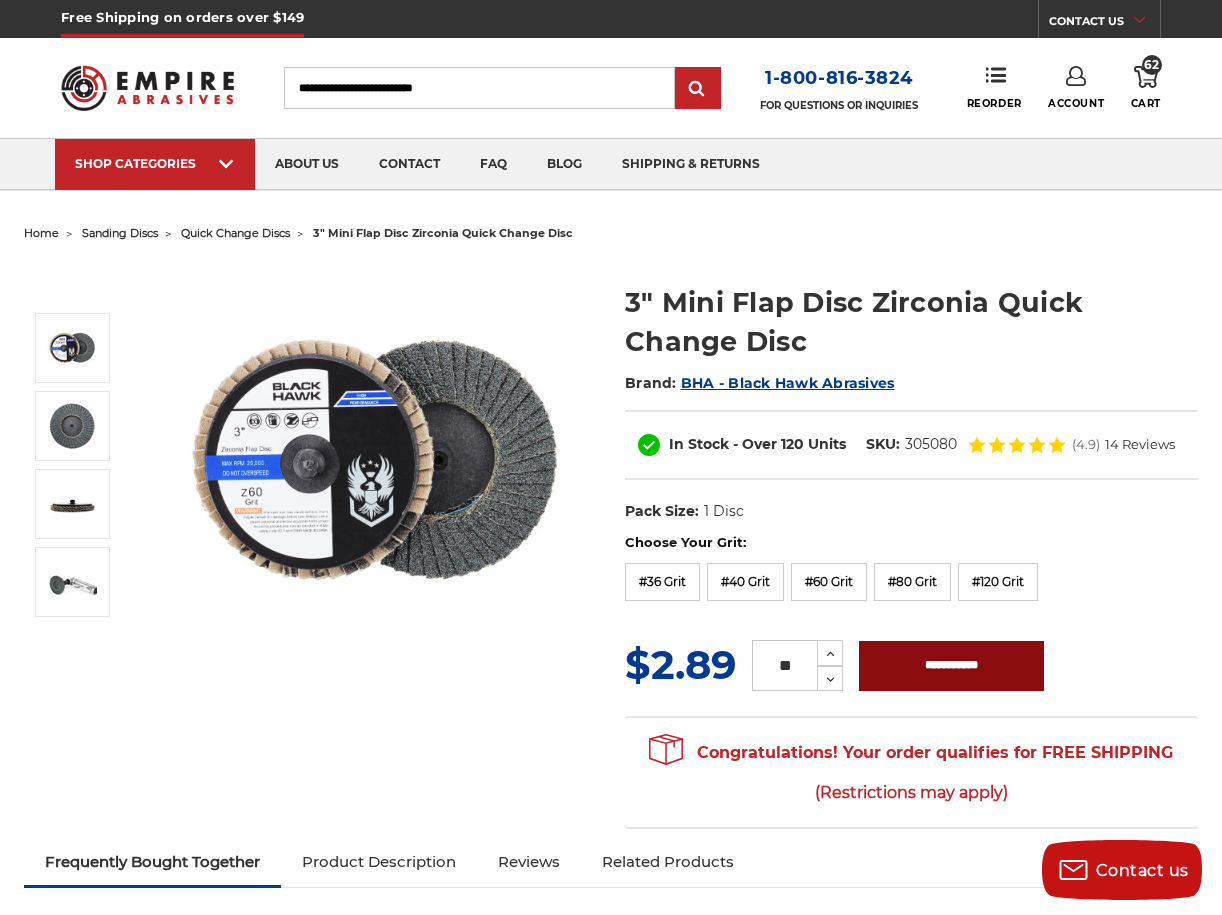 click on "**********" at bounding box center [951, 666] 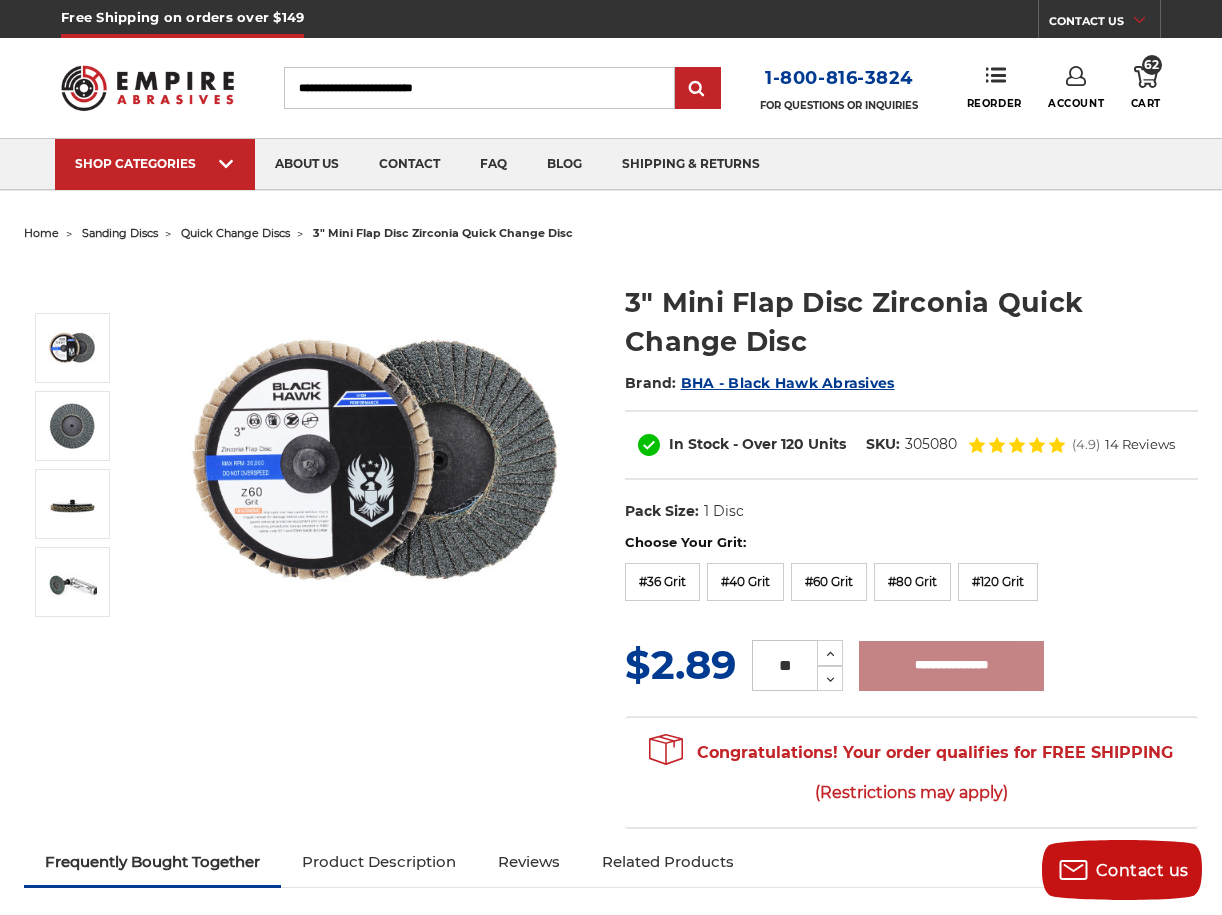 type on "**********" 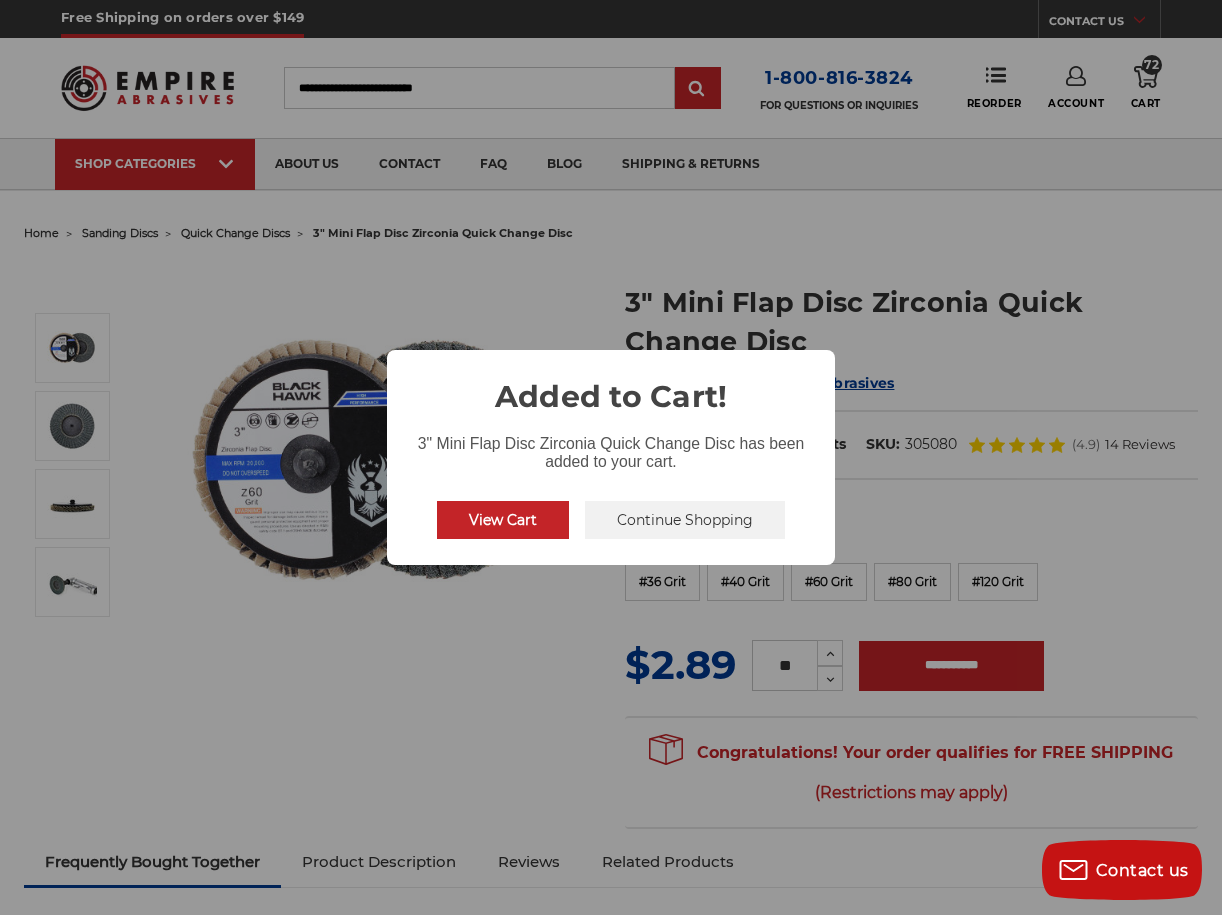 click on "Continue Shopping" at bounding box center (685, 520) 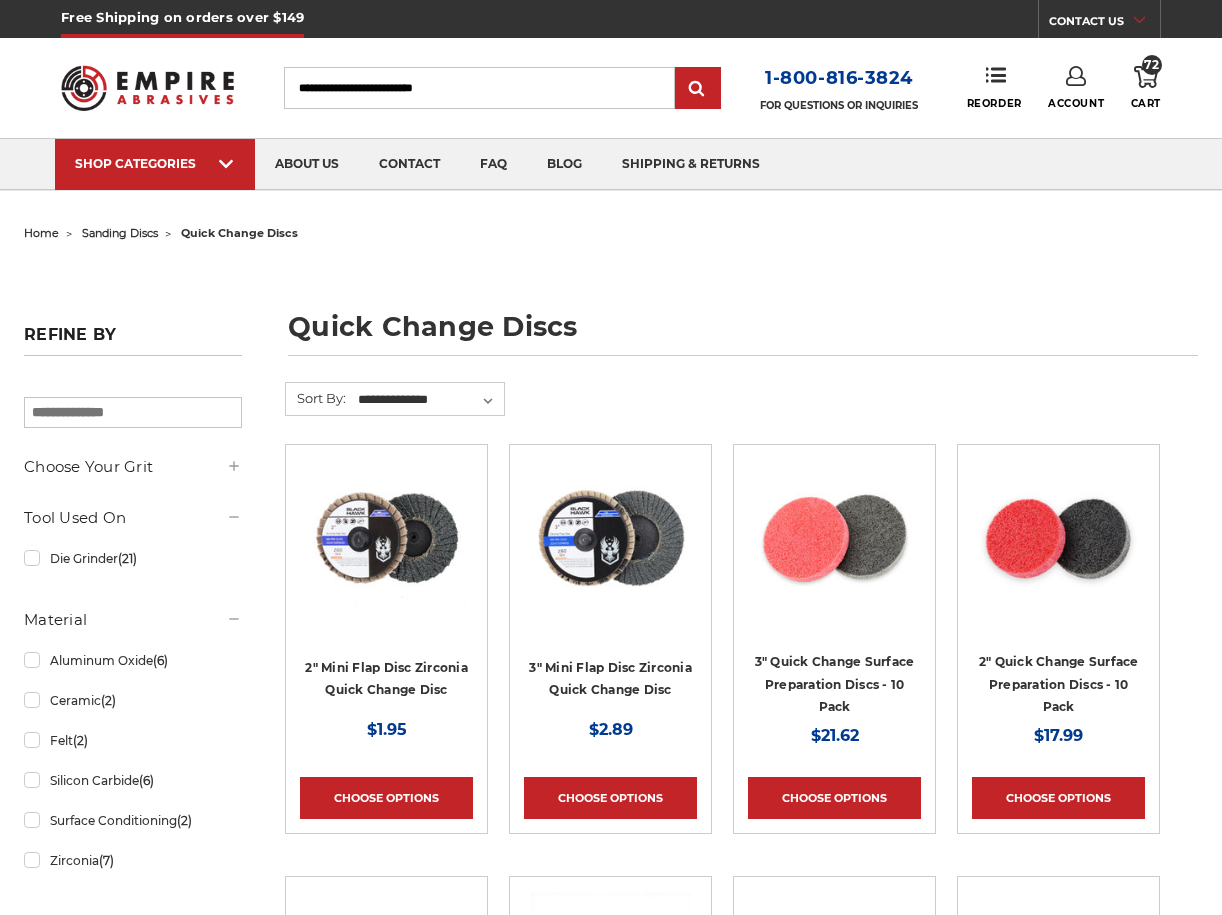 scroll, scrollTop: 0, scrollLeft: 0, axis: both 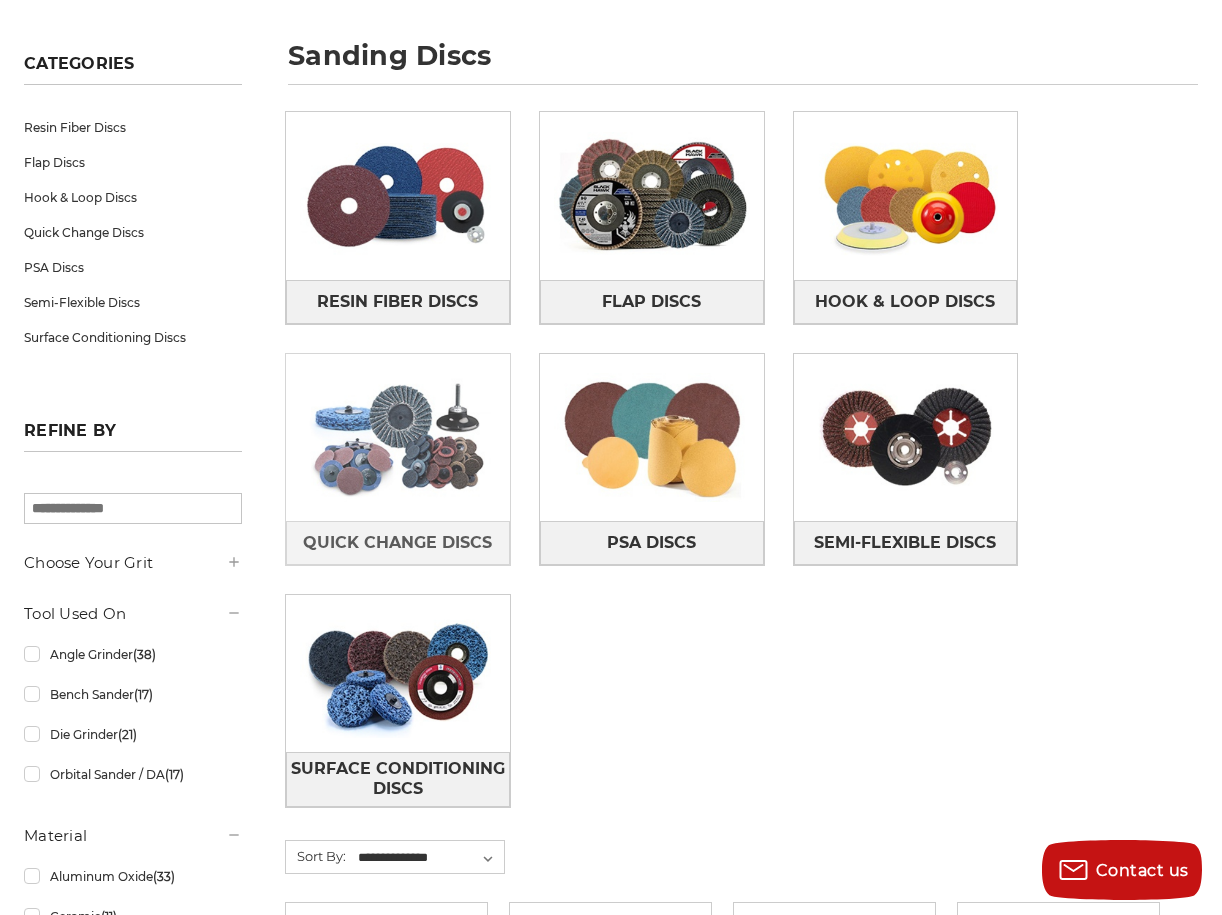 click at bounding box center (398, 437) 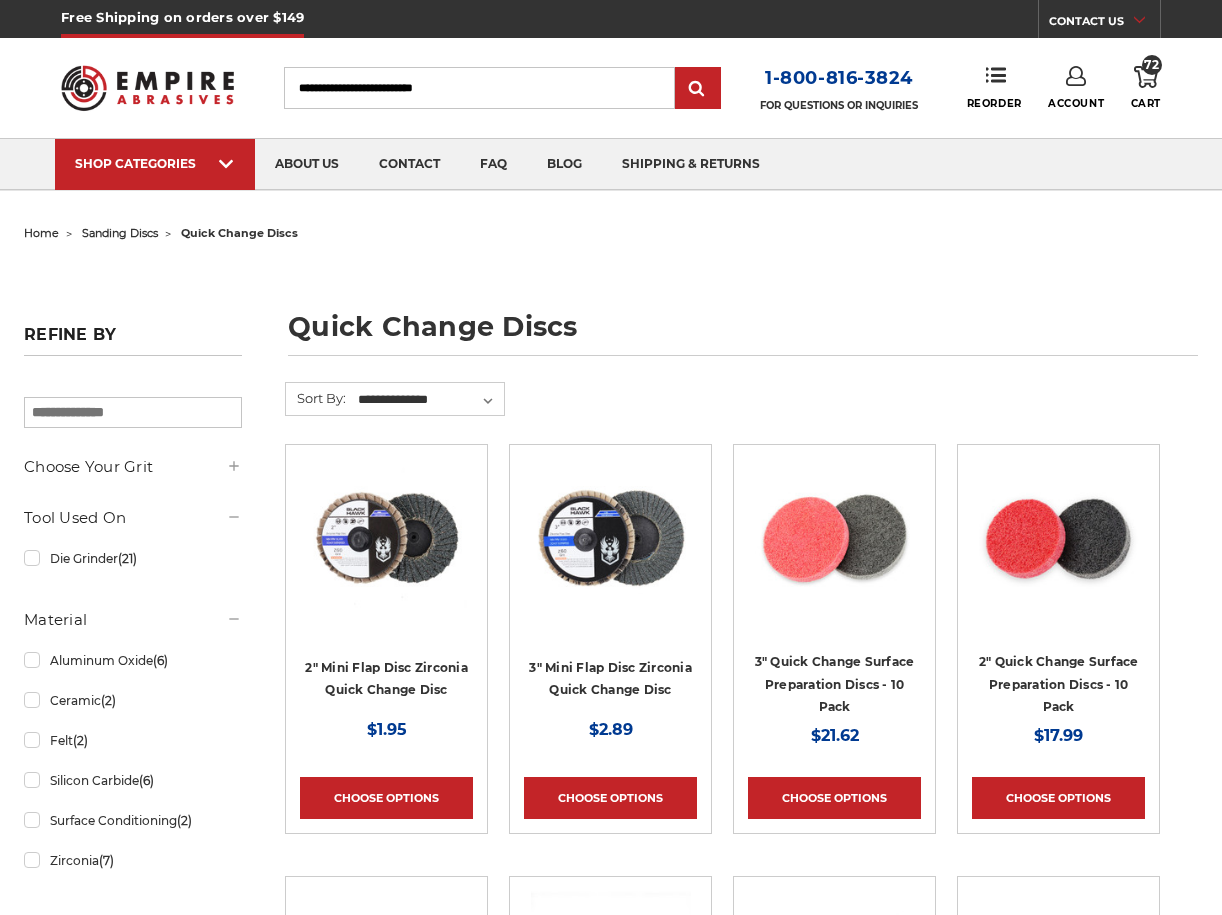 scroll, scrollTop: 0, scrollLeft: 0, axis: both 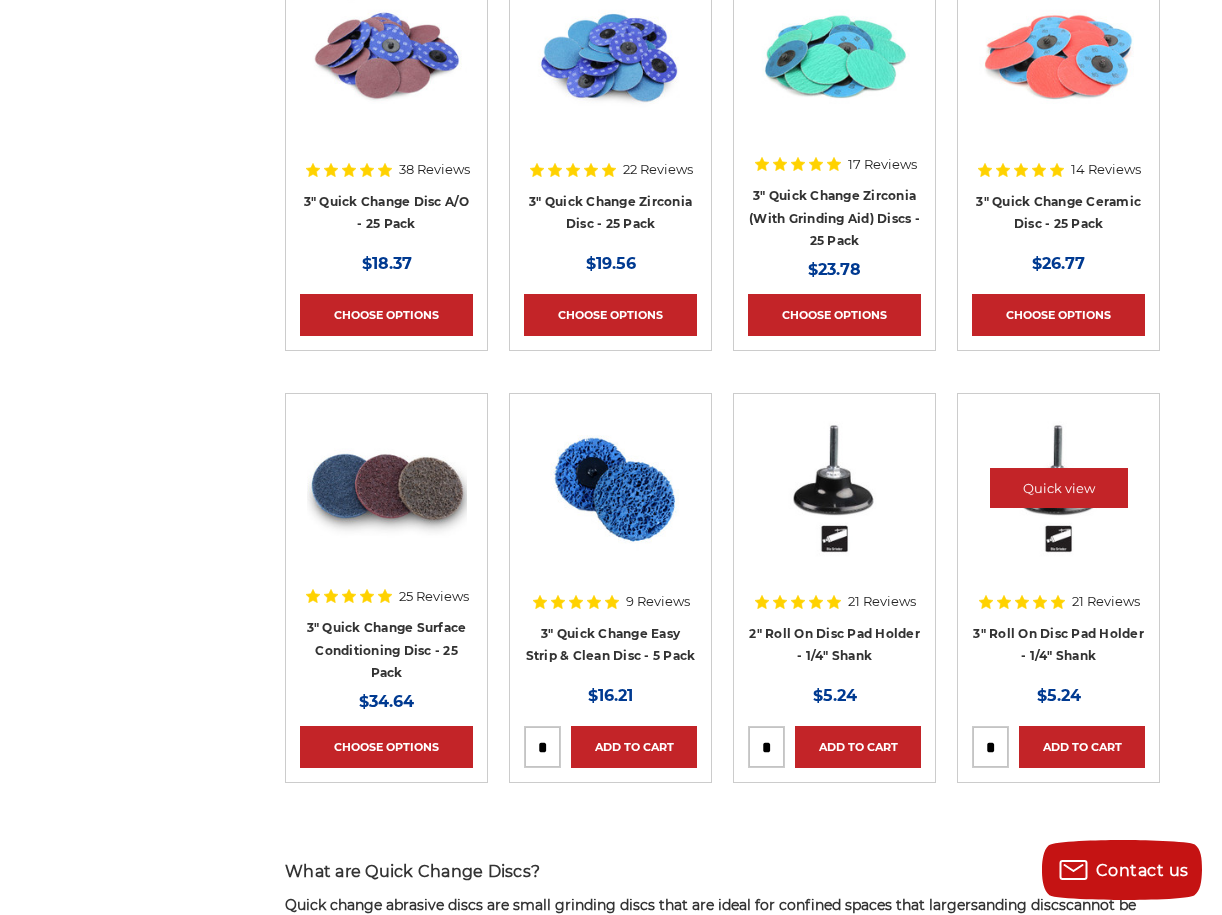 click at bounding box center [1059, 488] 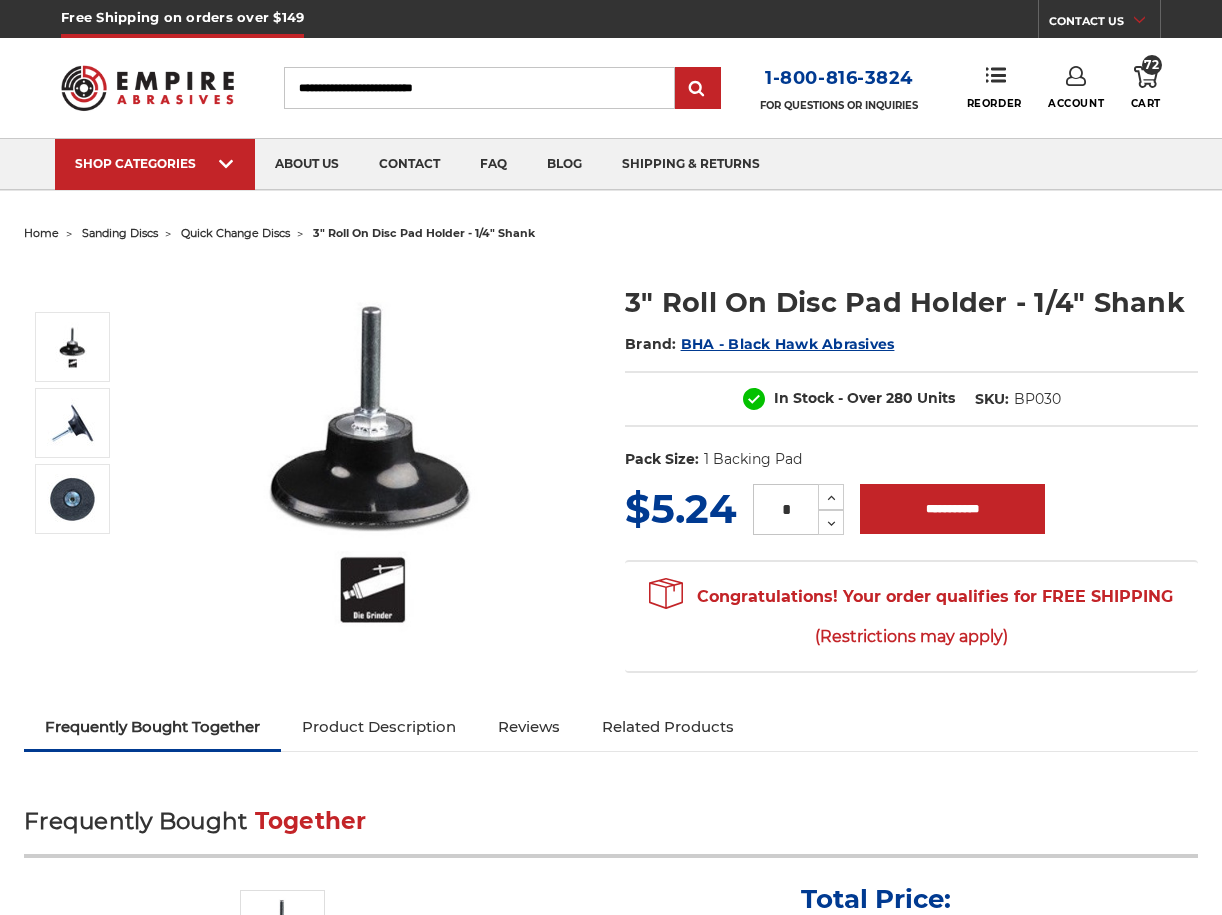 scroll, scrollTop: 0, scrollLeft: 0, axis: both 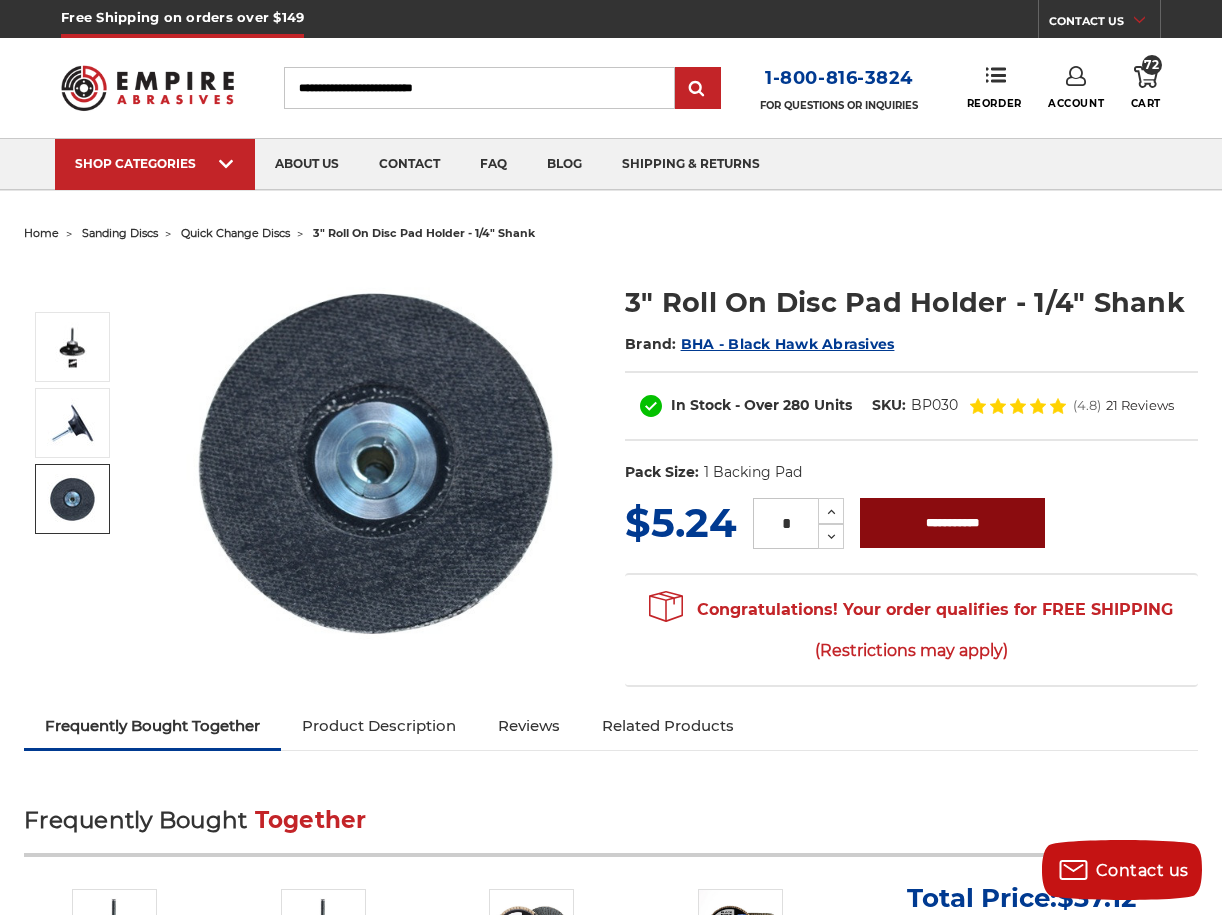 click on "**********" at bounding box center [952, 523] 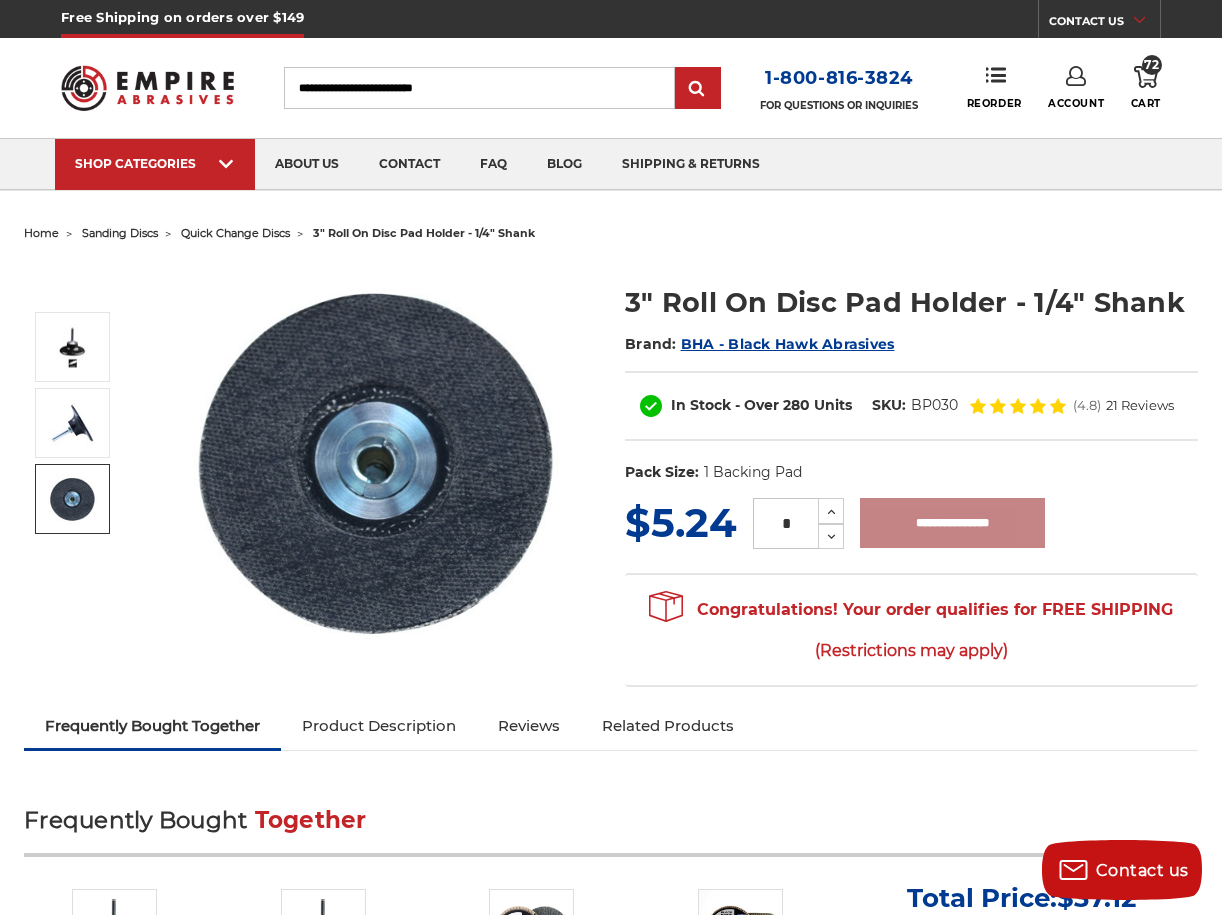 type on "**********" 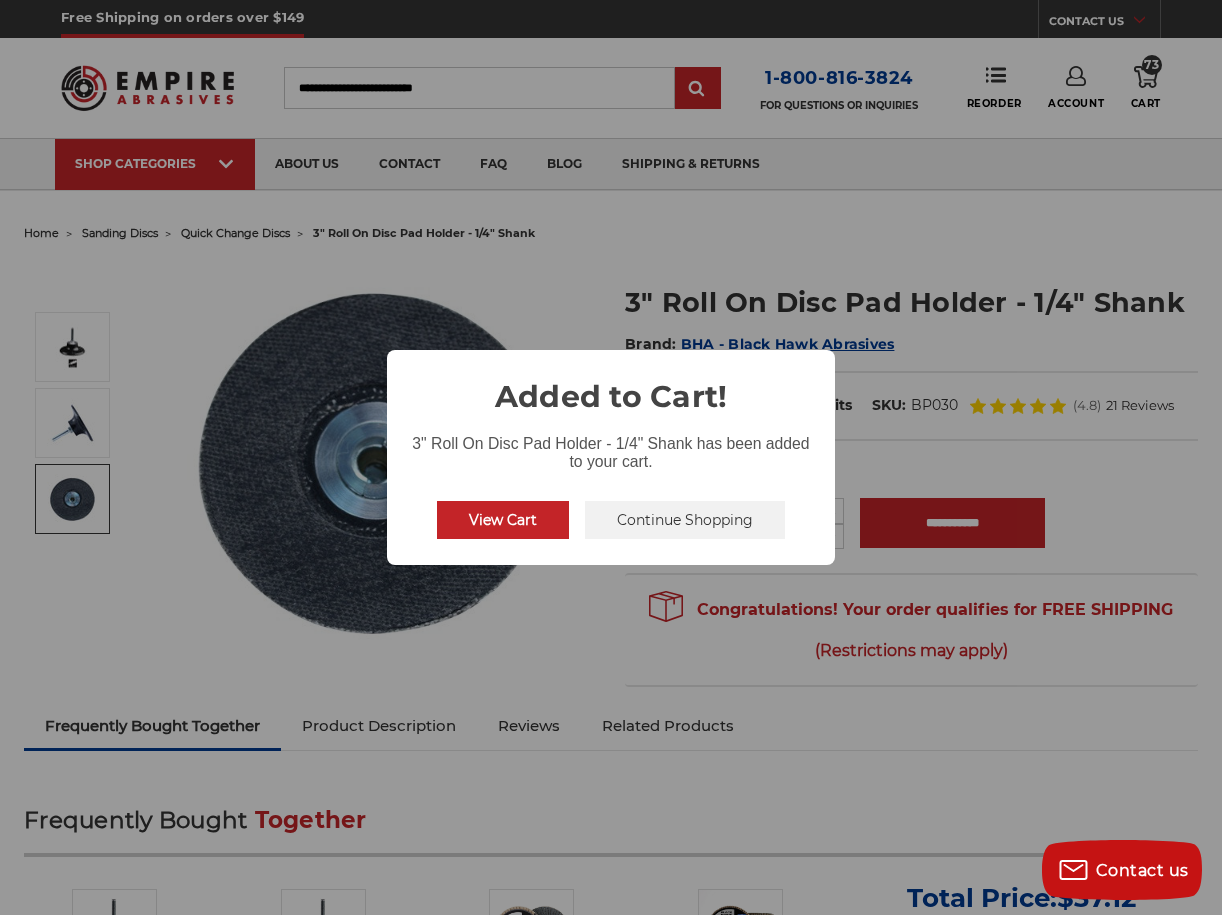 click on "Continue Shopping" at bounding box center [685, 520] 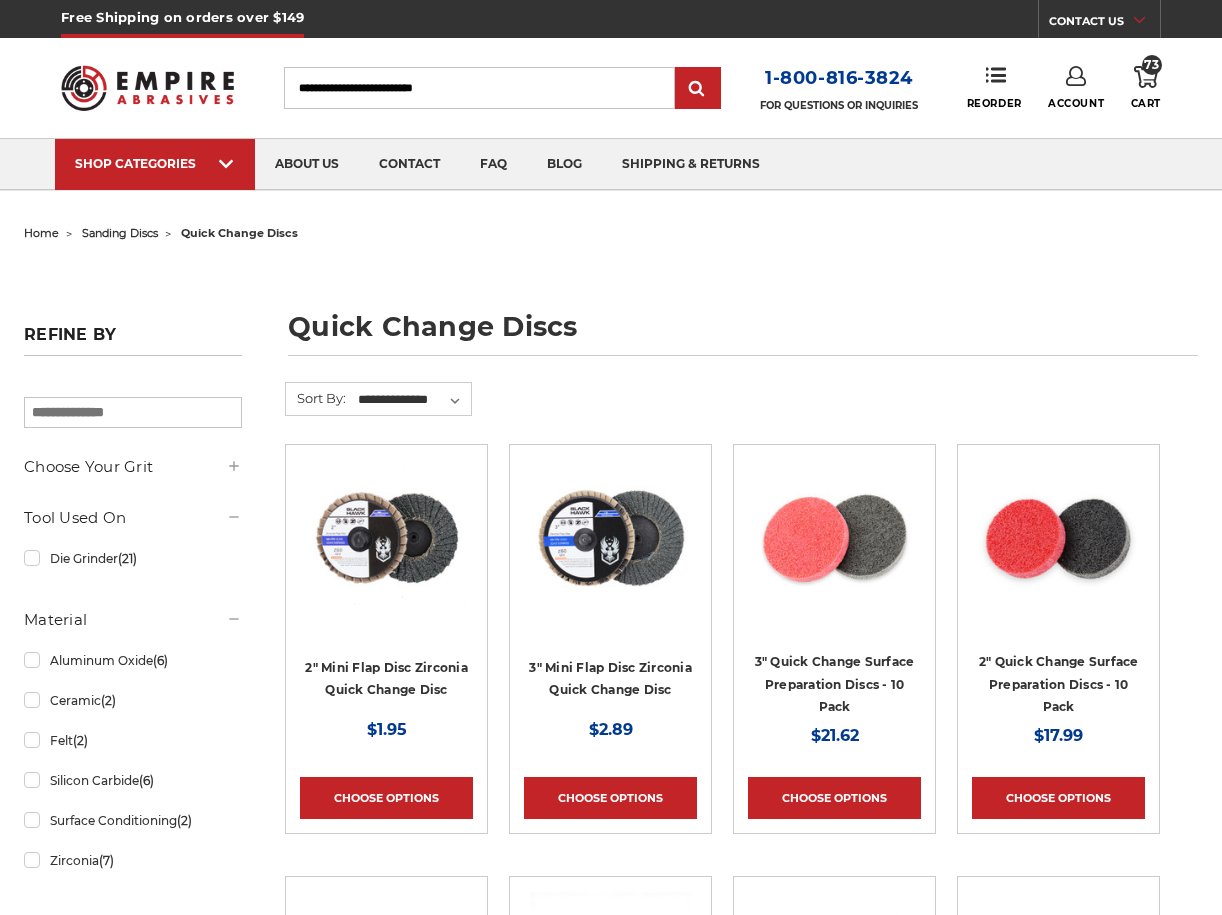 scroll, scrollTop: 2211, scrollLeft: 0, axis: vertical 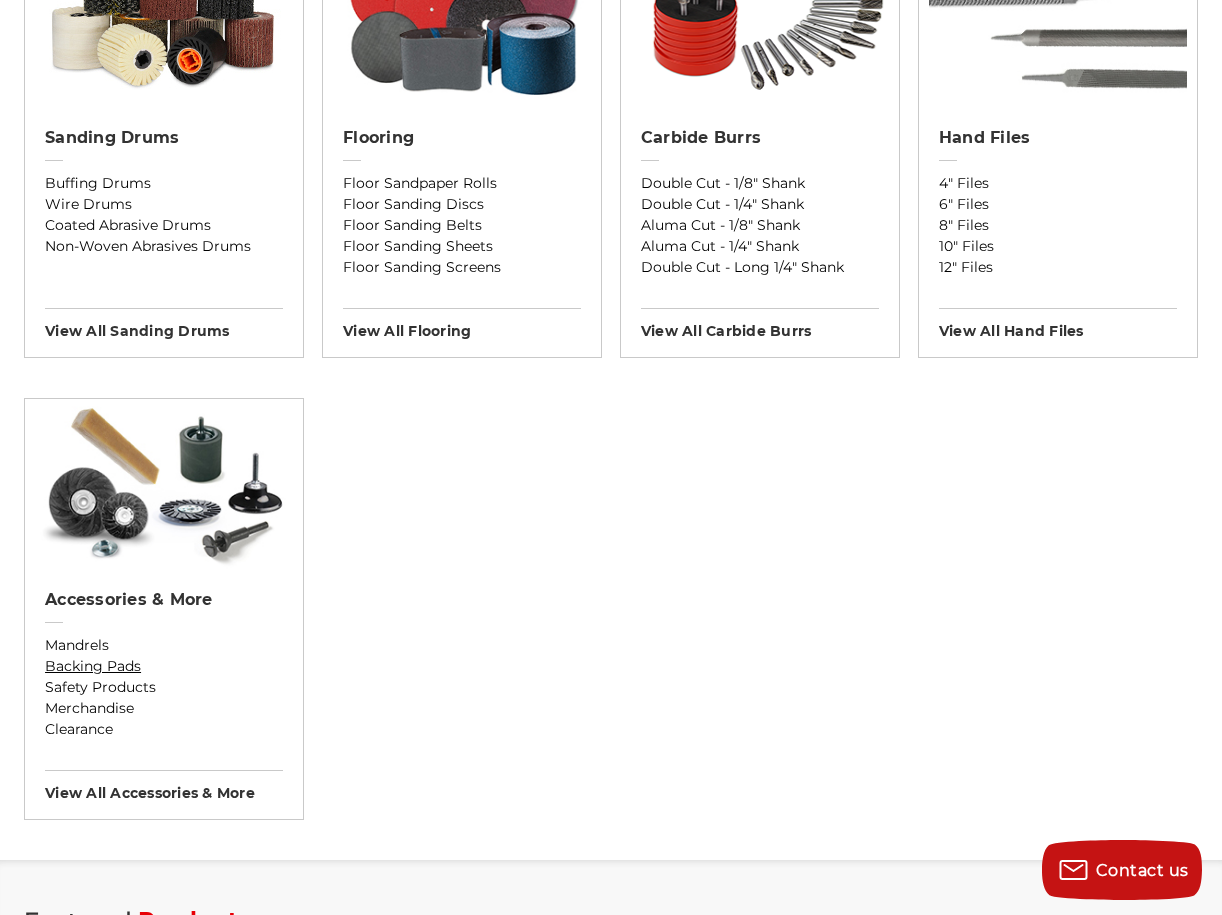 click on "Backing Pads" at bounding box center [164, 666] 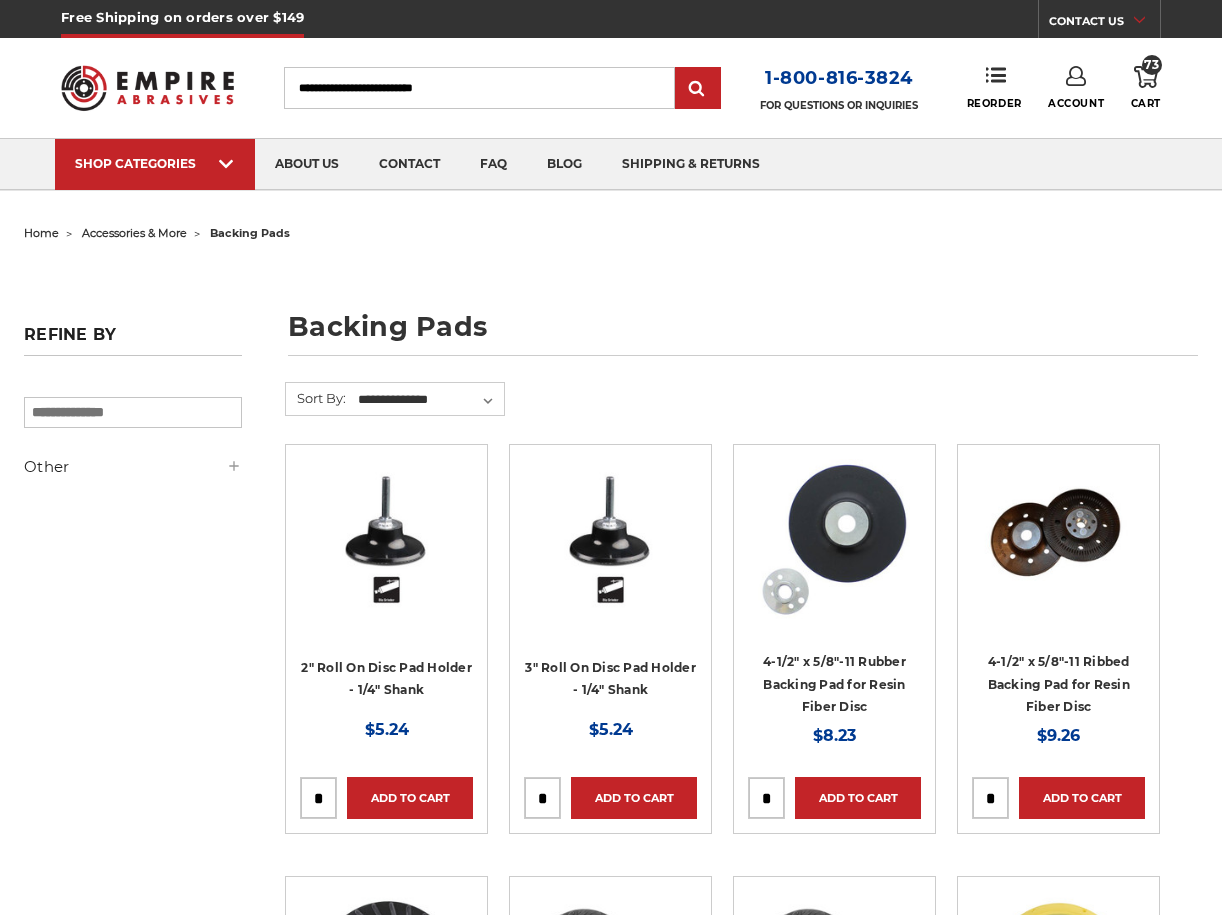 scroll, scrollTop: 0, scrollLeft: 0, axis: both 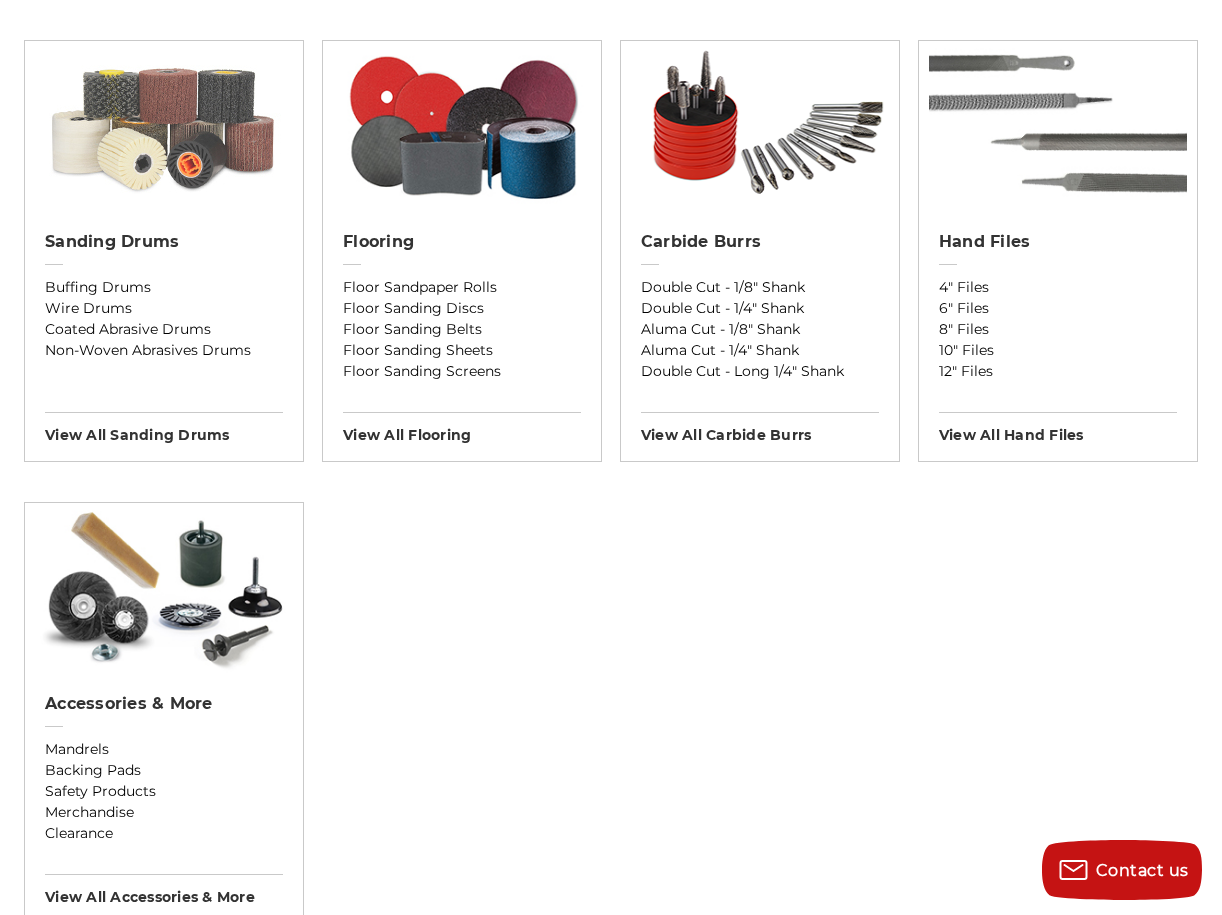 click at bounding box center (164, 126) 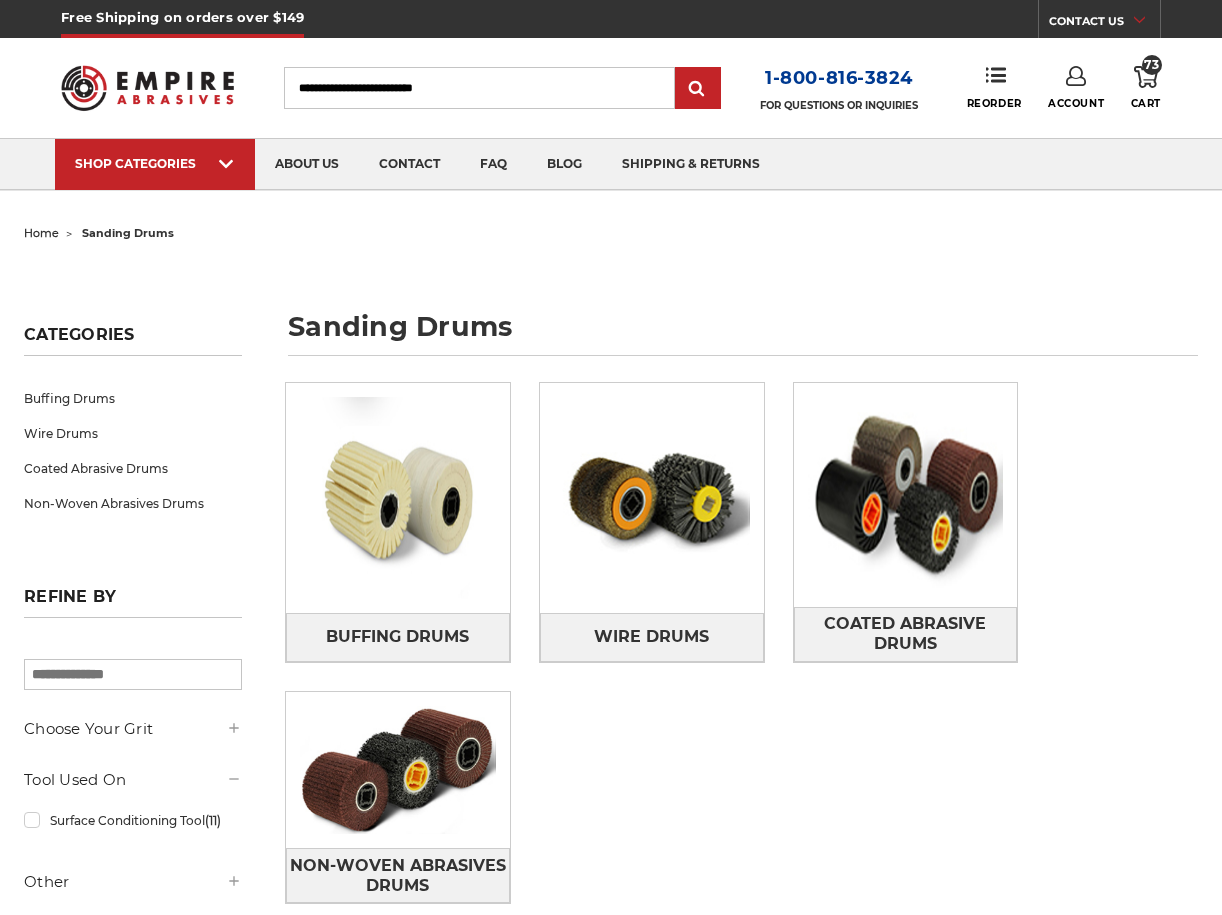 scroll, scrollTop: 0, scrollLeft: 0, axis: both 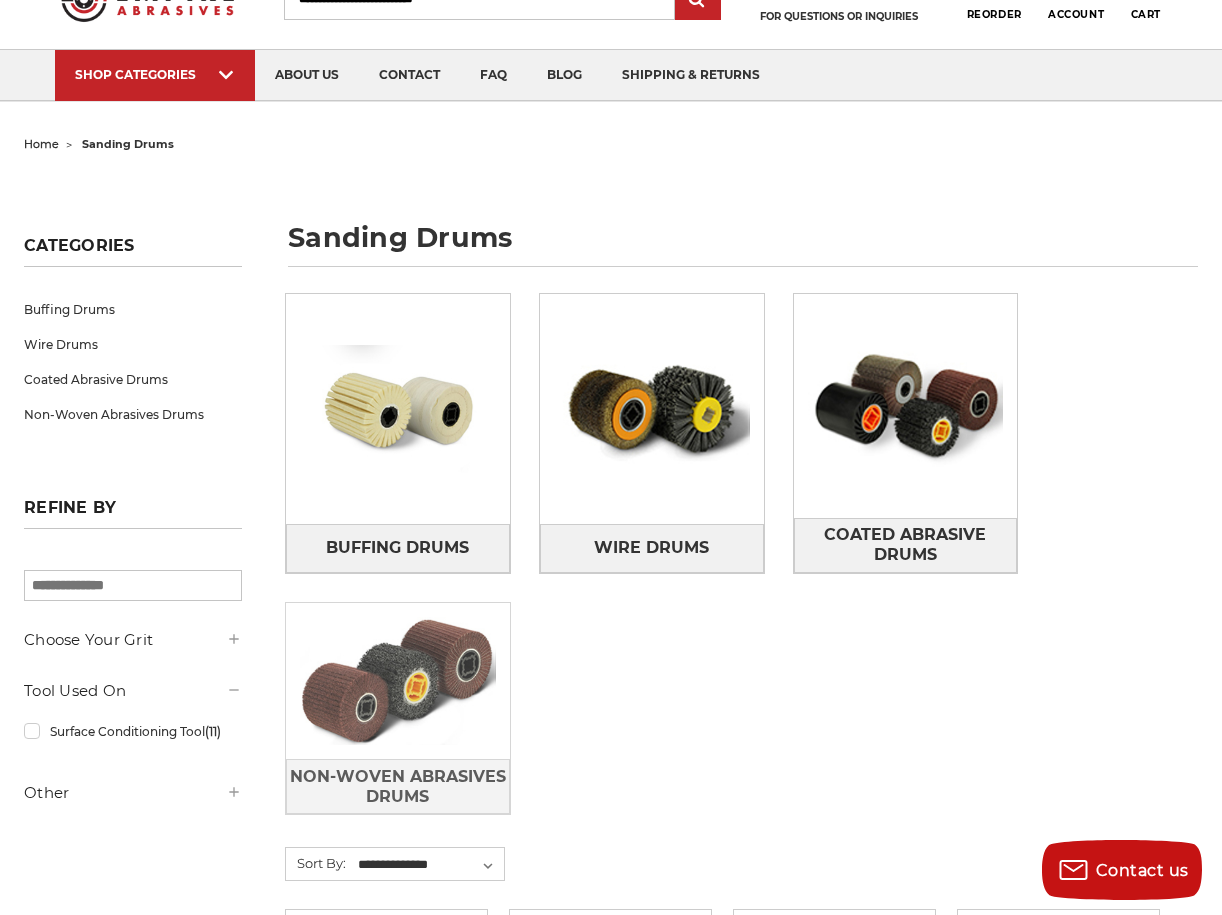 click at bounding box center [398, 681] 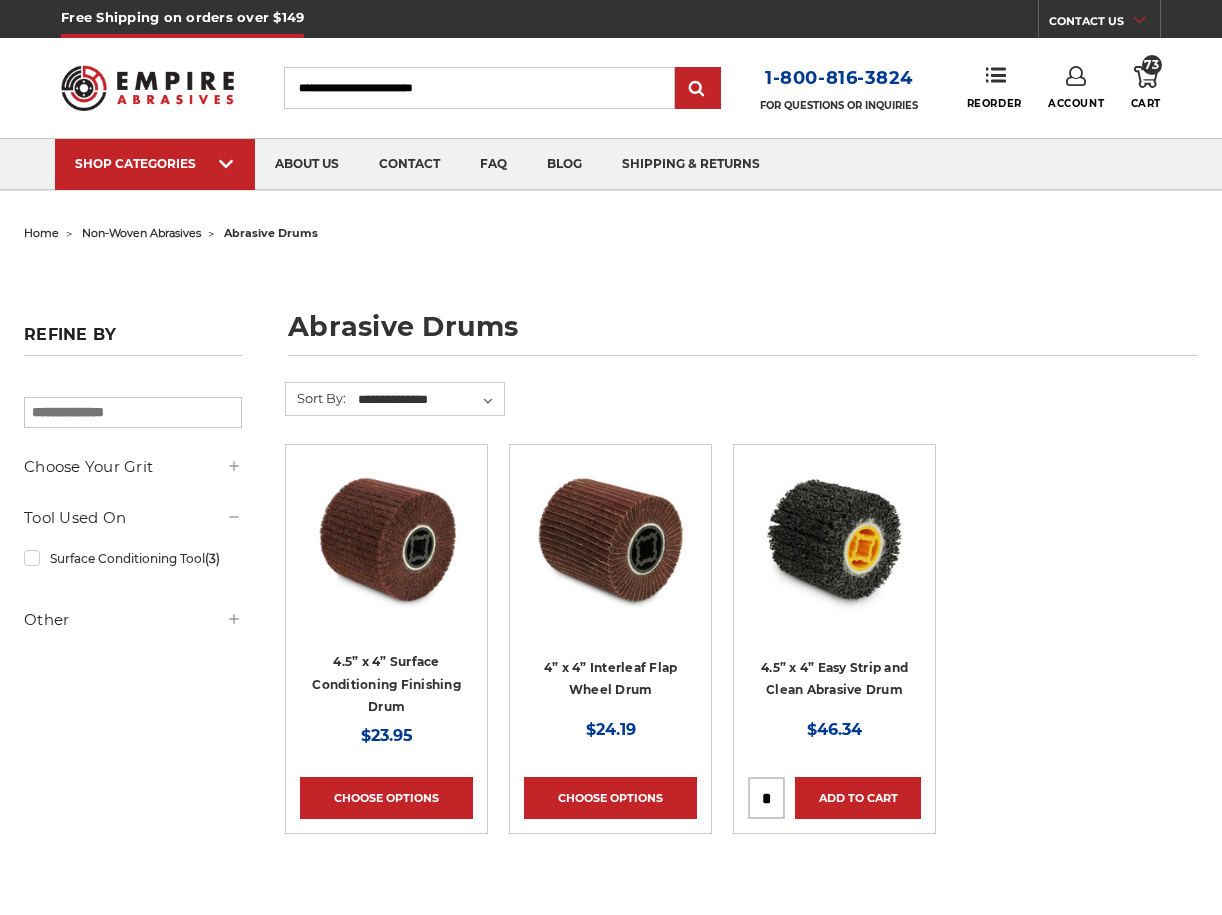 scroll, scrollTop: 0, scrollLeft: 0, axis: both 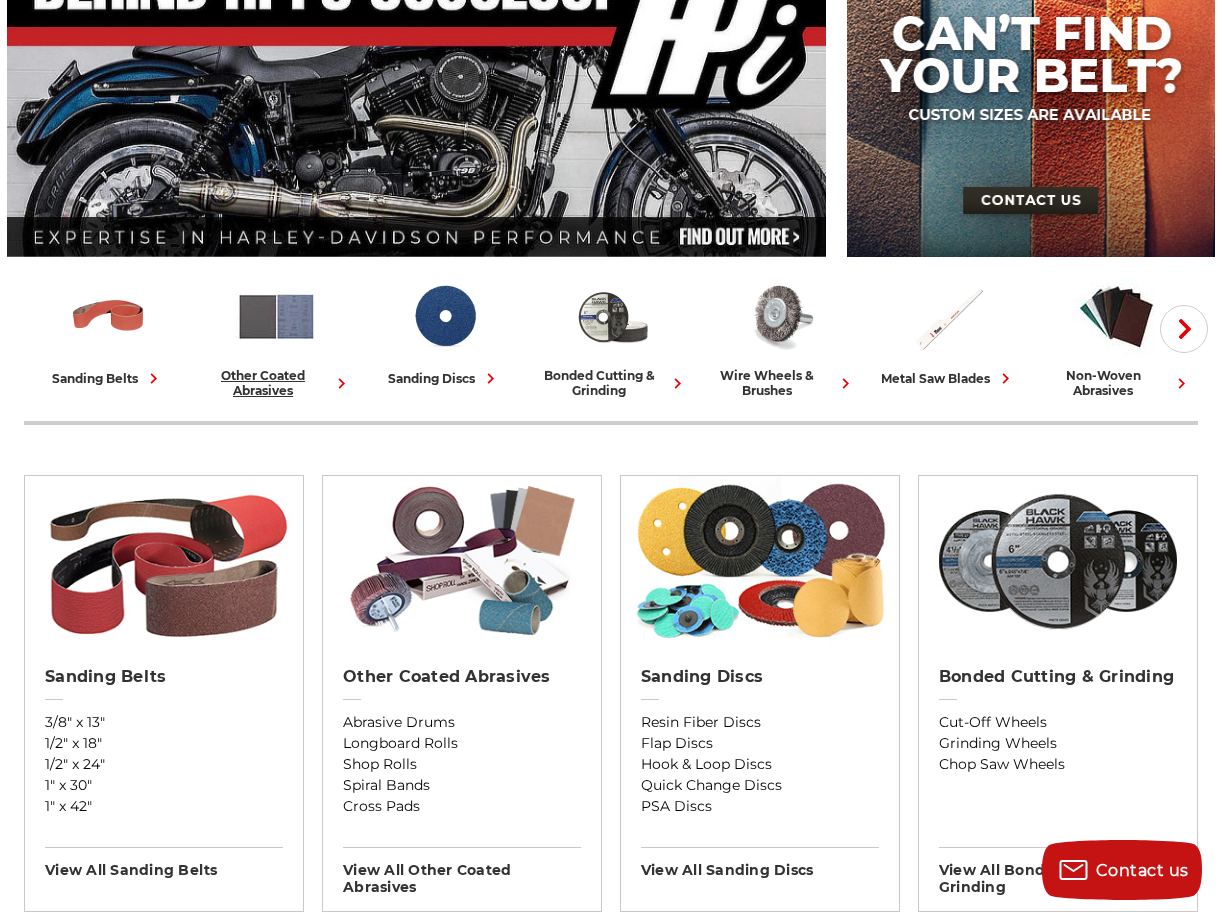click at bounding box center [276, 316] 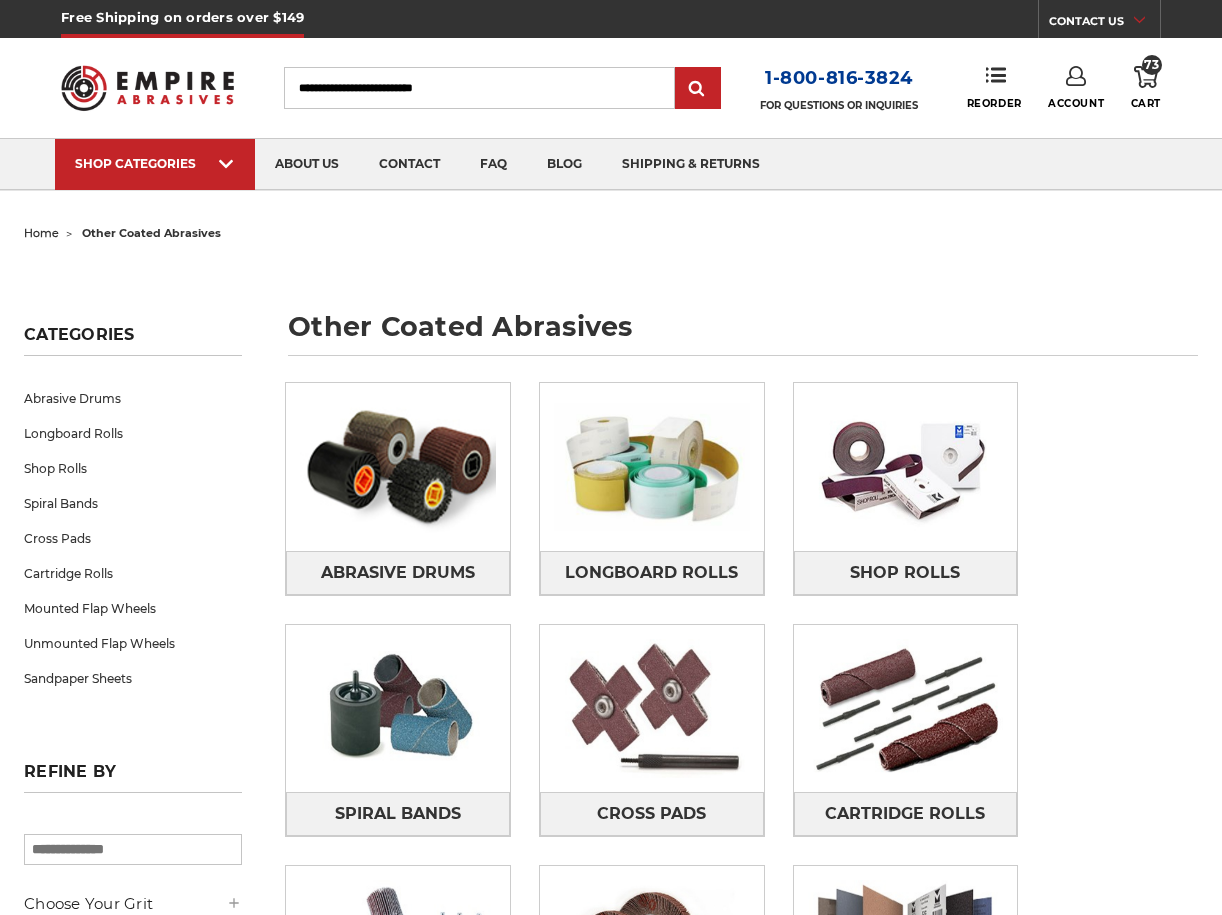 scroll, scrollTop: 0, scrollLeft: 0, axis: both 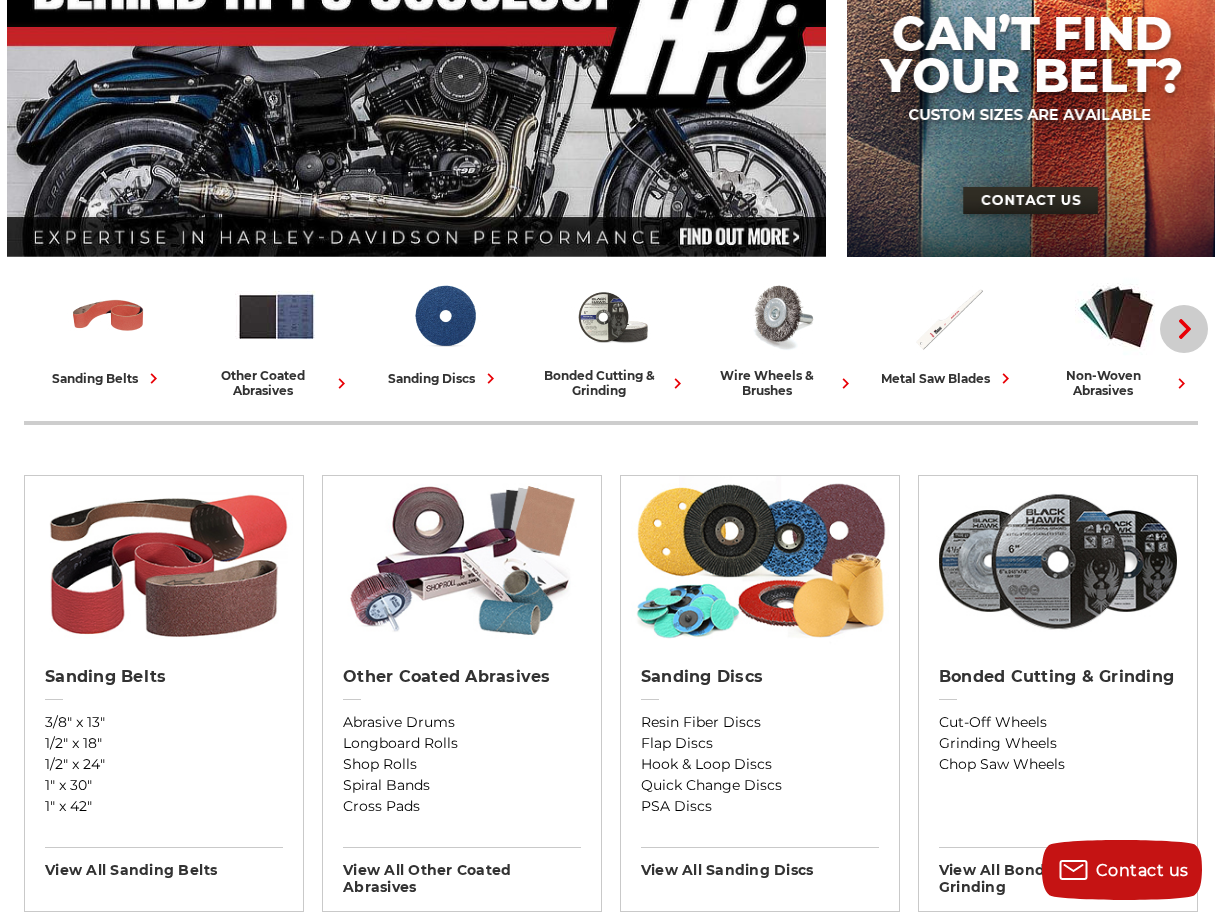 click on "Next" at bounding box center (1184, 329) 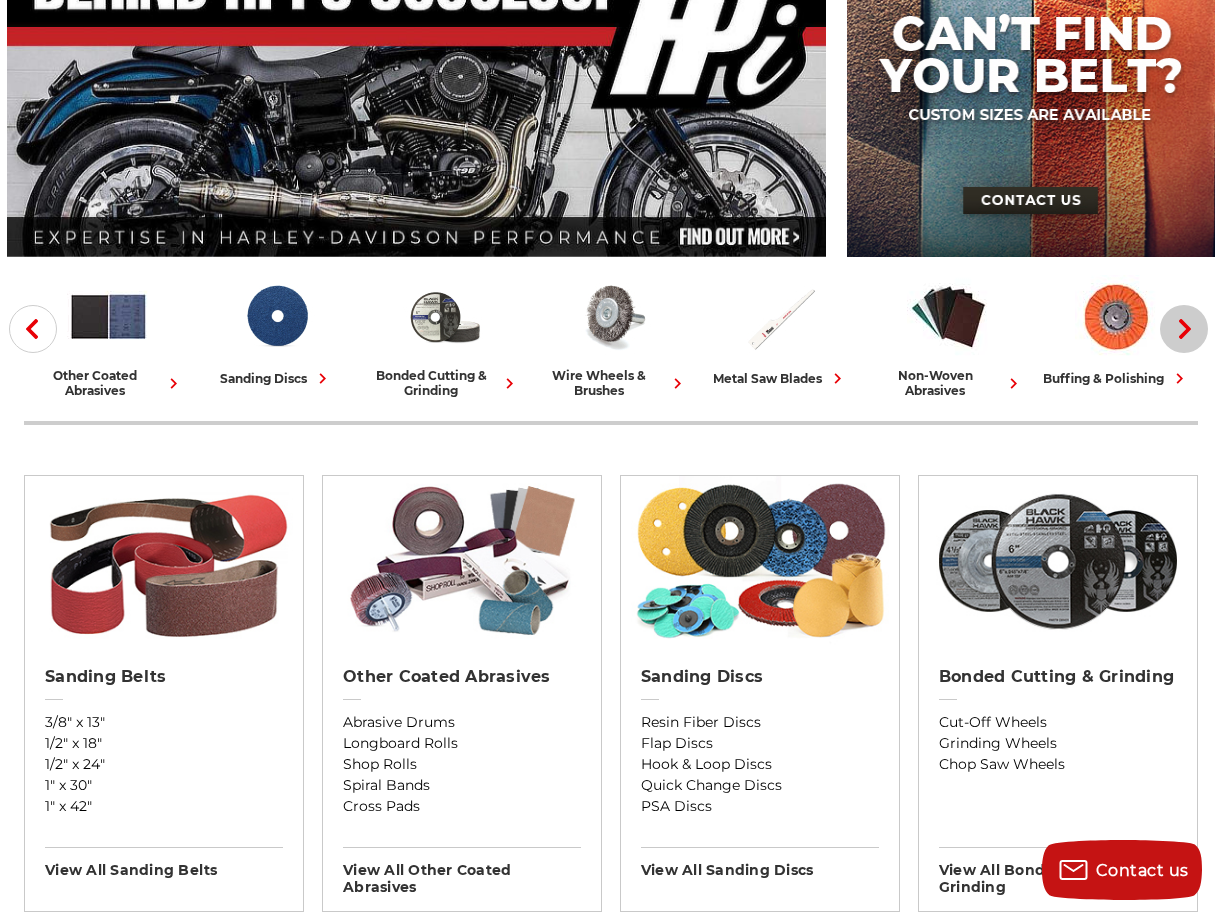 click 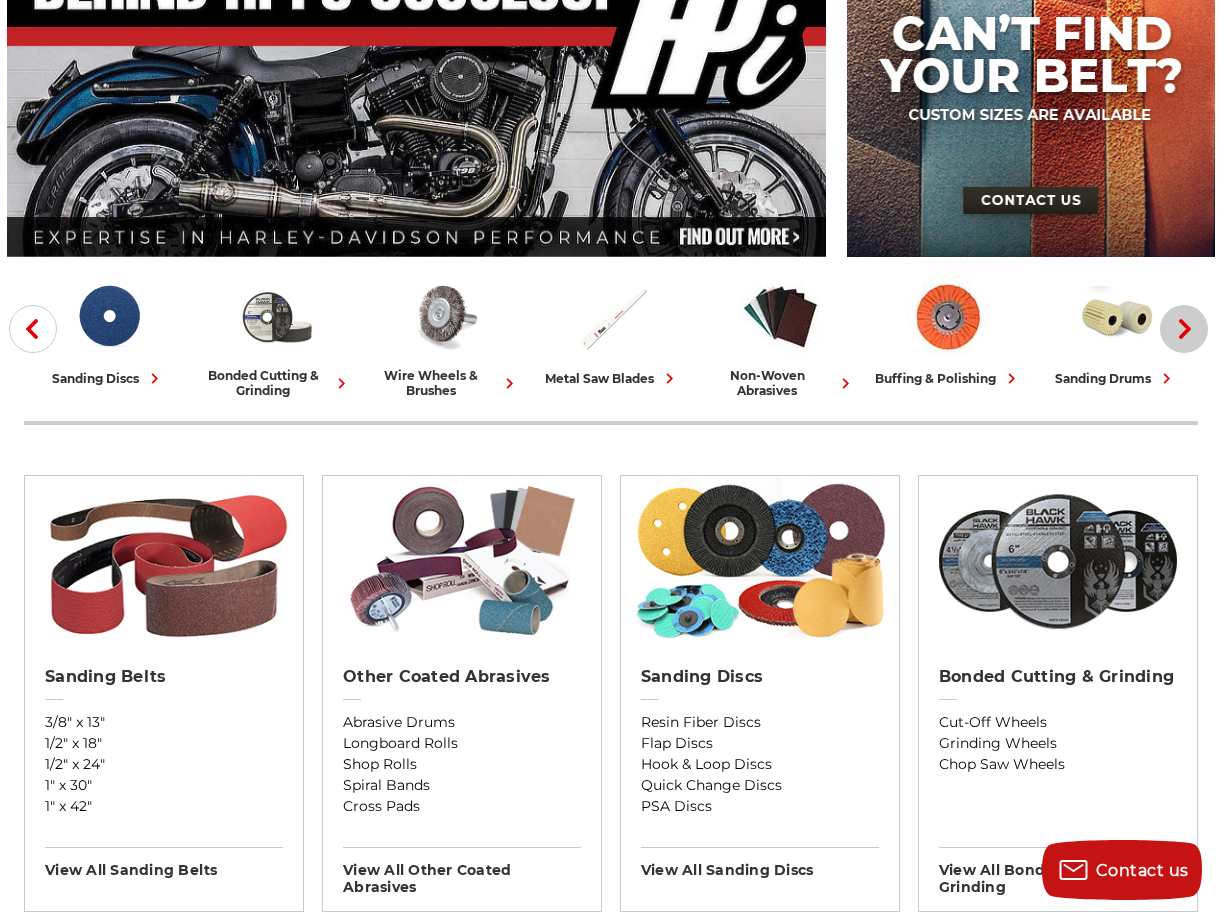 click 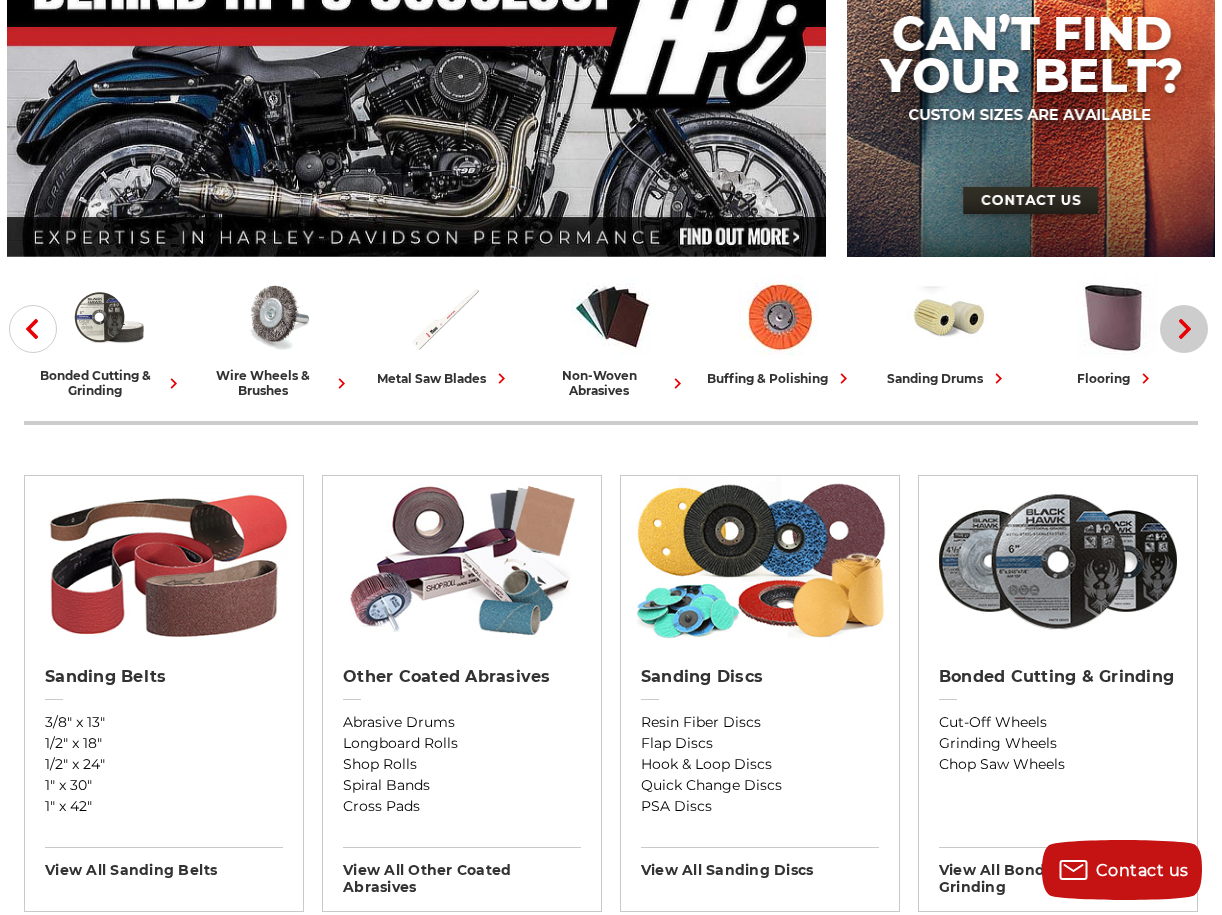 click 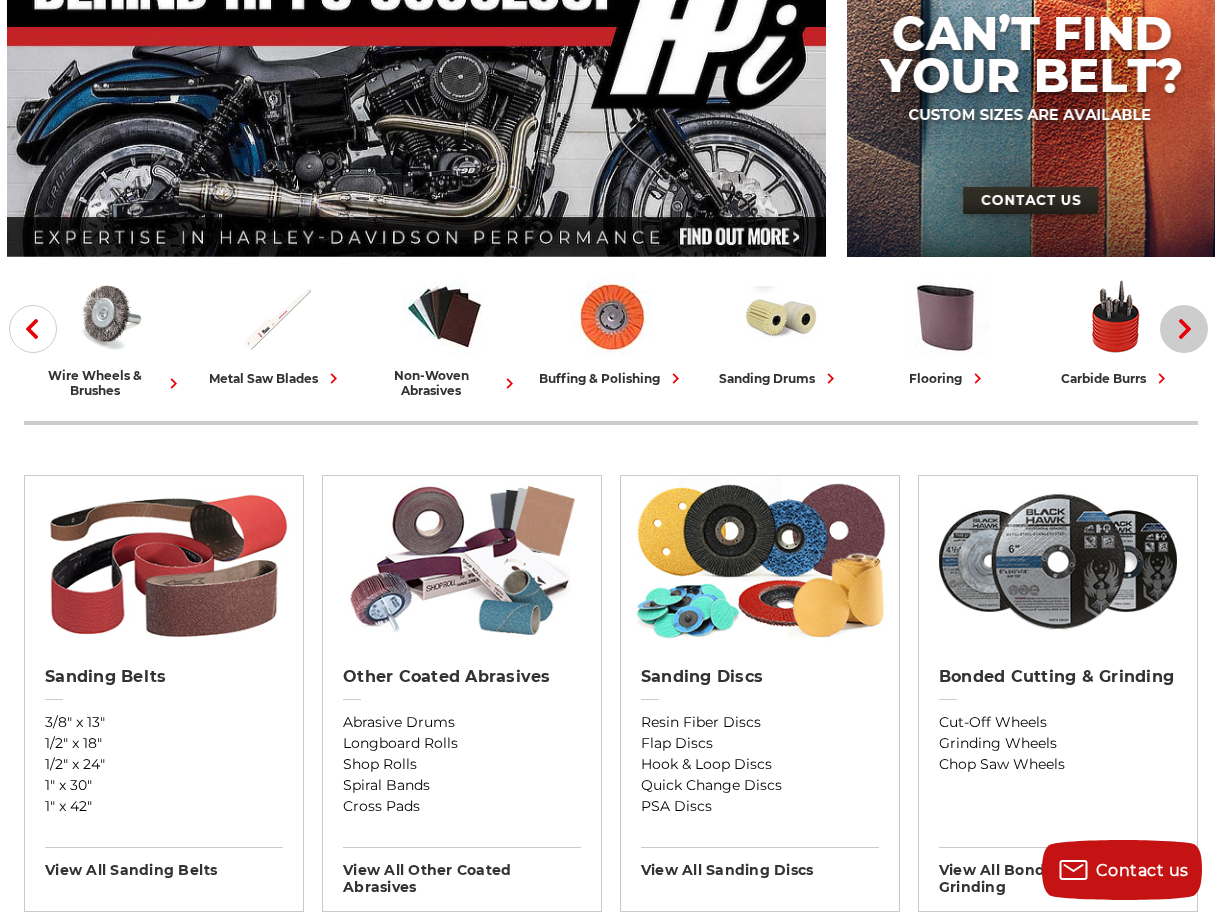 click 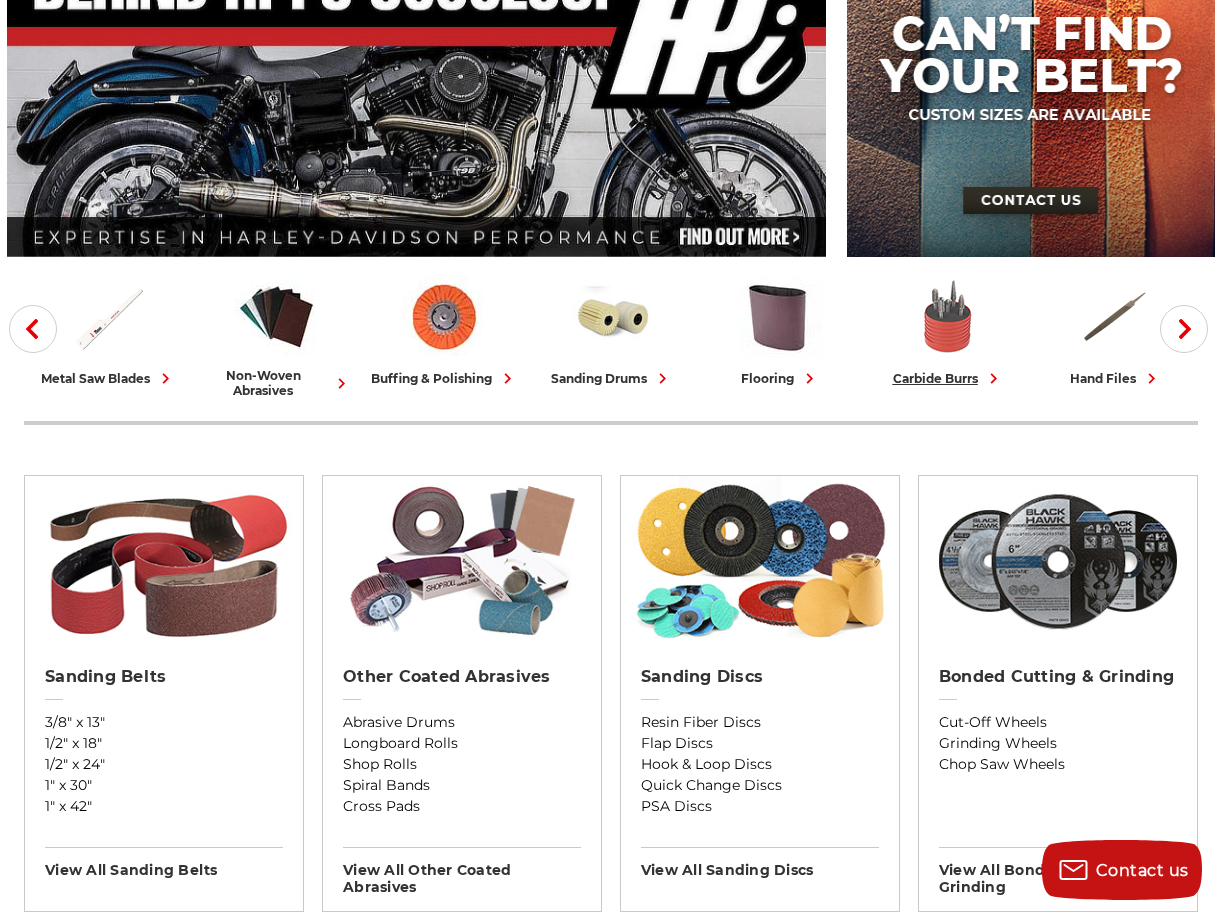 click at bounding box center [948, 316] 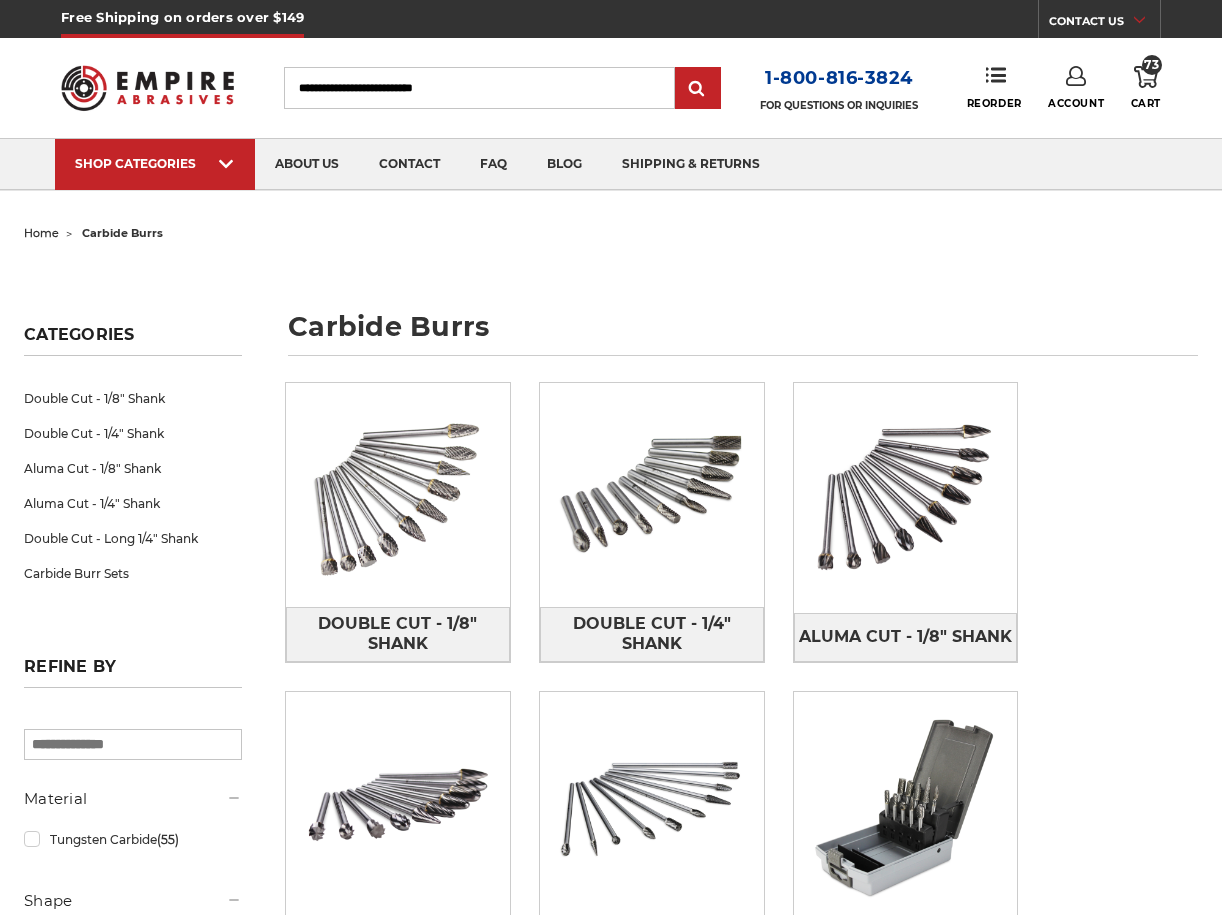 scroll, scrollTop: 0, scrollLeft: 0, axis: both 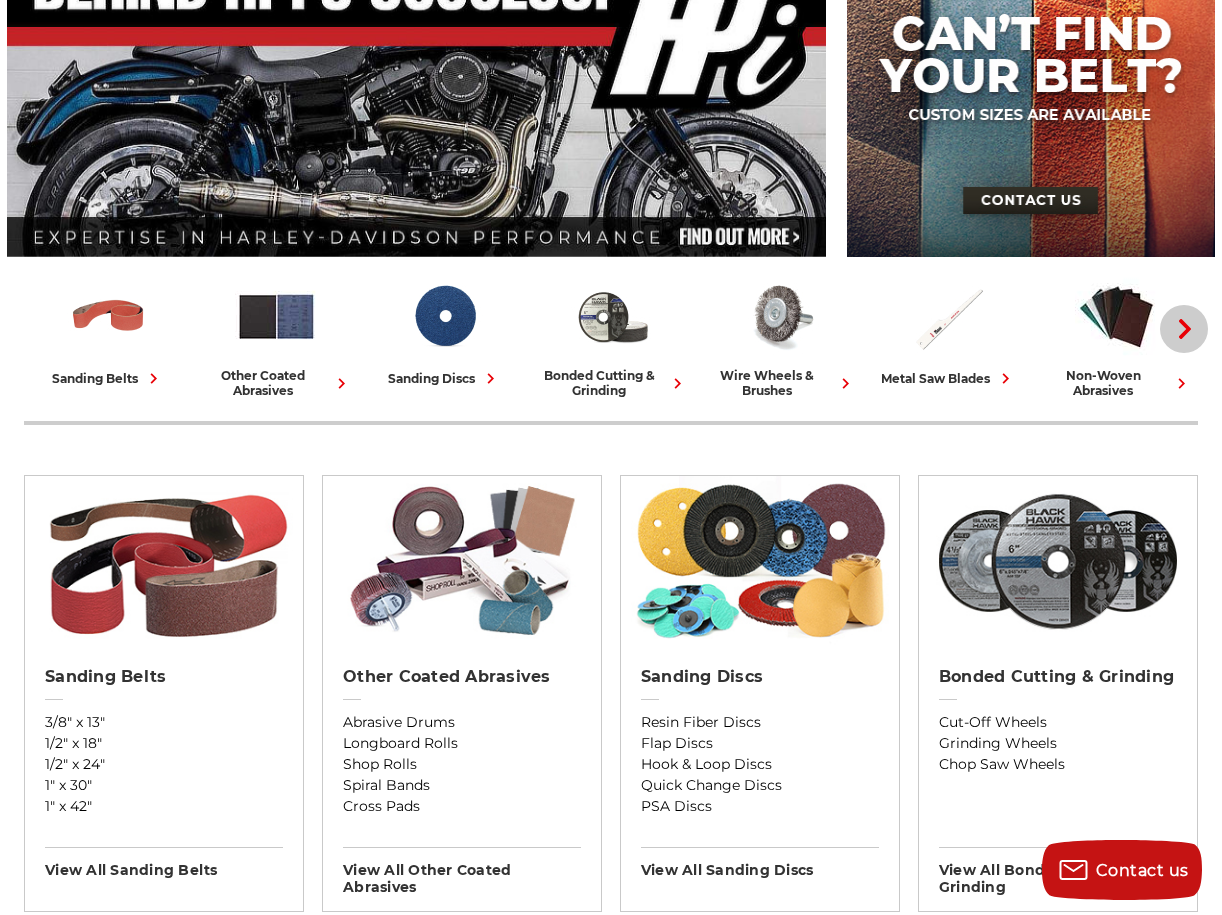 click 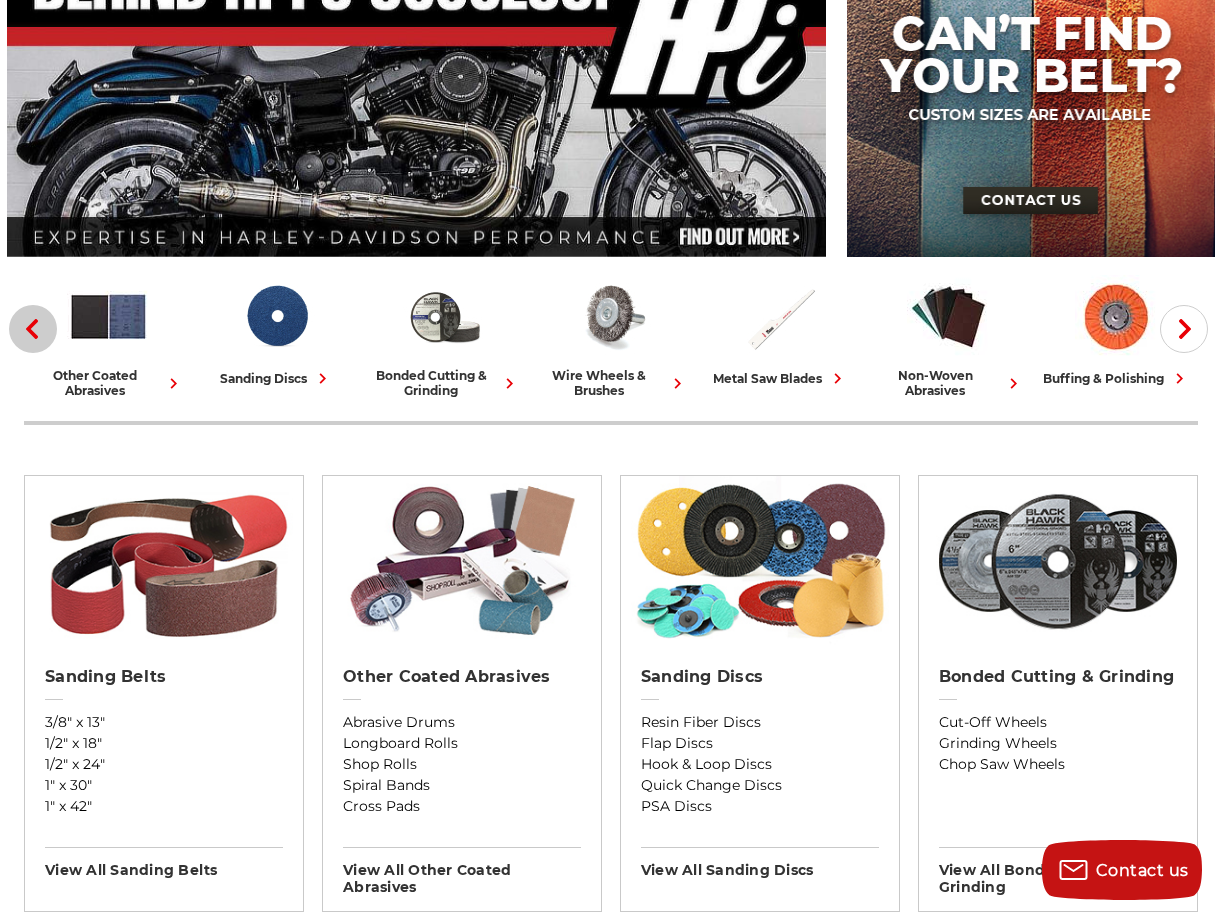 click on "Previous" at bounding box center [33, 329] 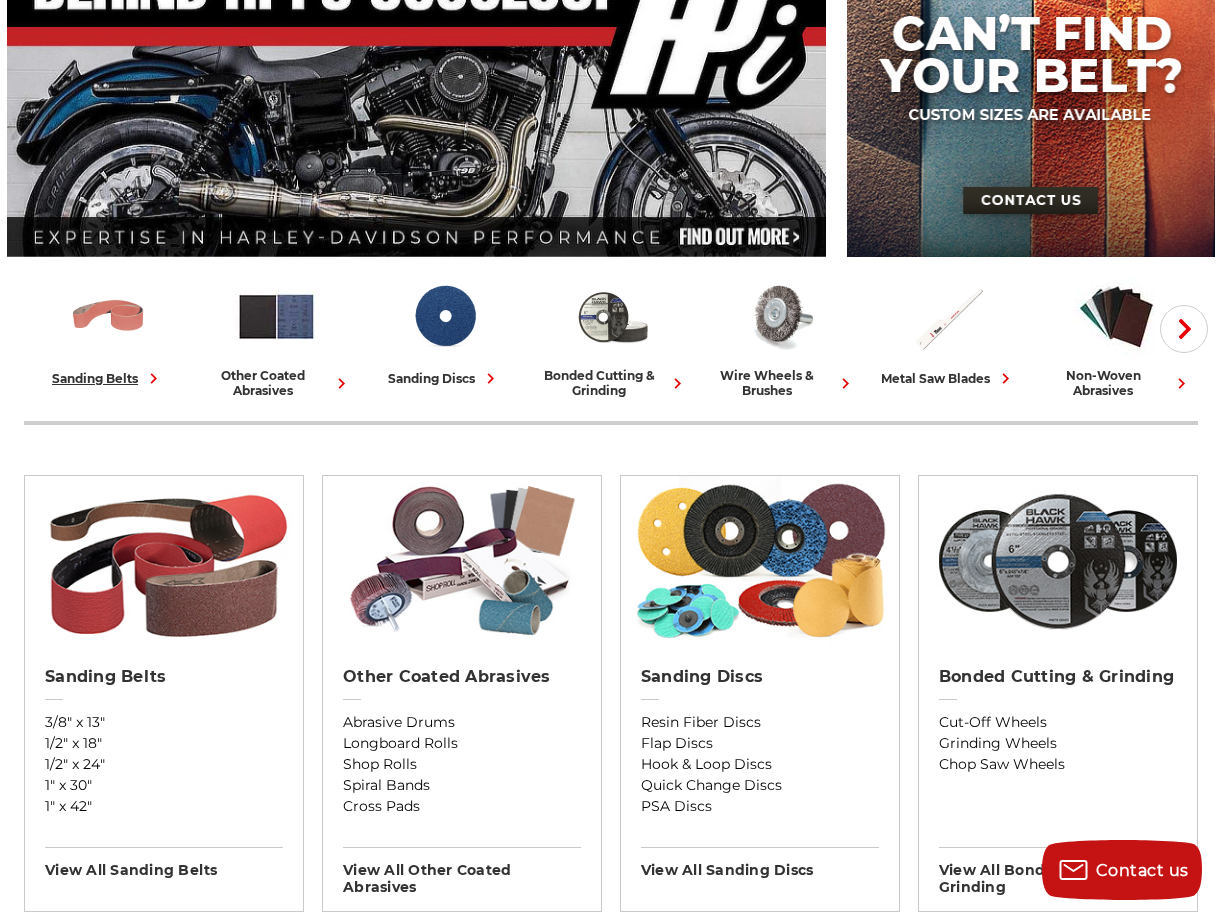 click at bounding box center [108, 316] 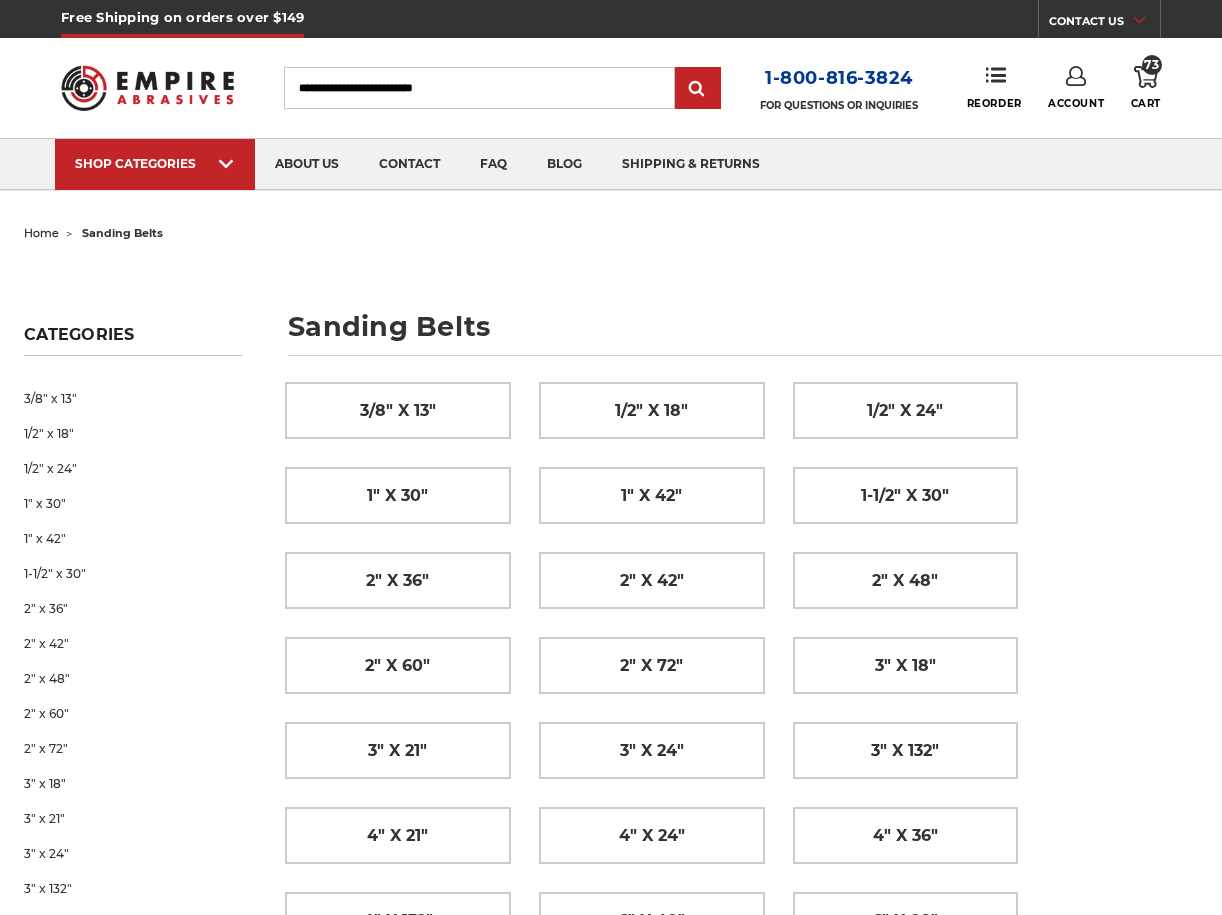 scroll, scrollTop: 0, scrollLeft: 0, axis: both 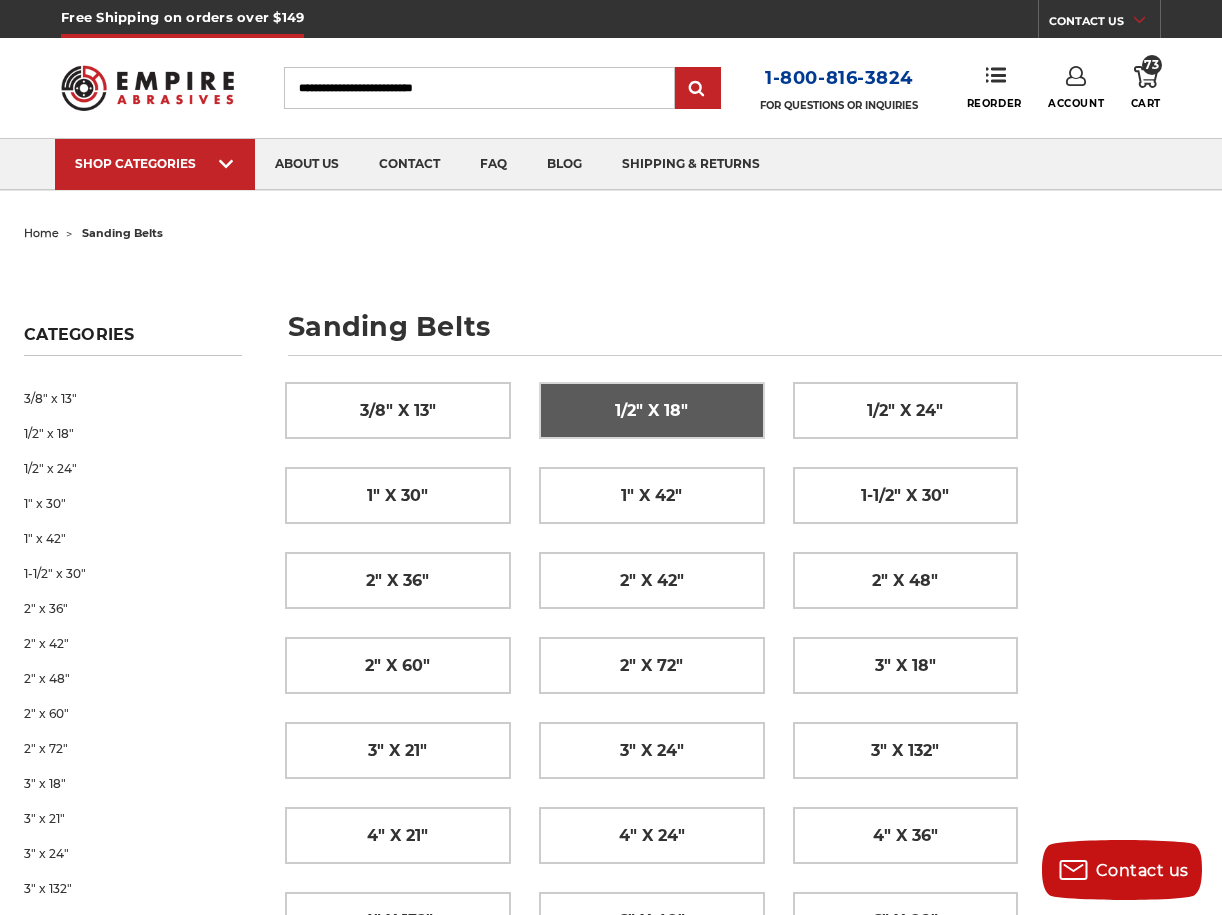 click on "1/2" x 18"" at bounding box center [651, 411] 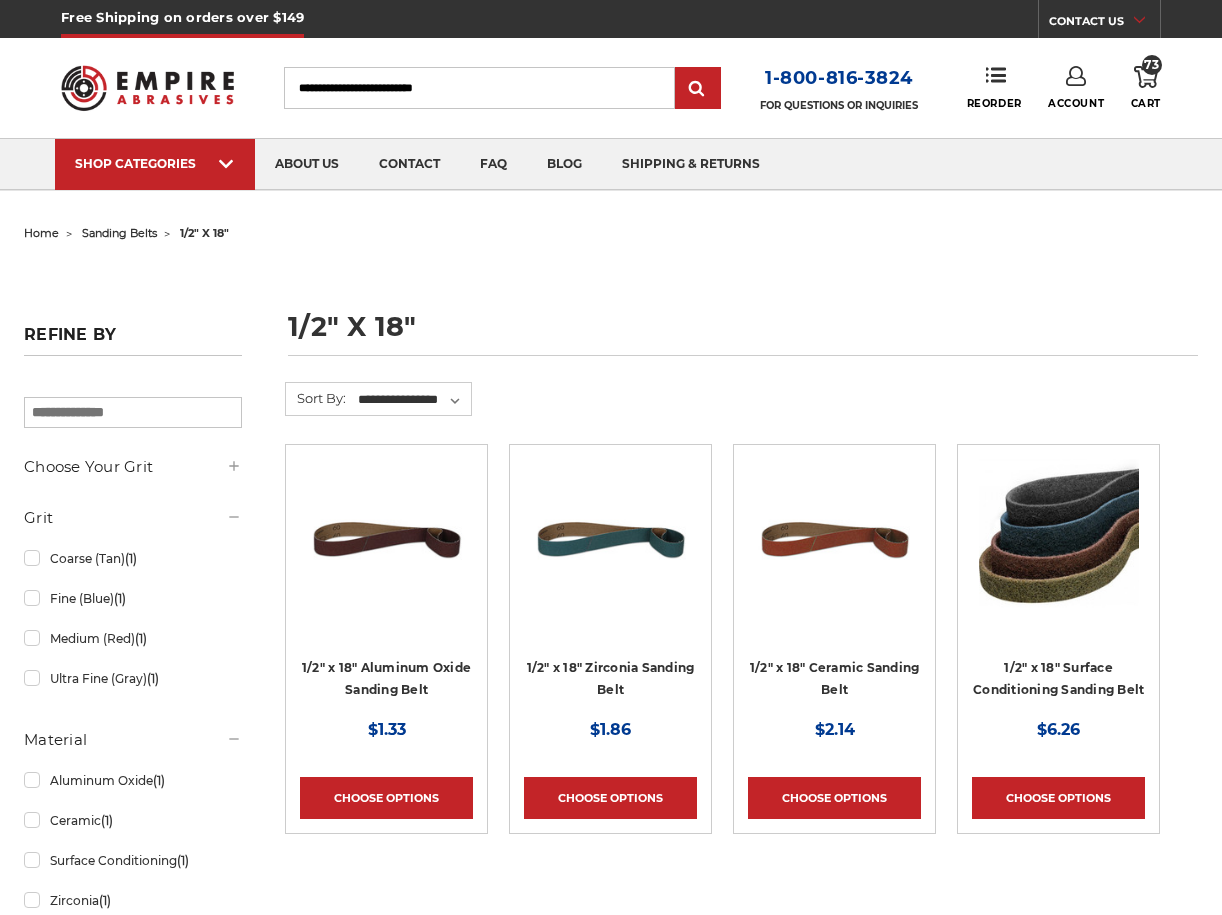 scroll, scrollTop: 0, scrollLeft: 0, axis: both 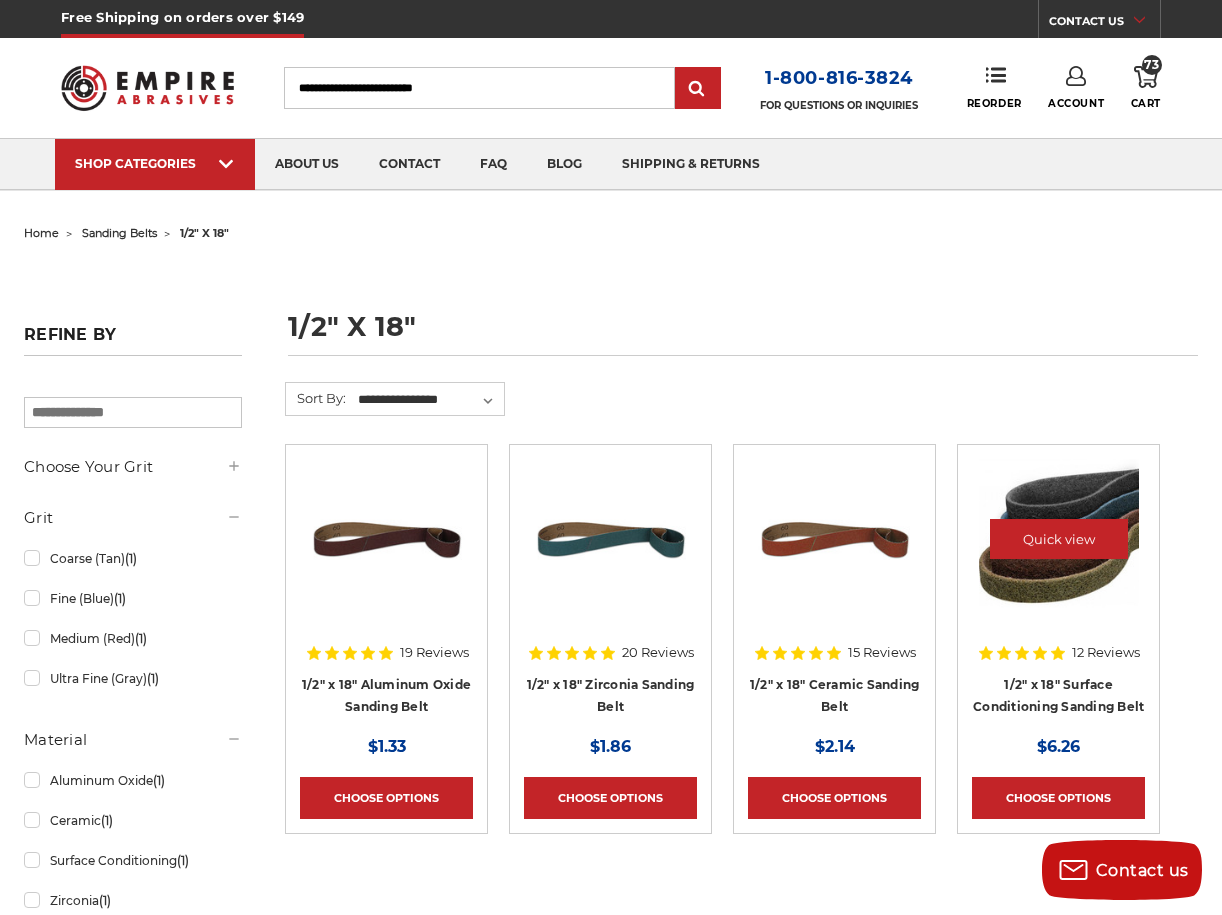click at bounding box center (1059, 539) 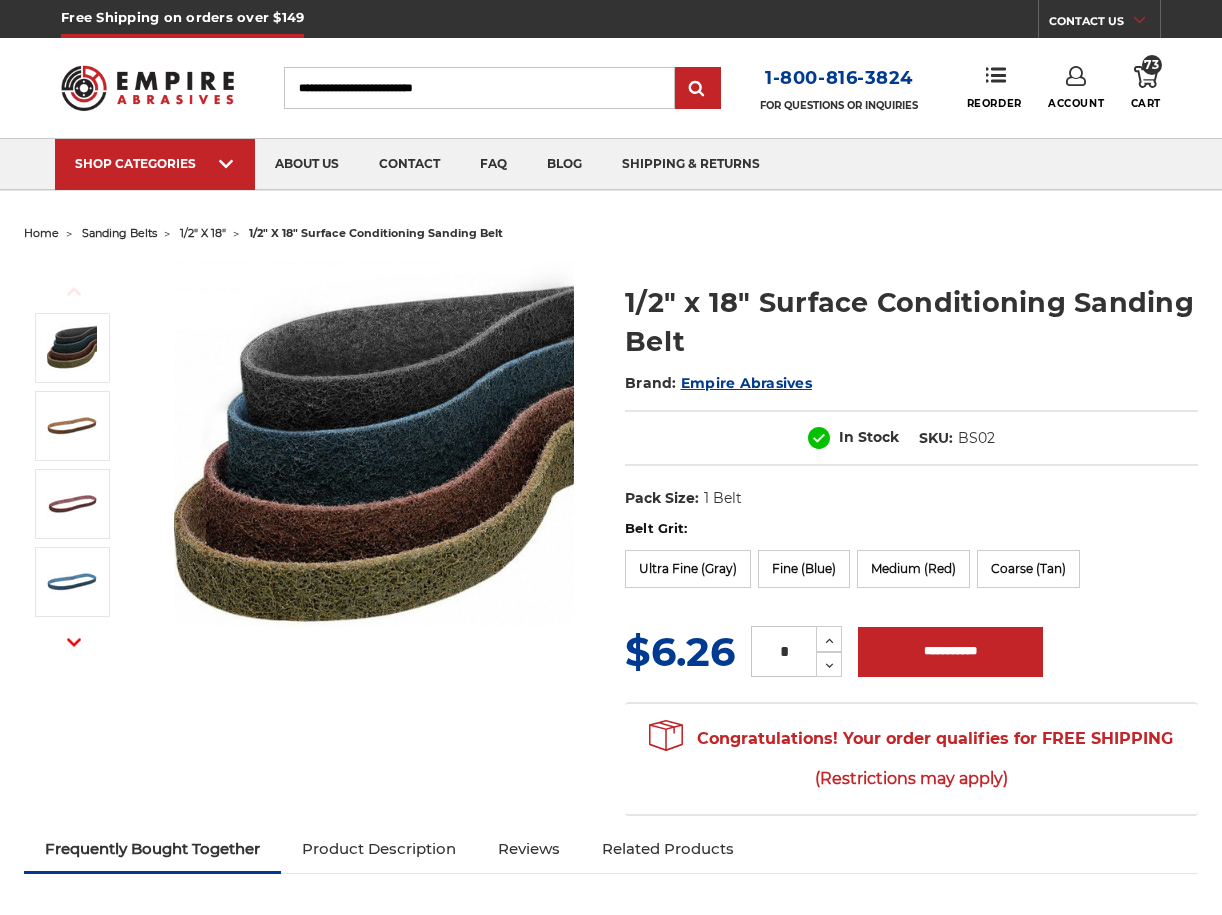 scroll, scrollTop: 0, scrollLeft: 0, axis: both 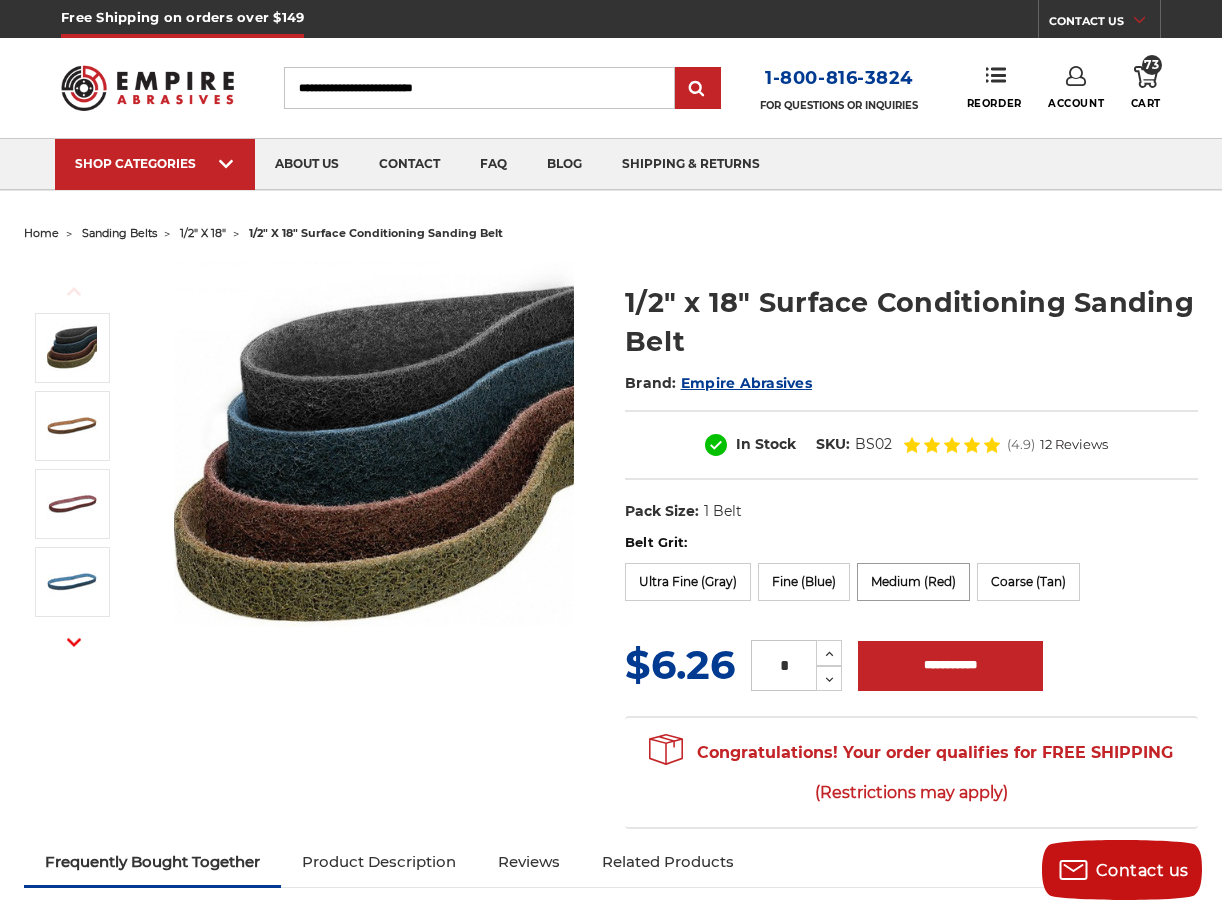 click on "Medium (Red)" at bounding box center [913, 582] 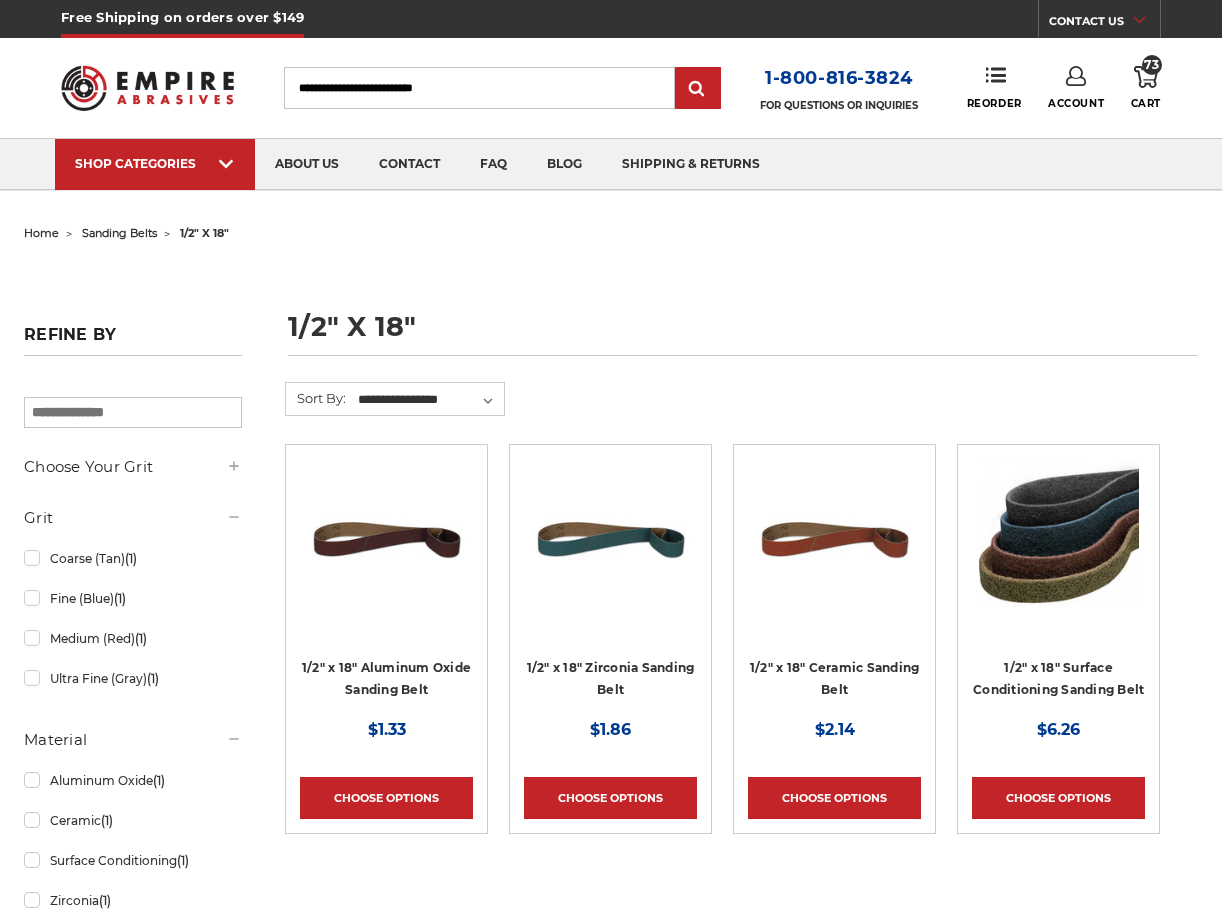 scroll, scrollTop: 0, scrollLeft: 0, axis: both 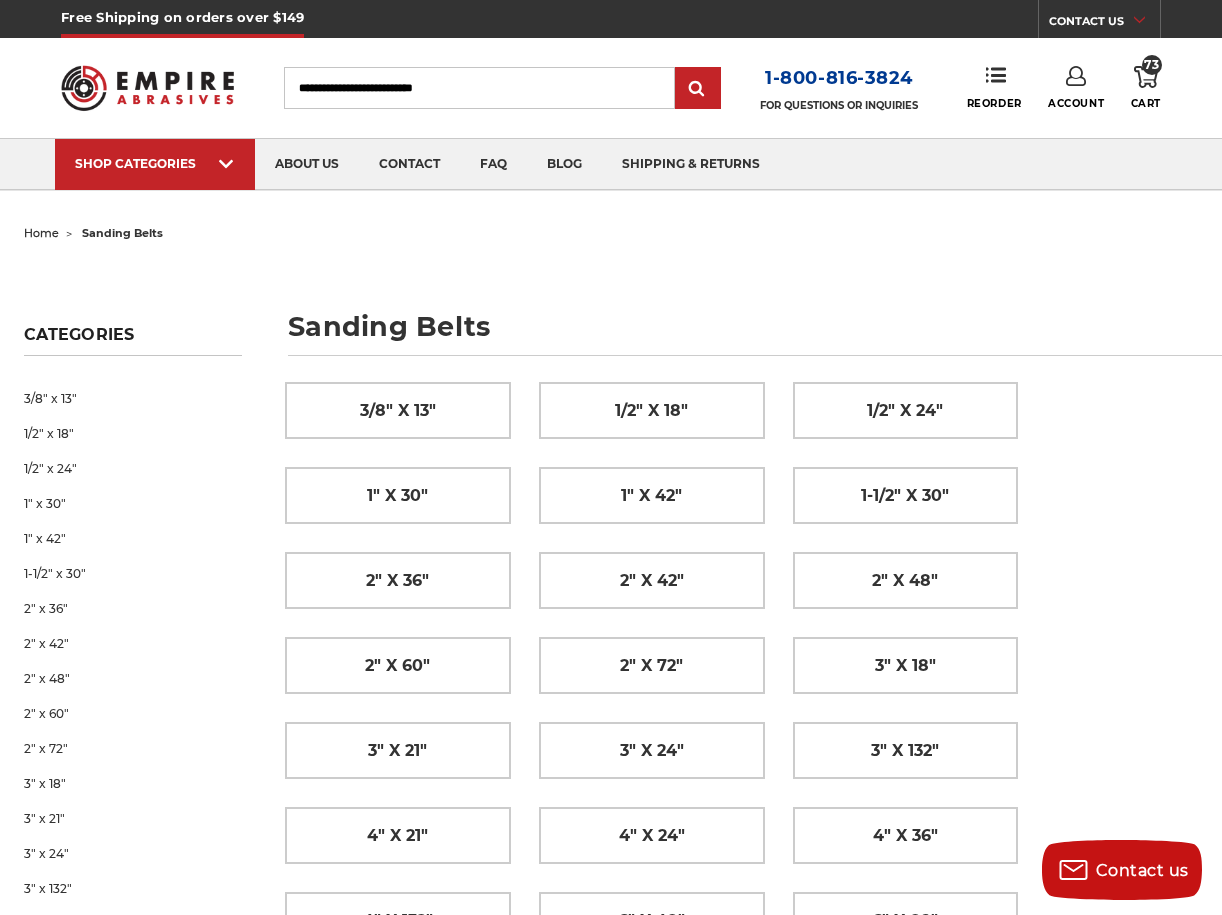 click 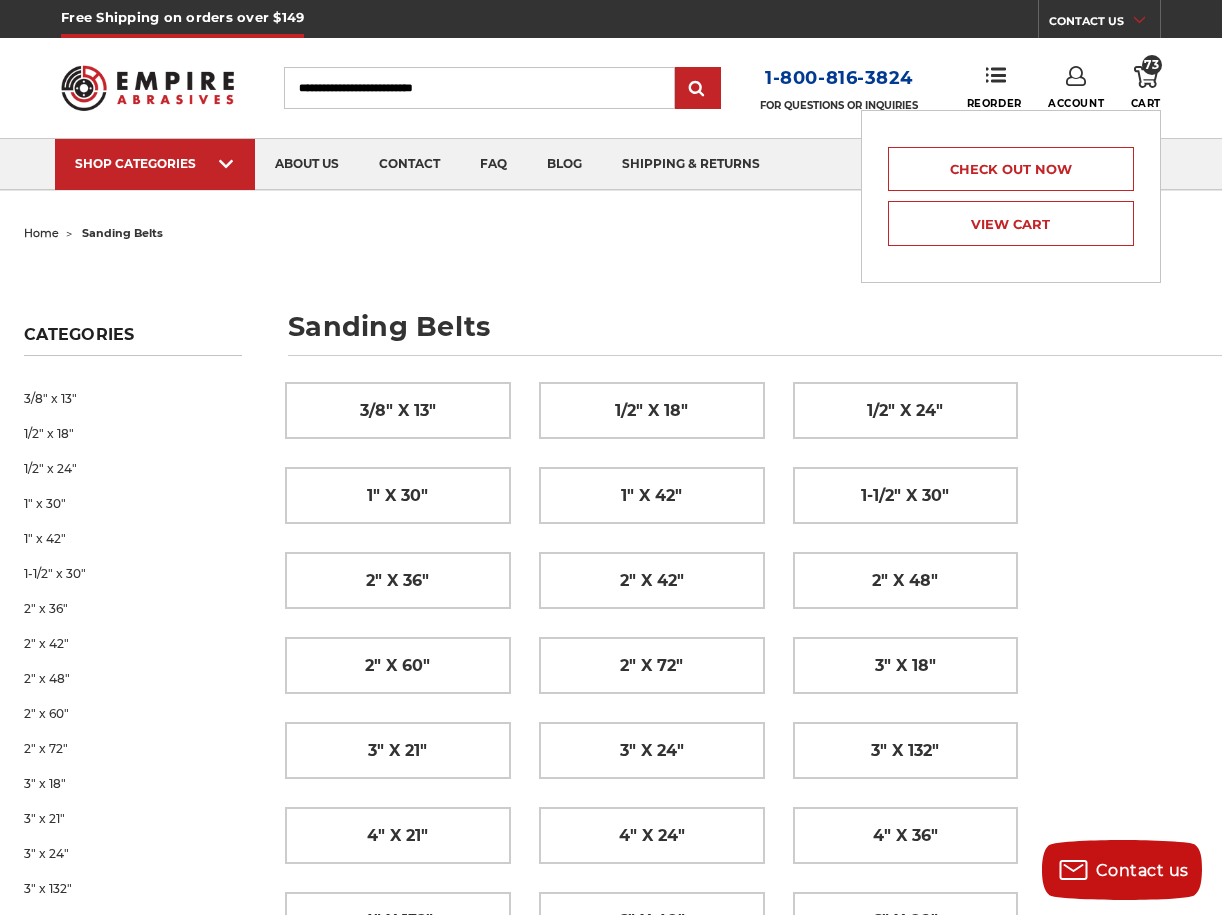 scroll, scrollTop: 0, scrollLeft: 0, axis: both 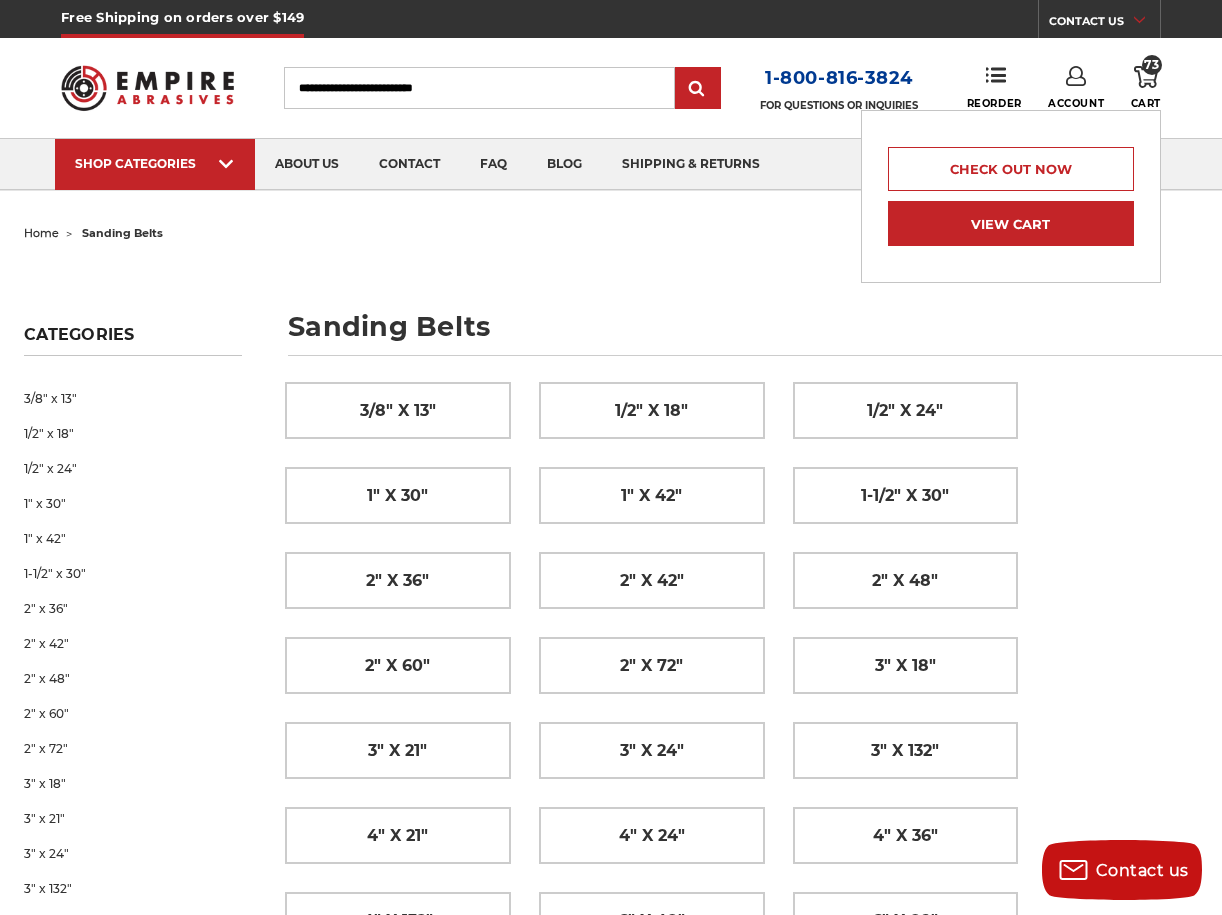 click on "View Cart" at bounding box center (1011, 223) 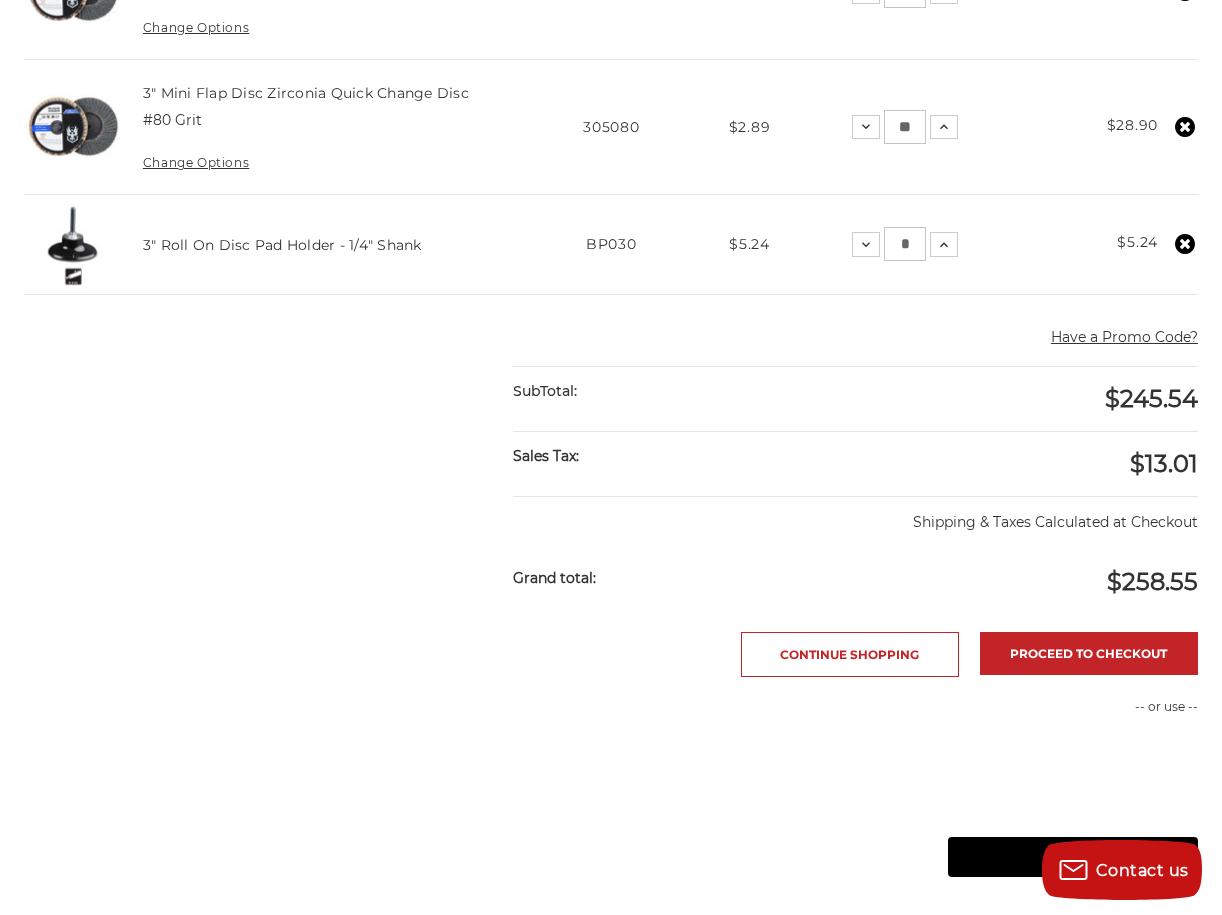 scroll, scrollTop: 1069, scrollLeft: 0, axis: vertical 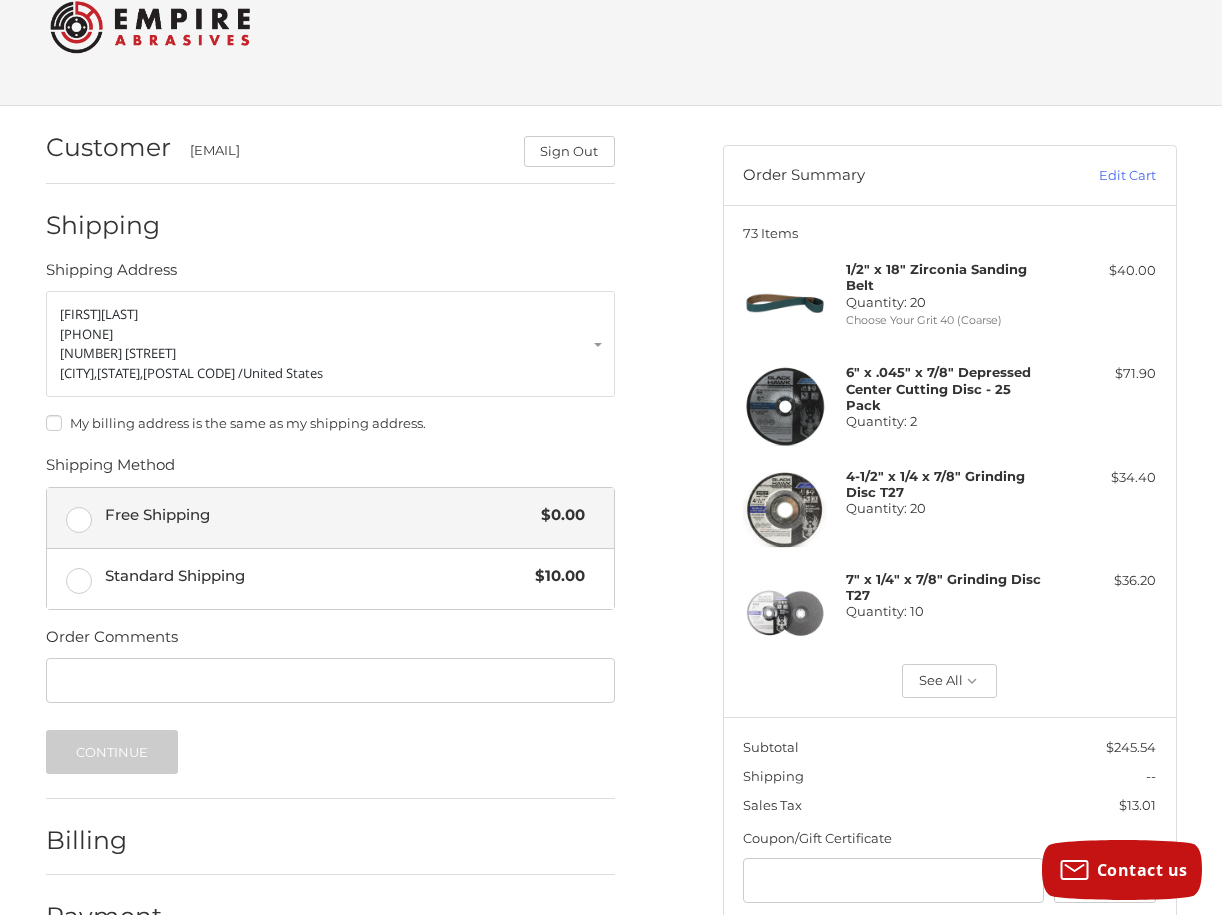 click on "Free Shipping" at bounding box center (318, 515) 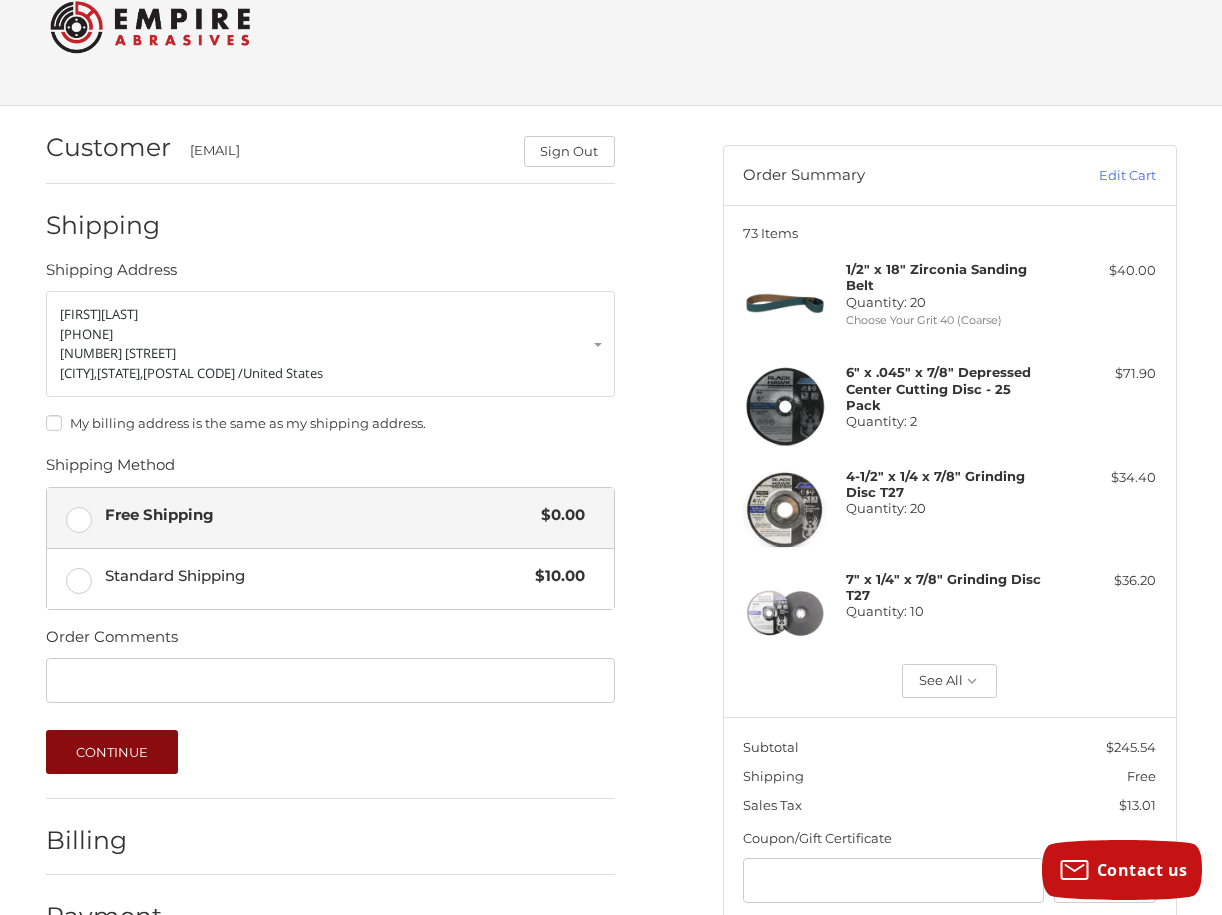 click on "Continue" at bounding box center [112, 752] 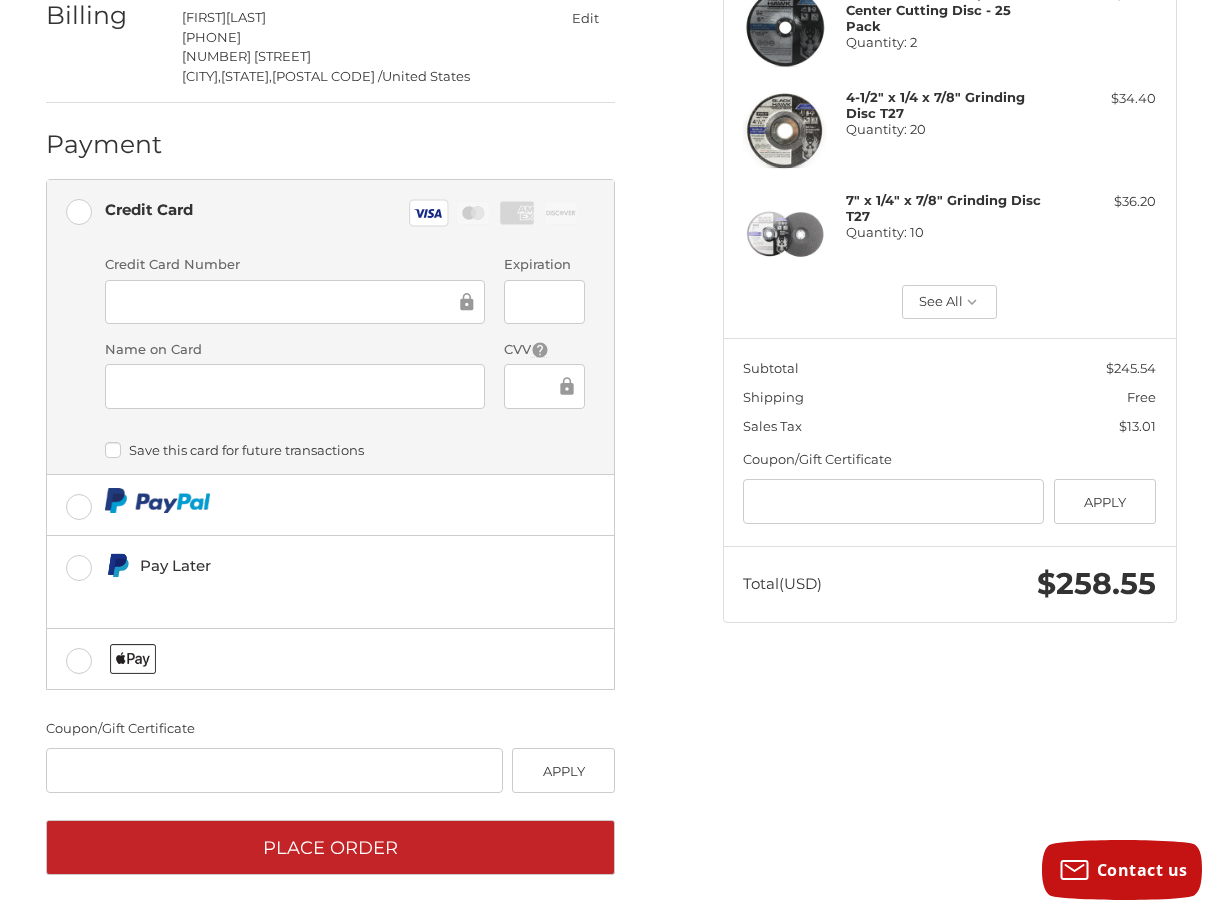 scroll, scrollTop: 429, scrollLeft: 0, axis: vertical 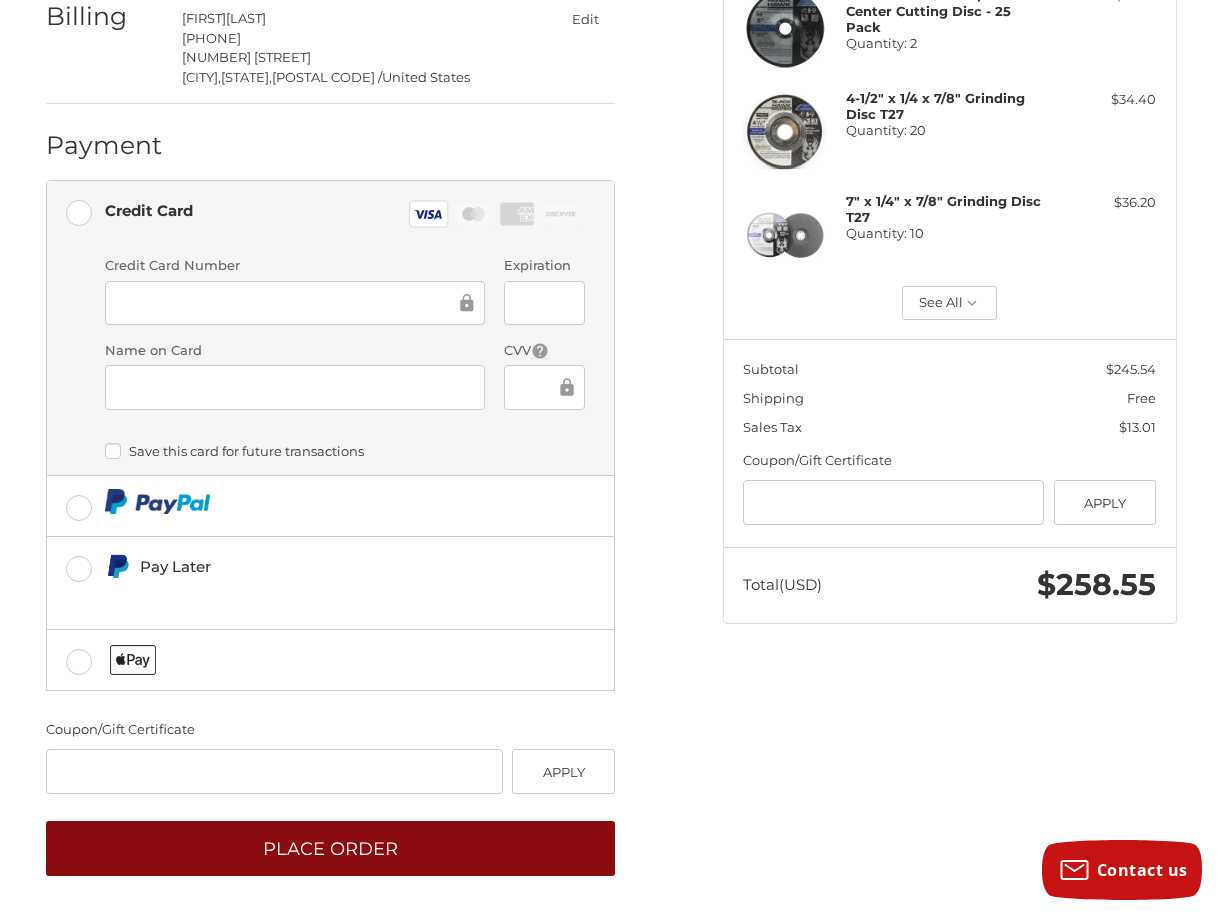 click on "Place Order" at bounding box center [330, 848] 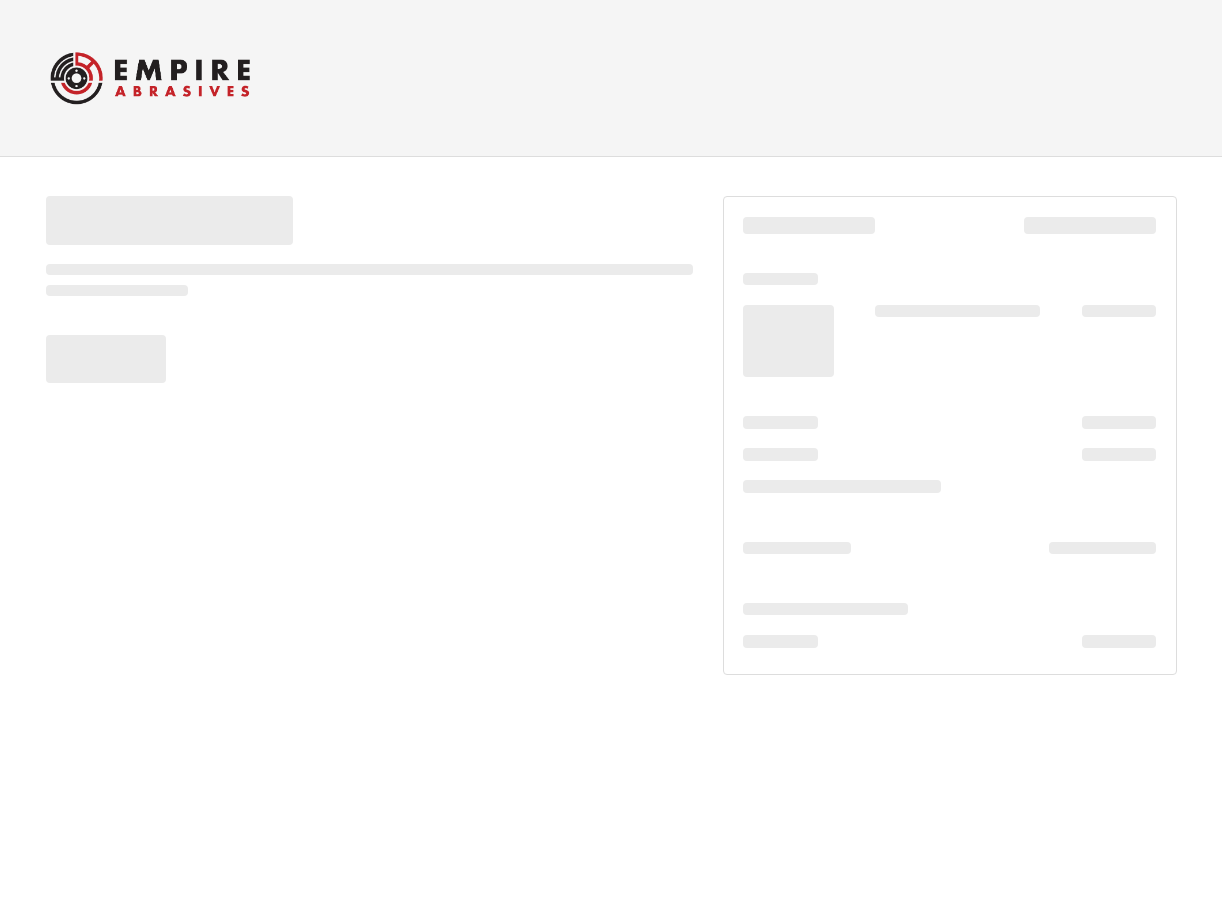 scroll, scrollTop: 0, scrollLeft: 0, axis: both 